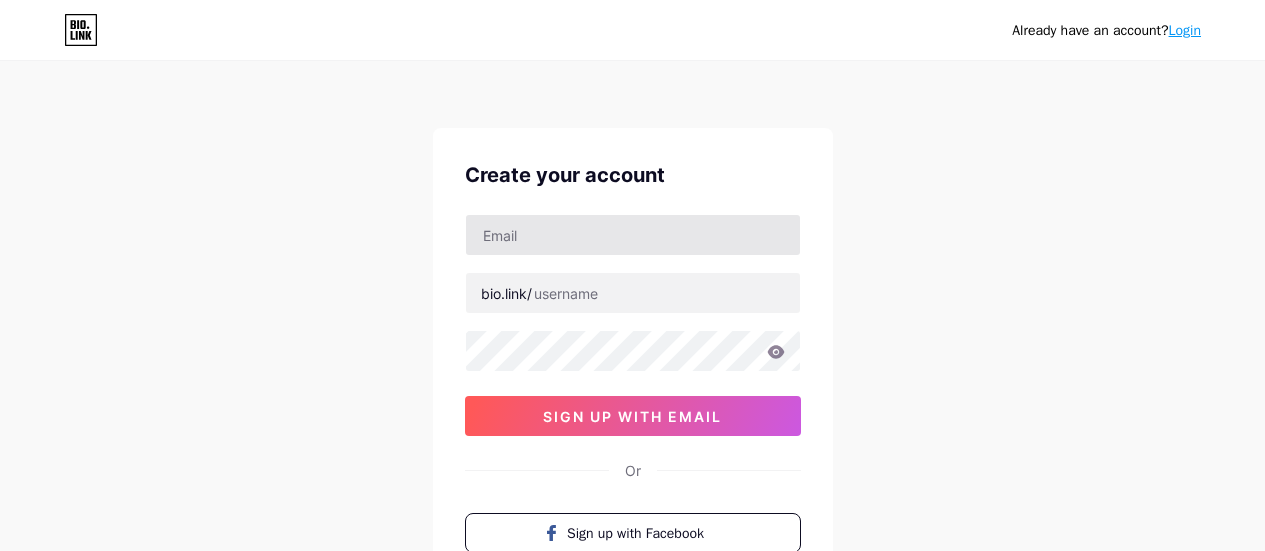 scroll, scrollTop: 0, scrollLeft: 0, axis: both 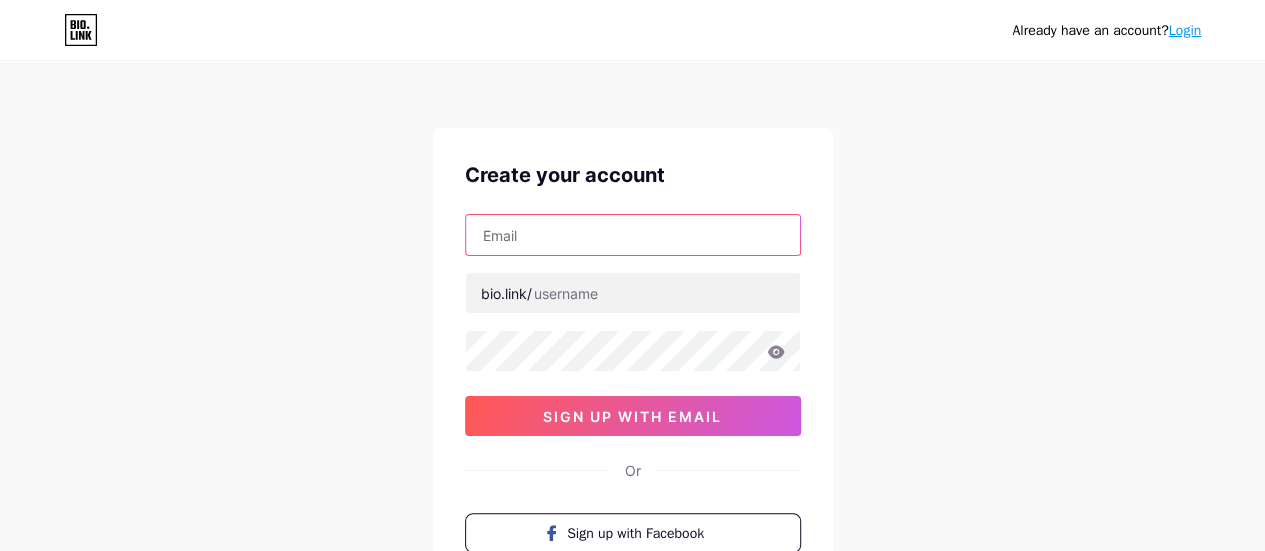click at bounding box center (633, 235) 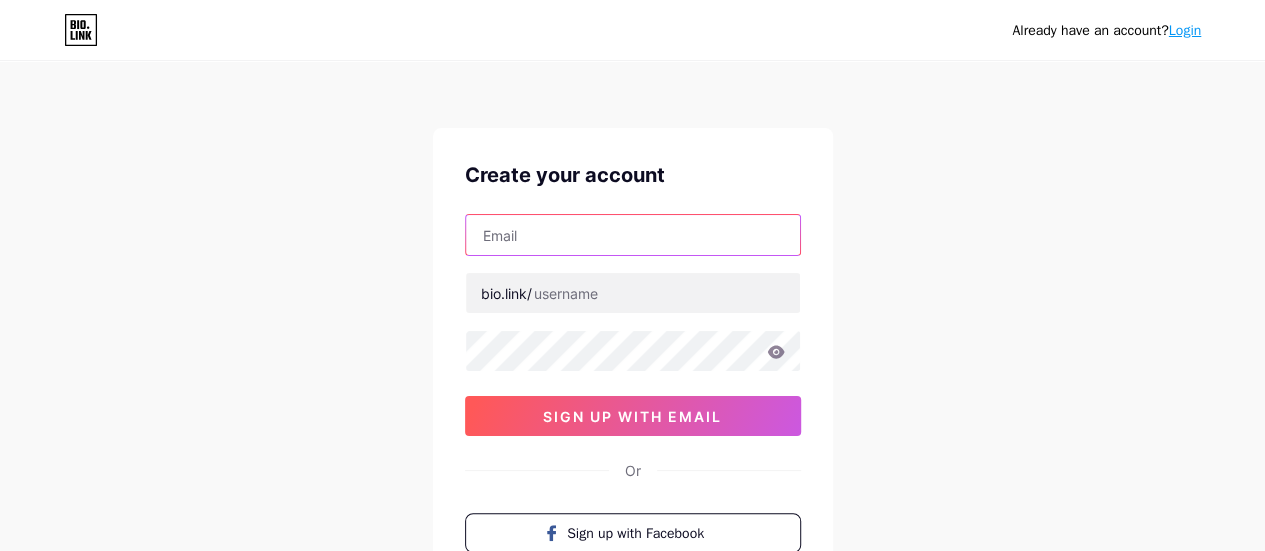 type on "[EMAIL]" 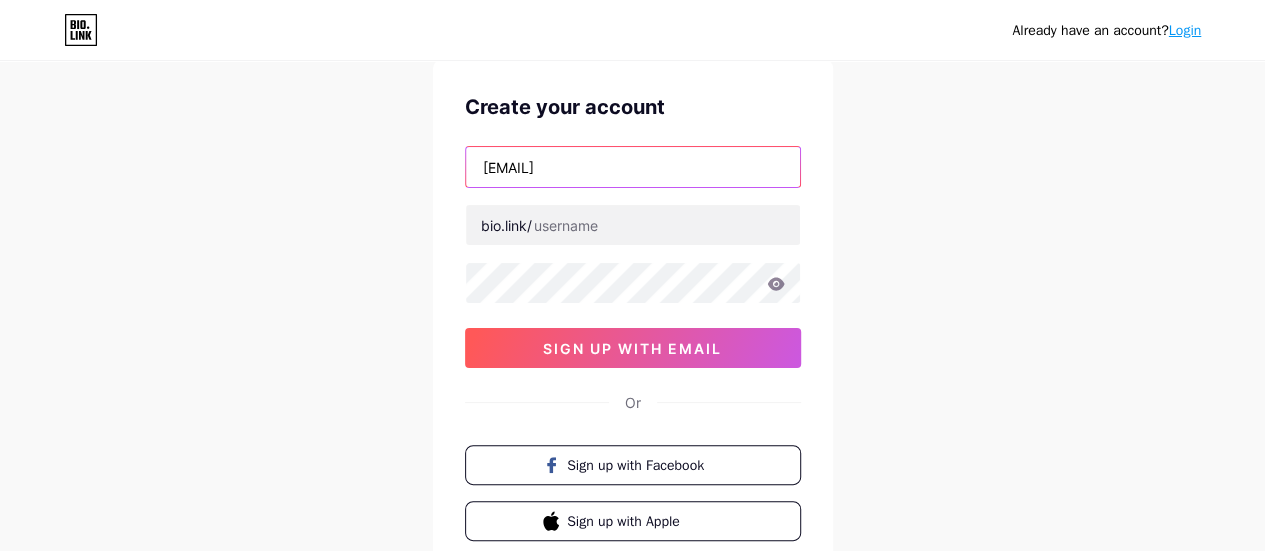 scroll, scrollTop: 100, scrollLeft: 0, axis: vertical 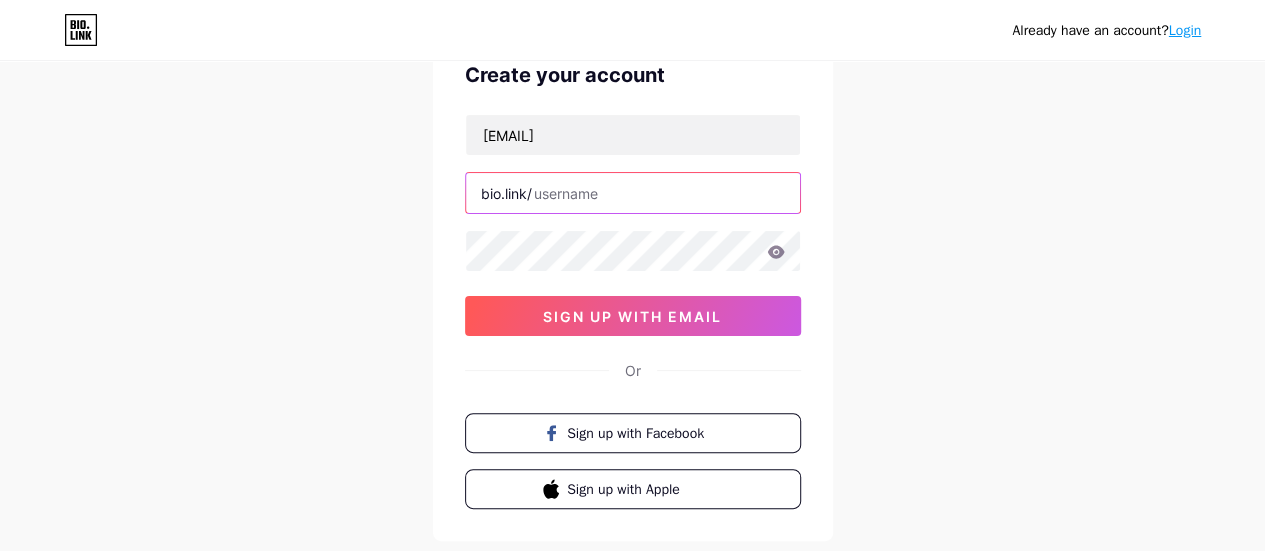 click at bounding box center (633, 193) 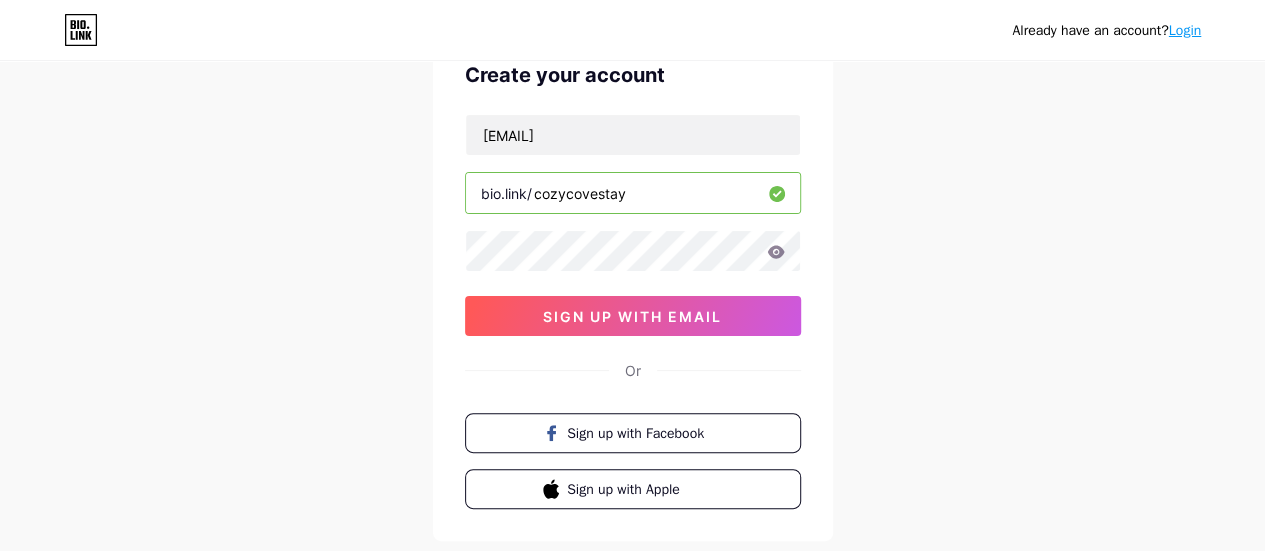 type on "cozycovestay" 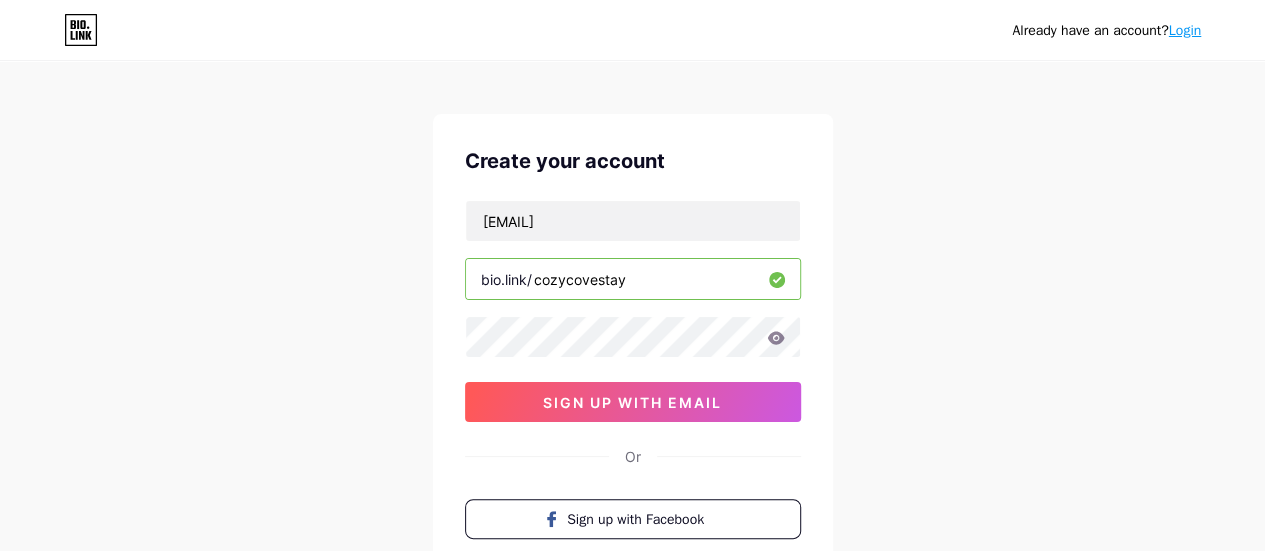 scroll, scrollTop: 12, scrollLeft: 0, axis: vertical 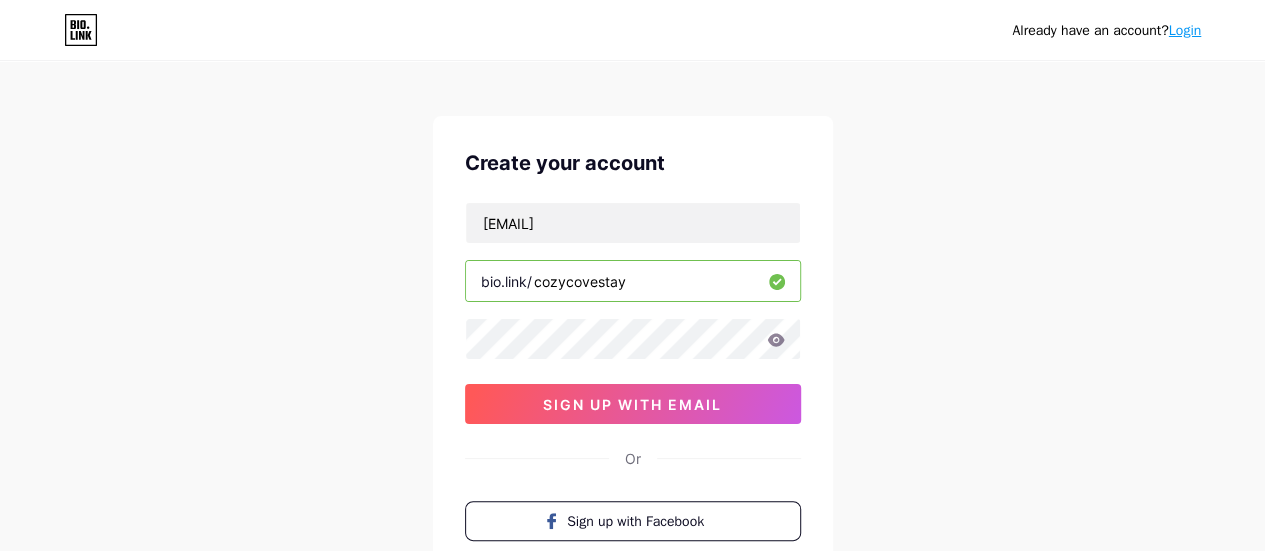 click 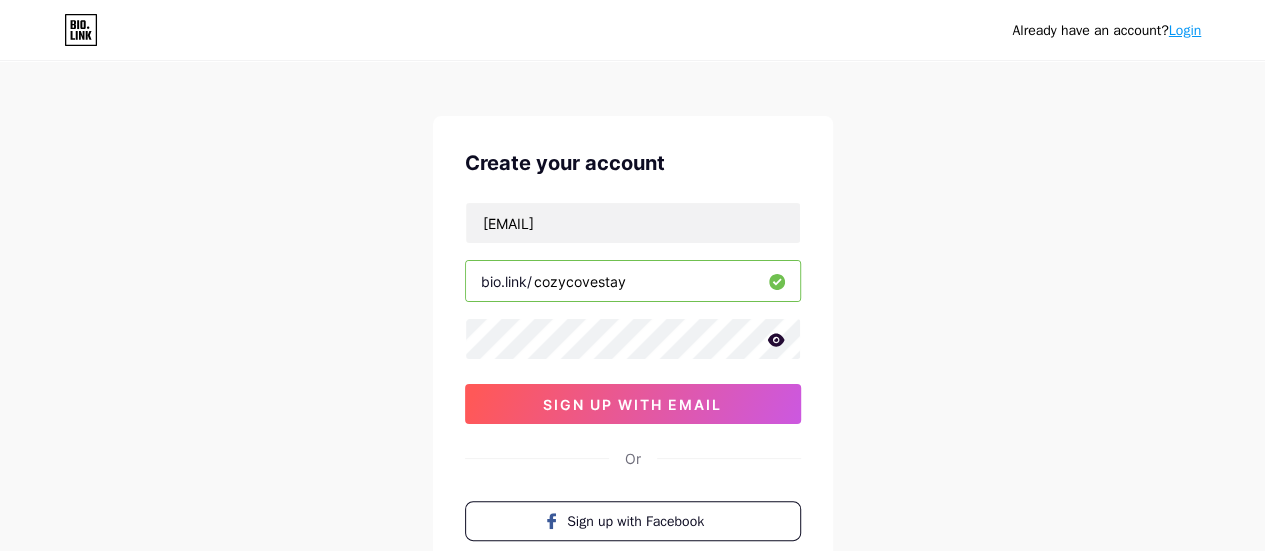 click 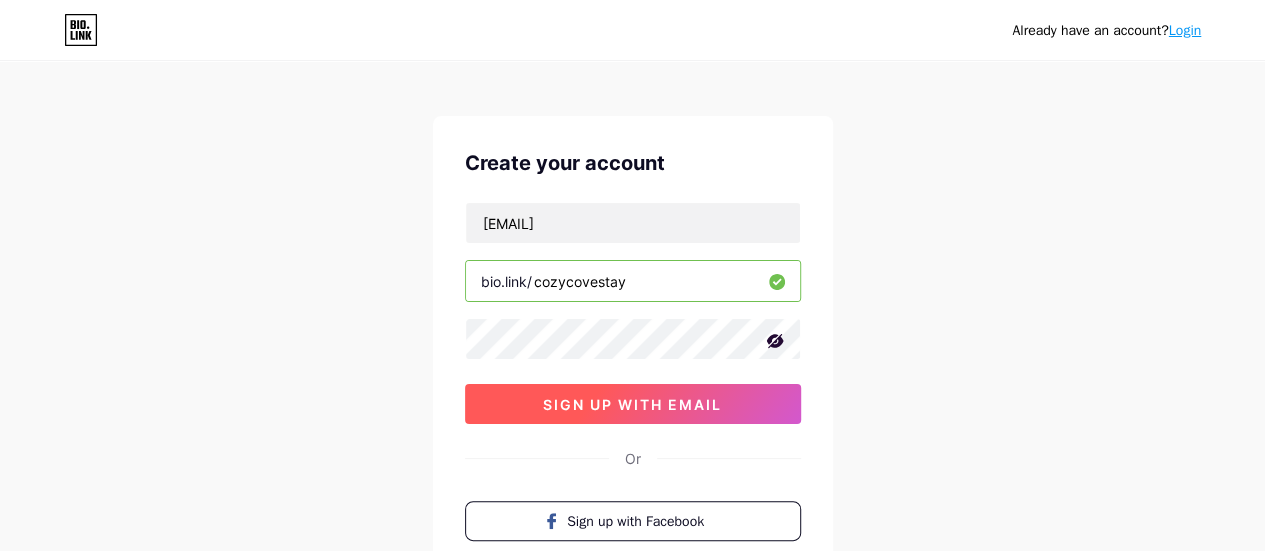 click on "sign up with email" at bounding box center [633, 404] 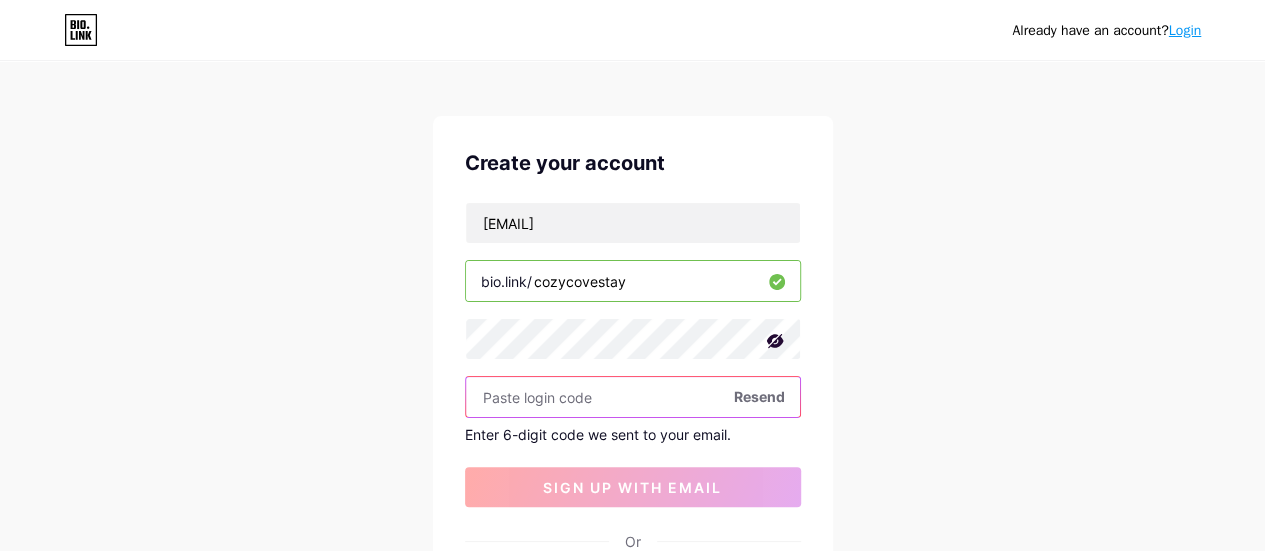 click at bounding box center (633, 397) 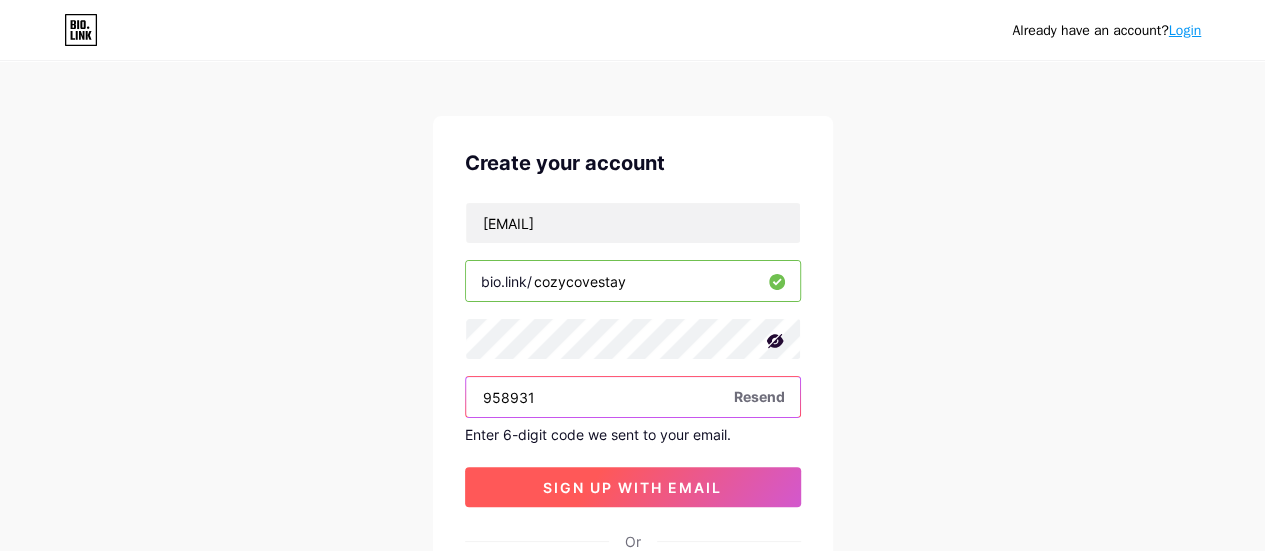 type on "958931" 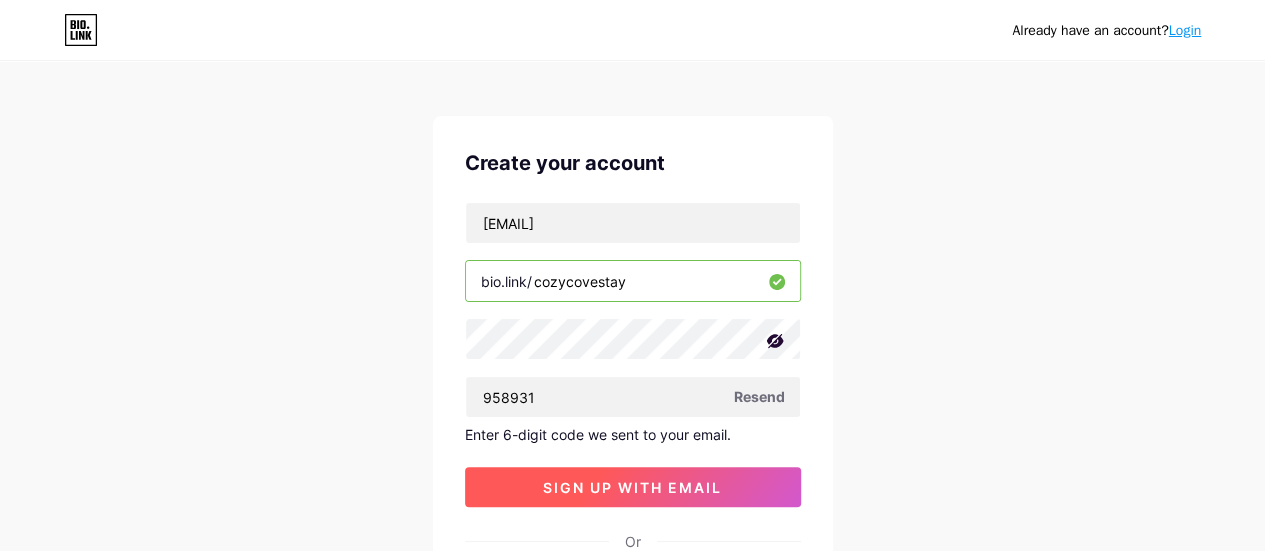 click on "sign up with email" at bounding box center [632, 487] 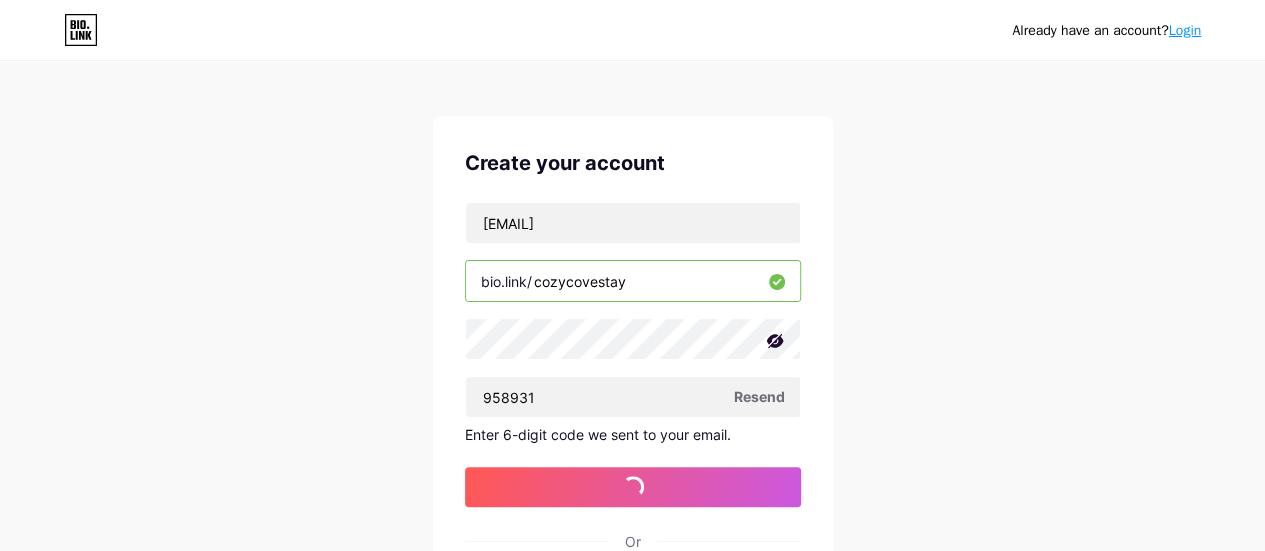 scroll, scrollTop: 0, scrollLeft: 0, axis: both 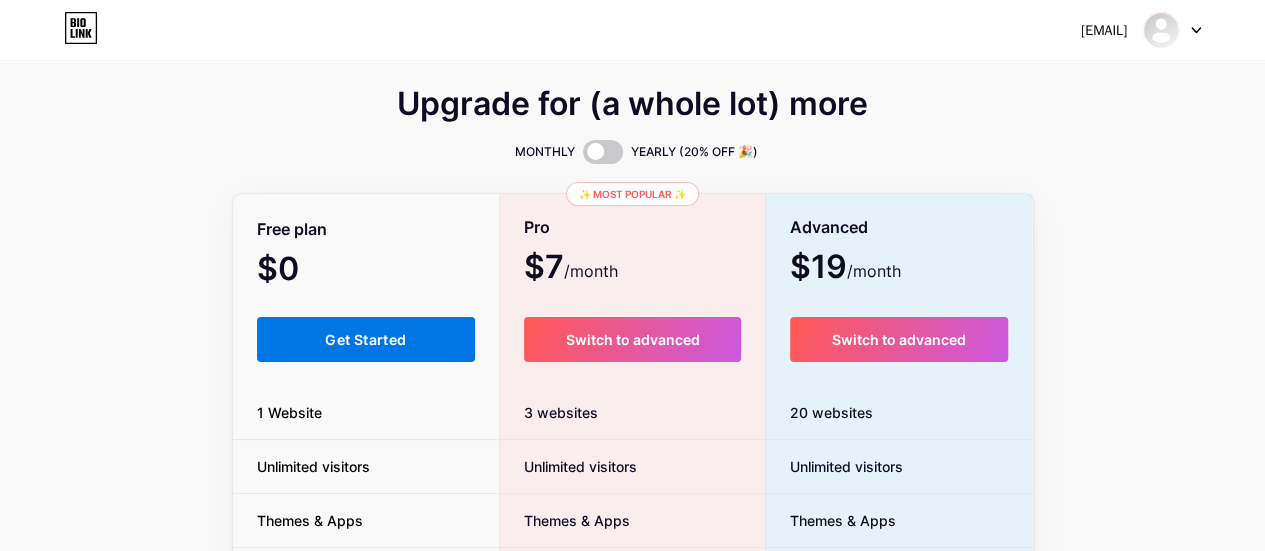 click on "Get Started" at bounding box center [365, 339] 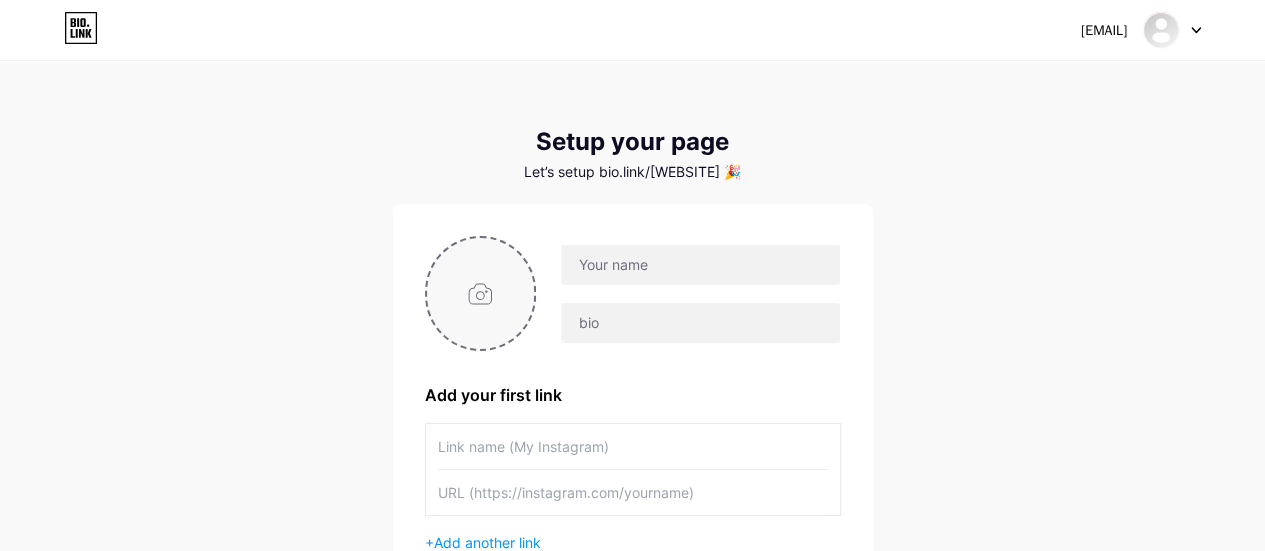 click at bounding box center [481, 293] 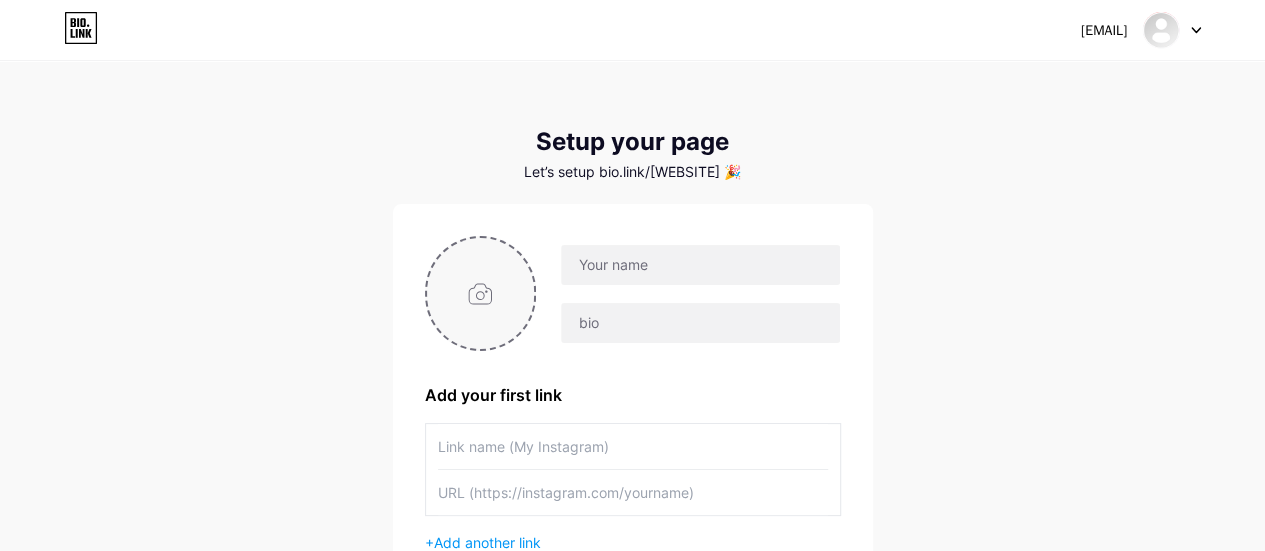 type on "C:\fakepath\Property Home Rental Logo (1).png" 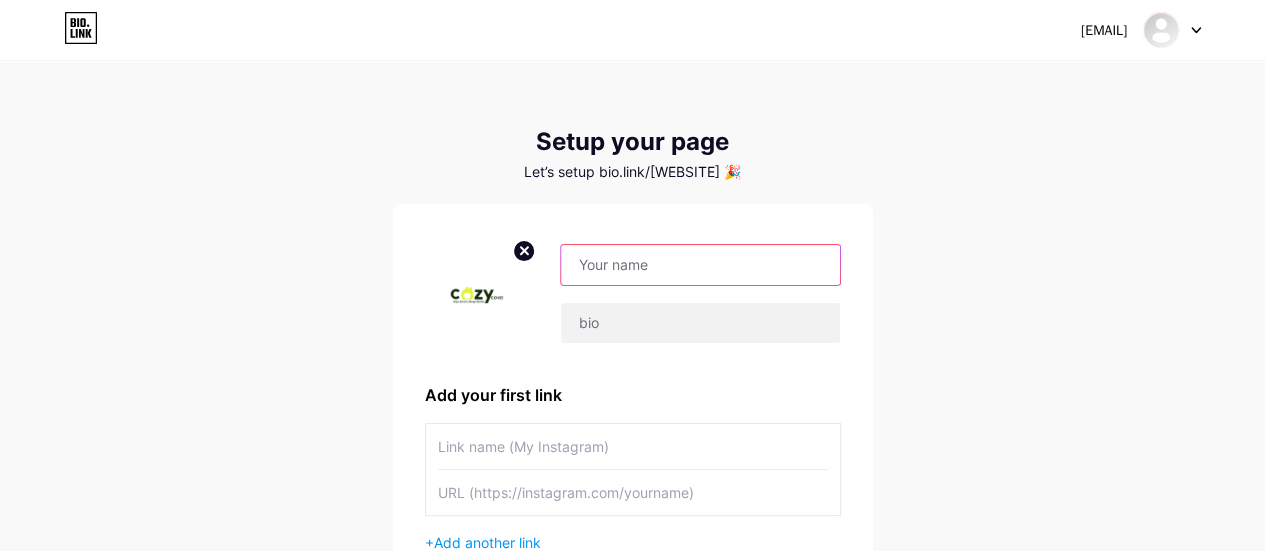 click at bounding box center (700, 265) 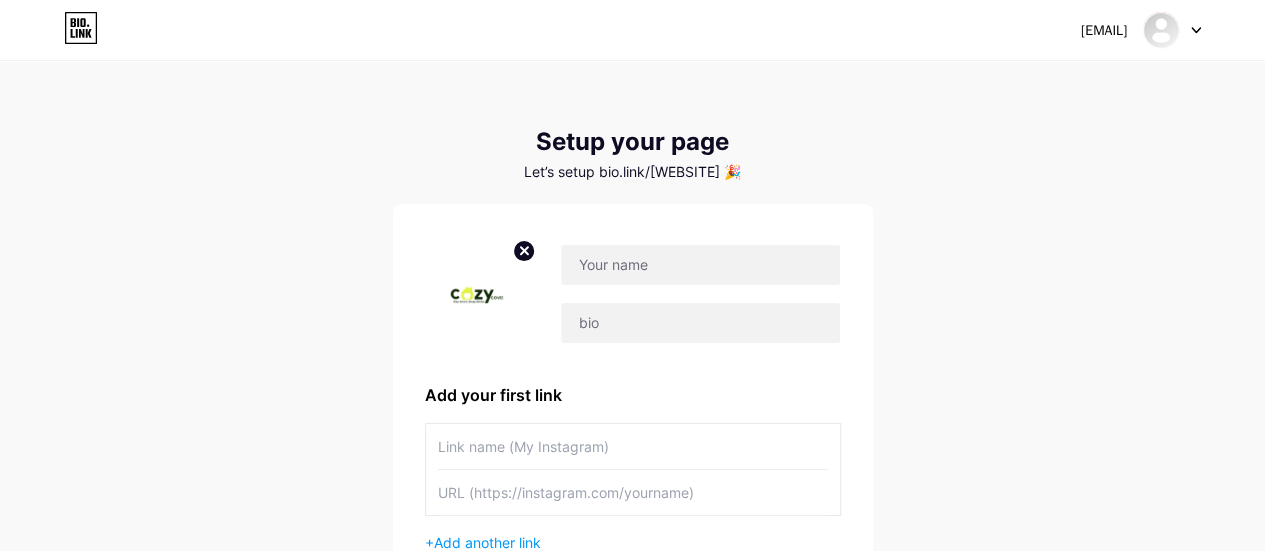 click on "Dashboard     Logout   Setup your page   Let’s setup bio.link/[WEBSITE] 🎉                       Add your first link
+  Add another link     get started" at bounding box center (632, 356) 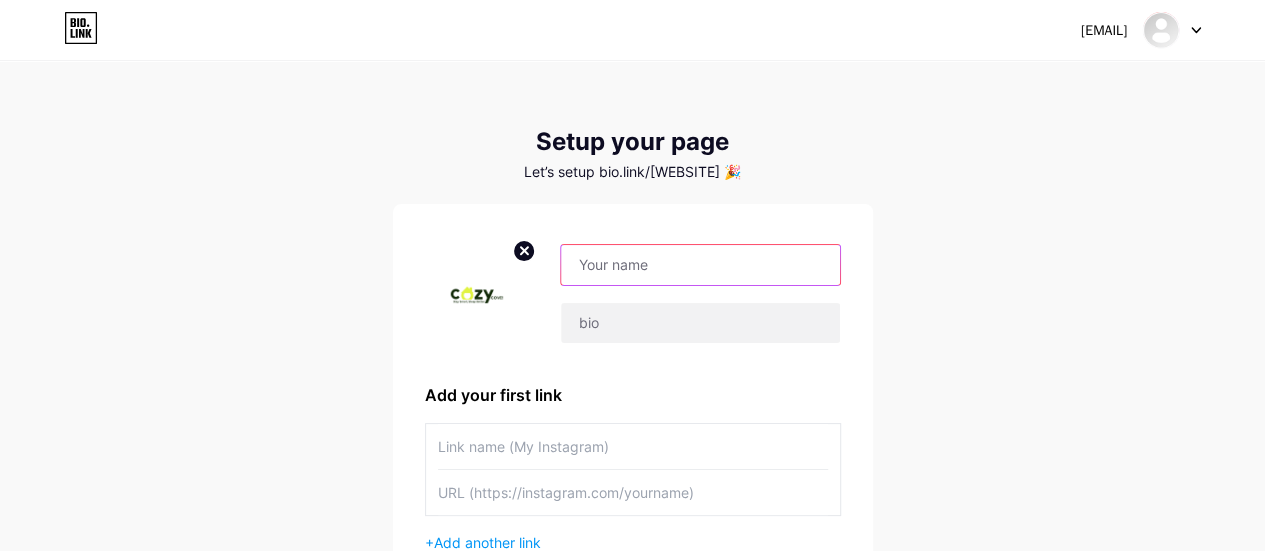 click at bounding box center [700, 265] 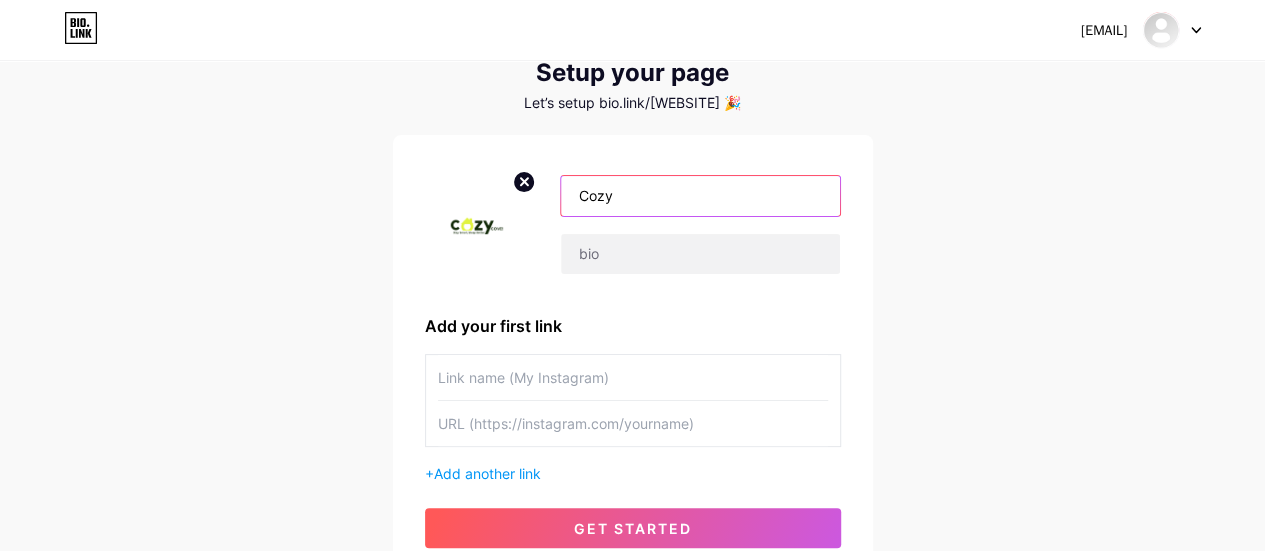 scroll, scrollTop: 100, scrollLeft: 0, axis: vertical 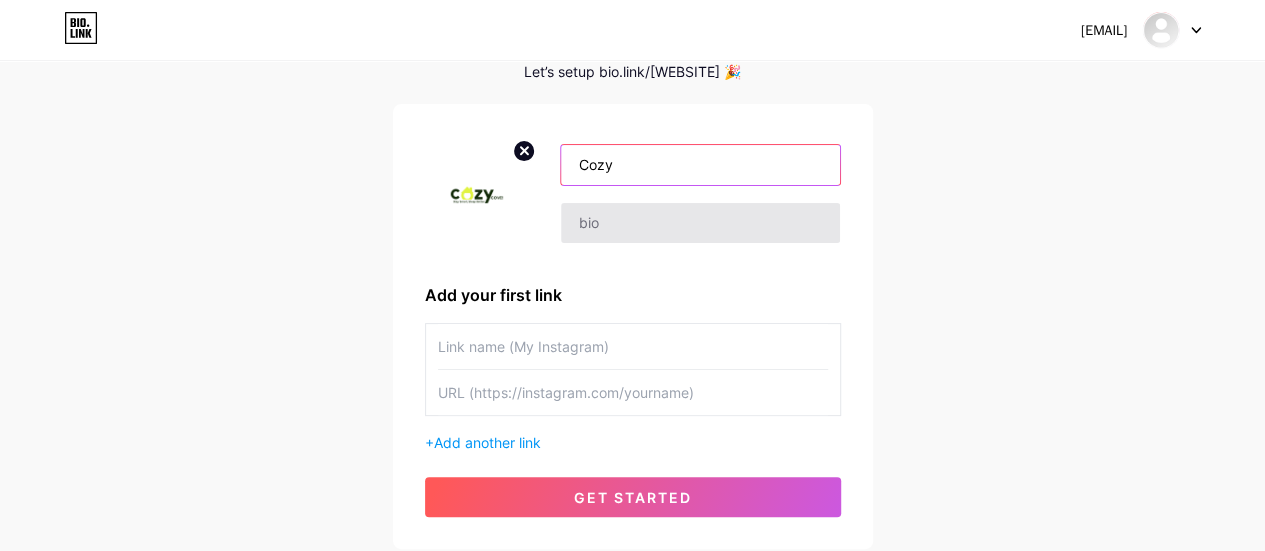 type on "Cozy" 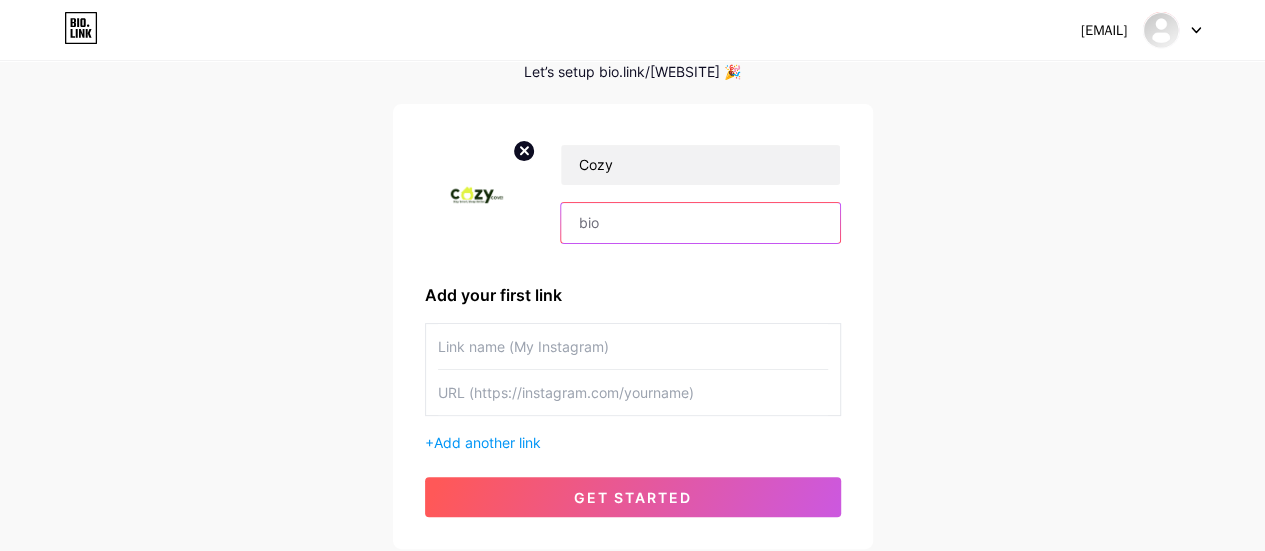 click at bounding box center (700, 223) 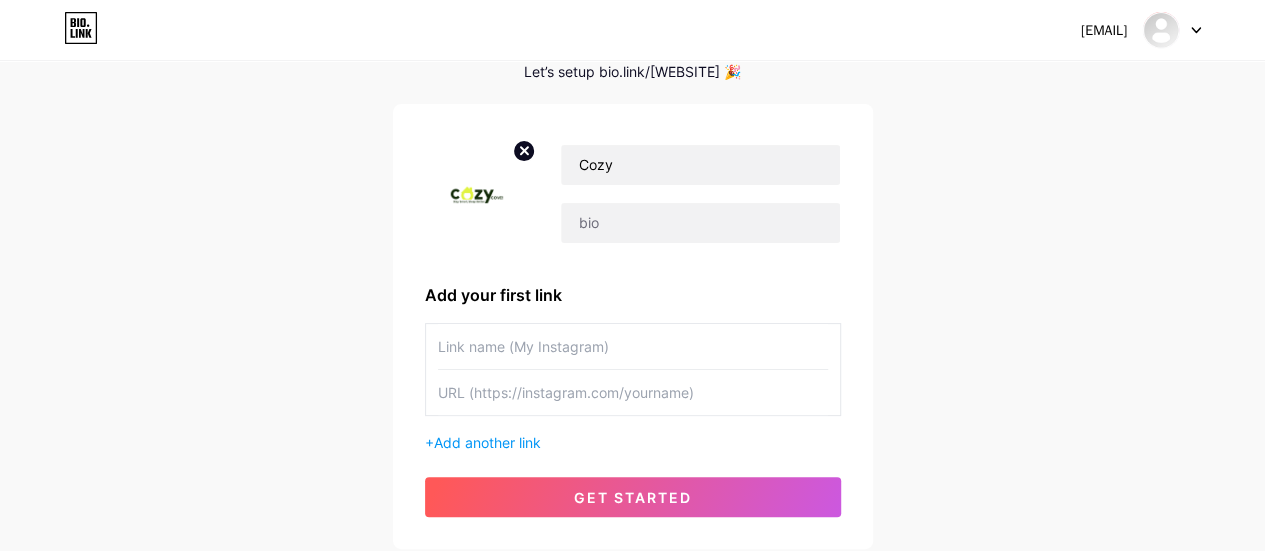 click on "Dashboard     Logout   Setup your page   Let’s setup bio.link/[WEBSITE] 🎉               Cozy         Add your first link
+  Add another link     get started" at bounding box center (632, 256) 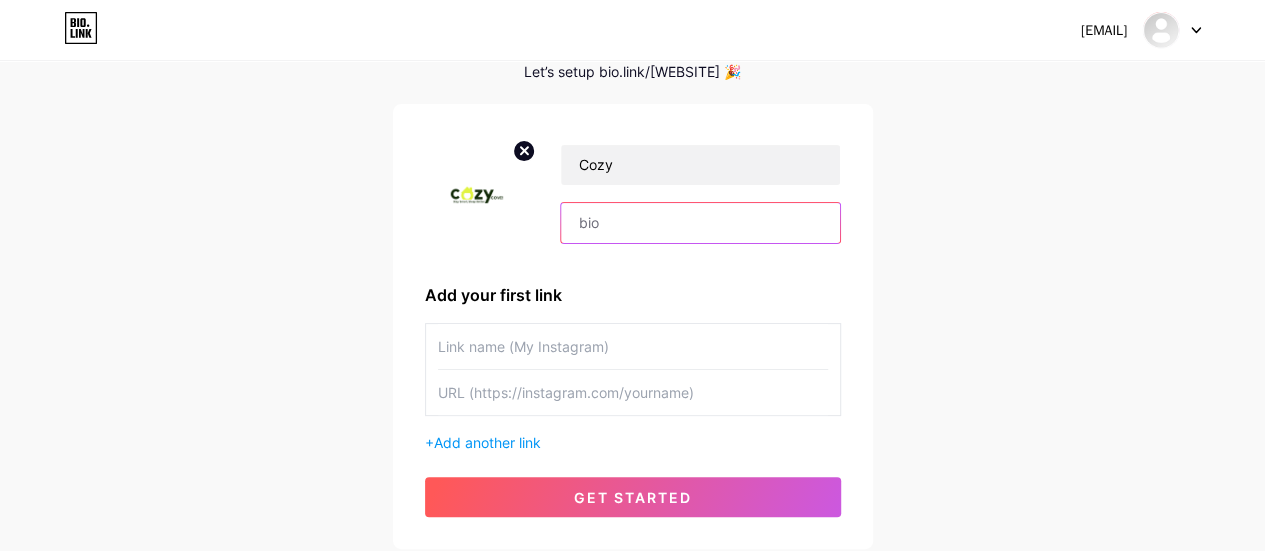 click at bounding box center [700, 223] 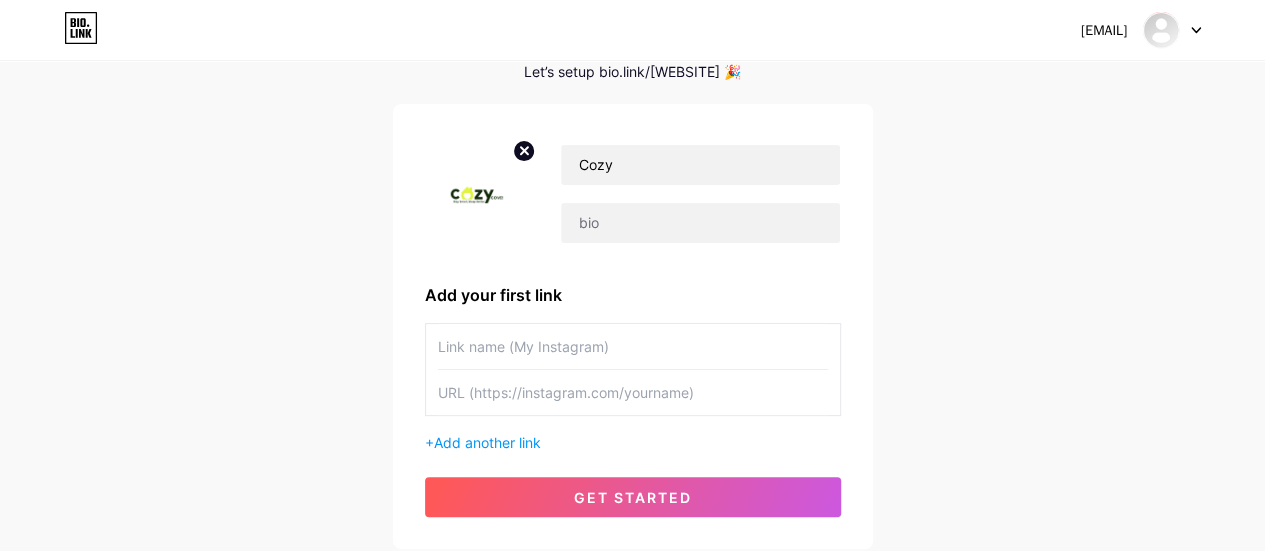 click on "Dashboard     Logout   Setup your page   Let’s setup bio.link/[WEBSITE] 🎉               Cozy         Add your first link
+  Add another link     get started" at bounding box center [632, 256] 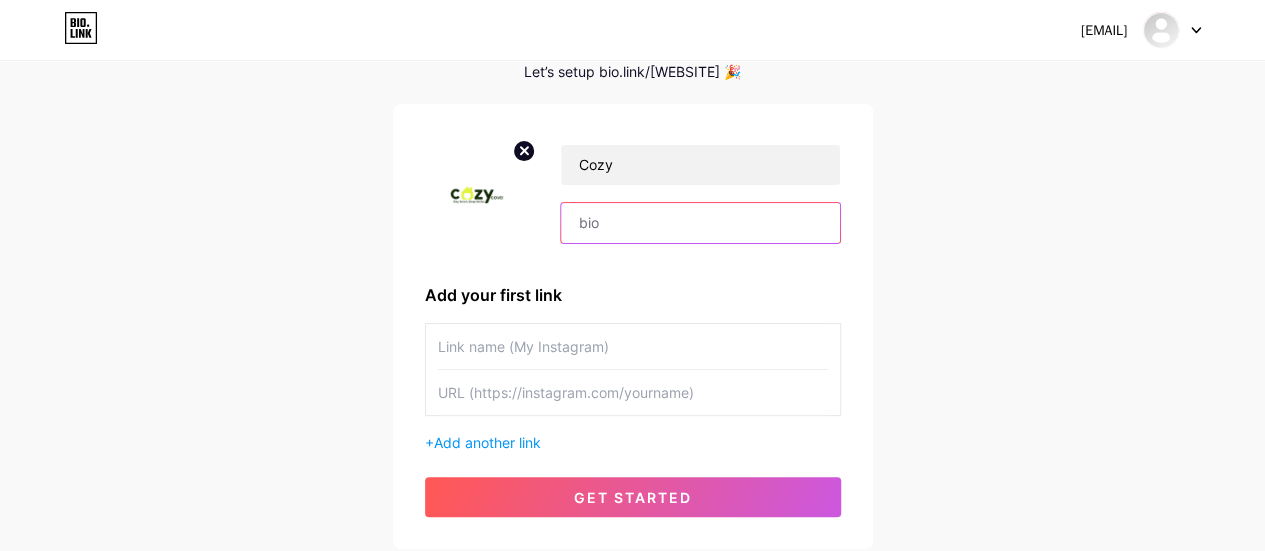 drag, startPoint x: 697, startPoint y: 228, endPoint x: 563, endPoint y: 226, distance: 134.01492 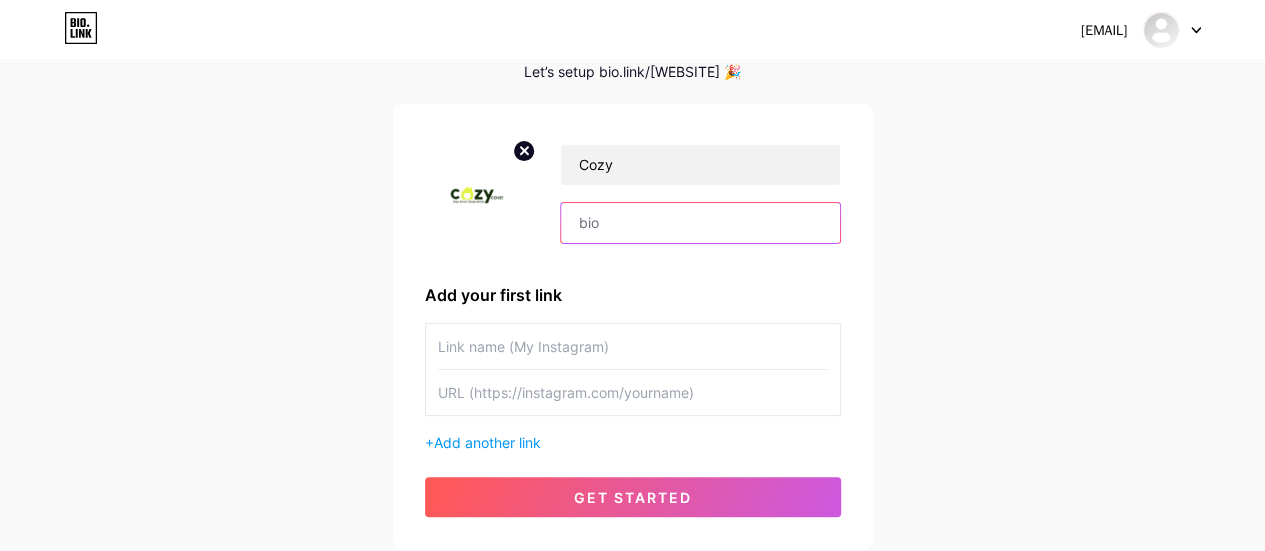 paste on "CozyCove | Penang Stay & Transport" 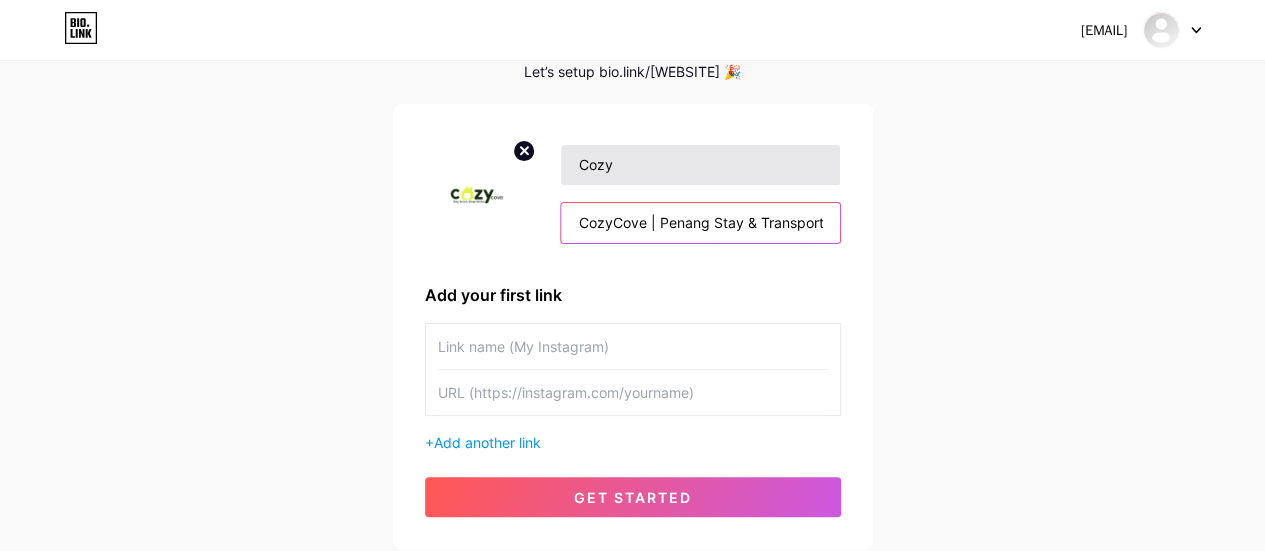 type on "CozyCove | Penang Stay & Transport" 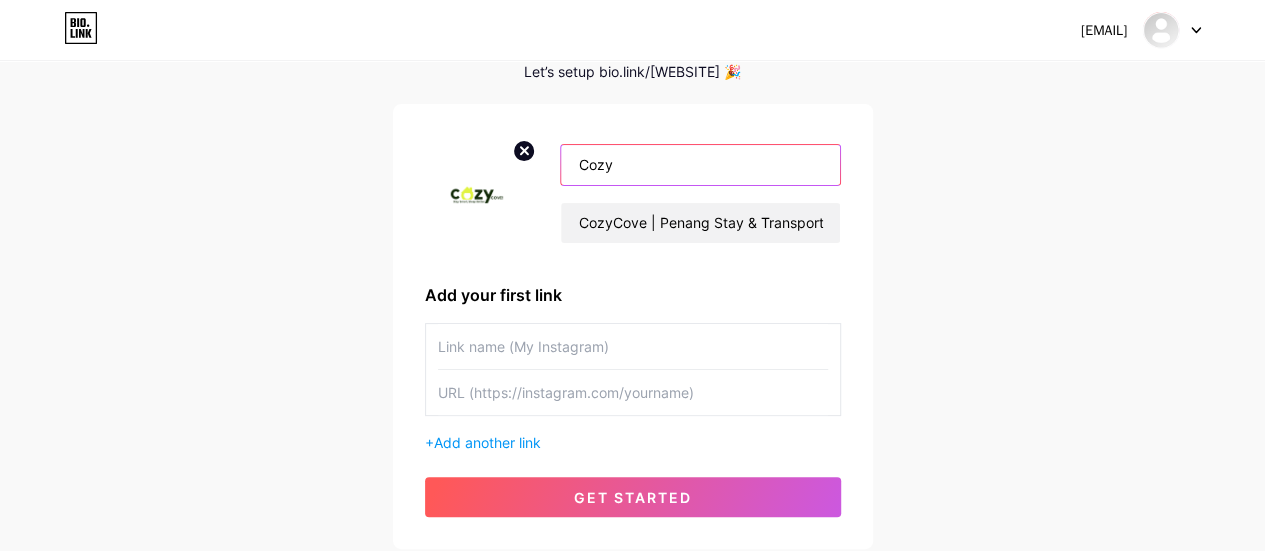 click on "Cozy" at bounding box center (700, 165) 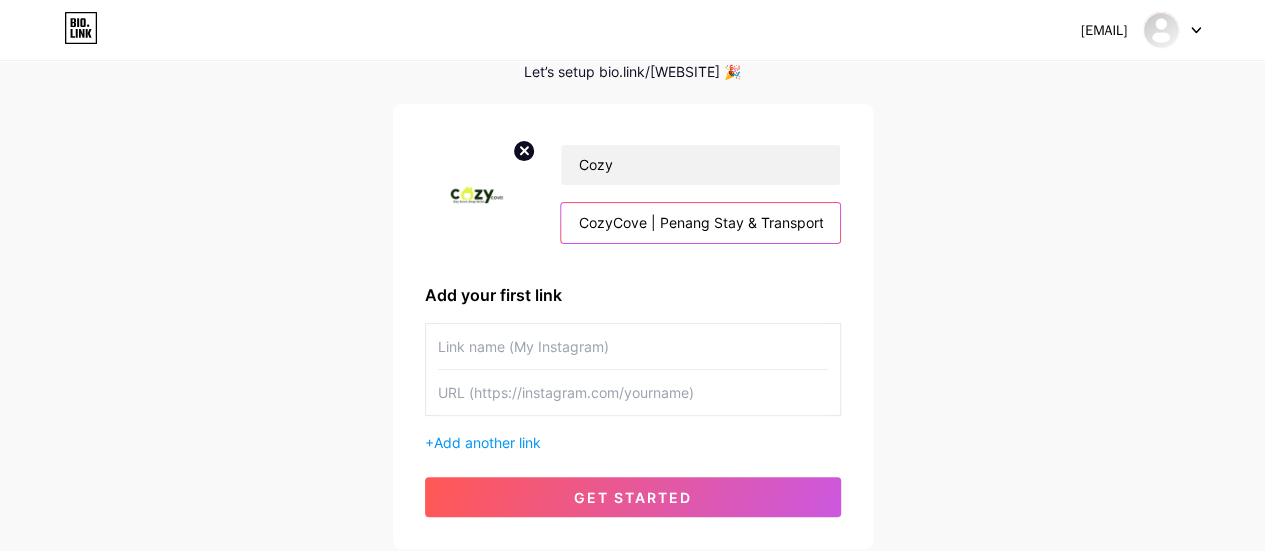 click on "CozyCove | Penang Stay & Transport" at bounding box center [700, 223] 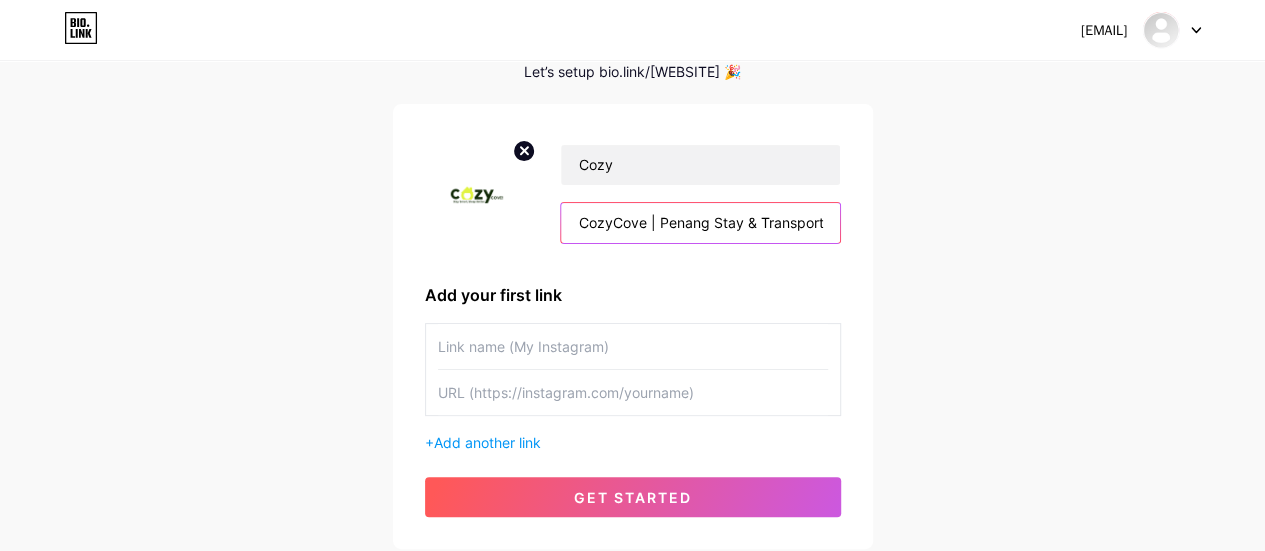 drag, startPoint x: 649, startPoint y: 225, endPoint x: 577, endPoint y: 229, distance: 72.11102 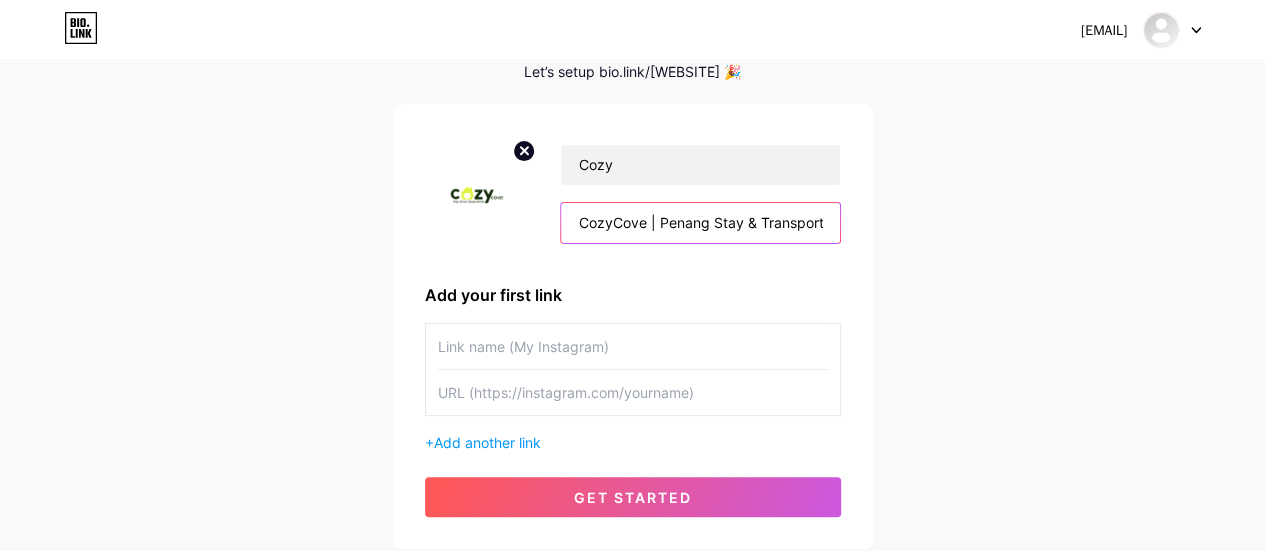 click on "CozyCove | Penang Stay & Transport" at bounding box center [700, 223] 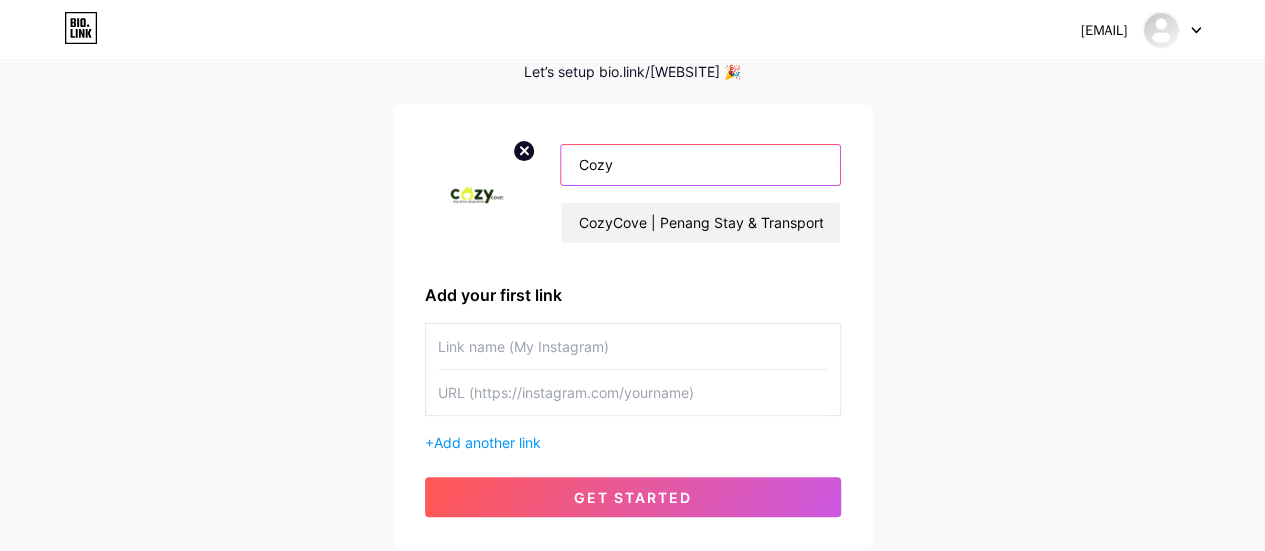 click on "Cozy" at bounding box center [700, 165] 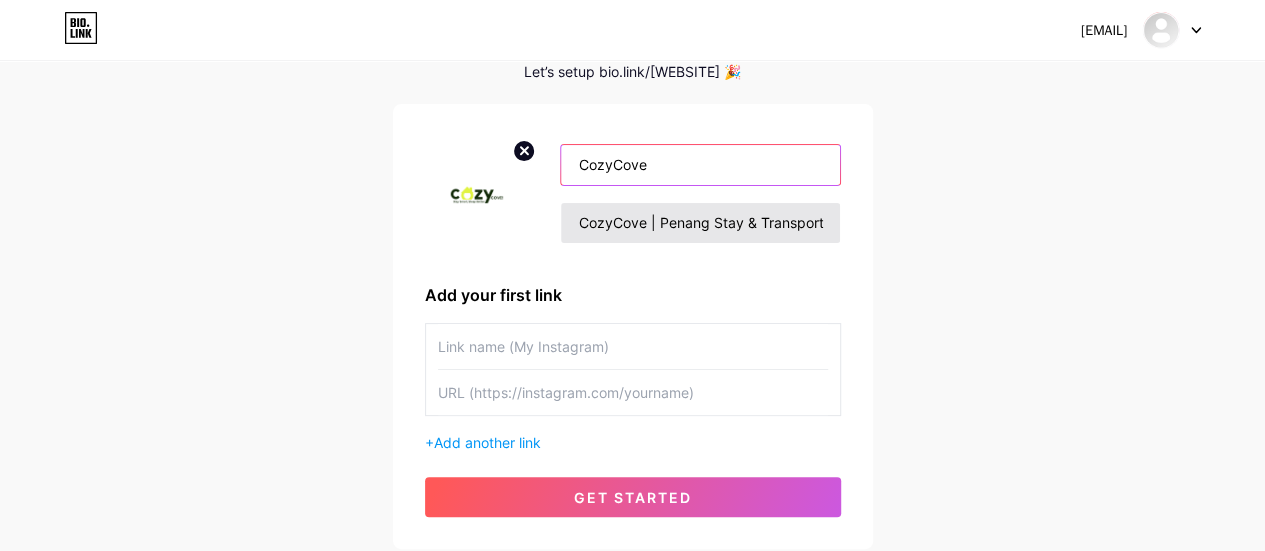 type on "CozyCove" 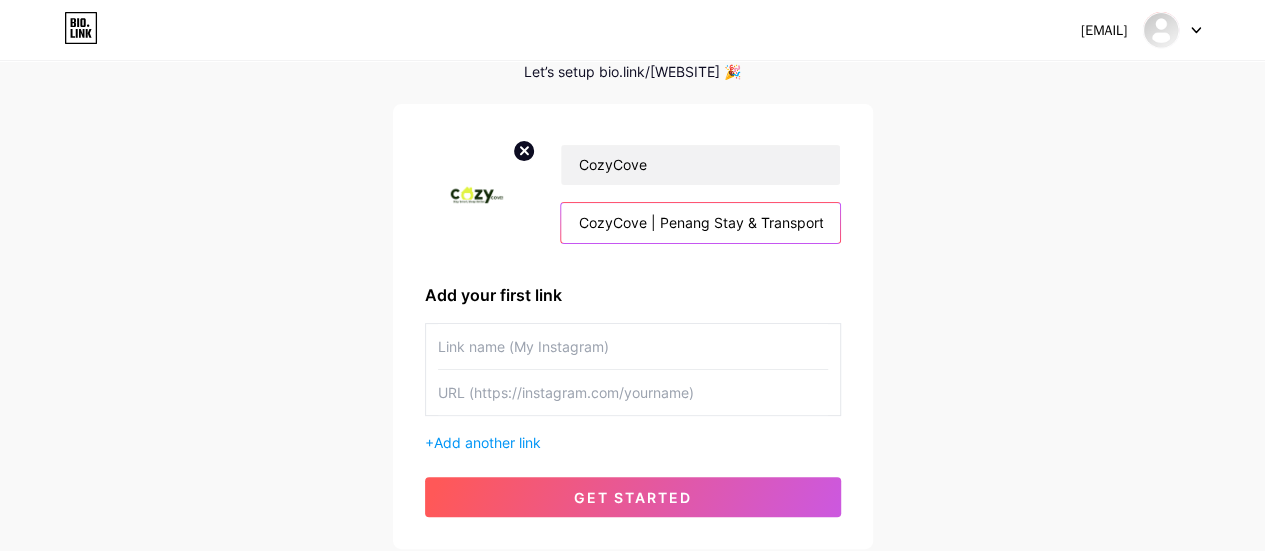 click on "CozyCove | Penang Stay & Transport" at bounding box center [700, 223] 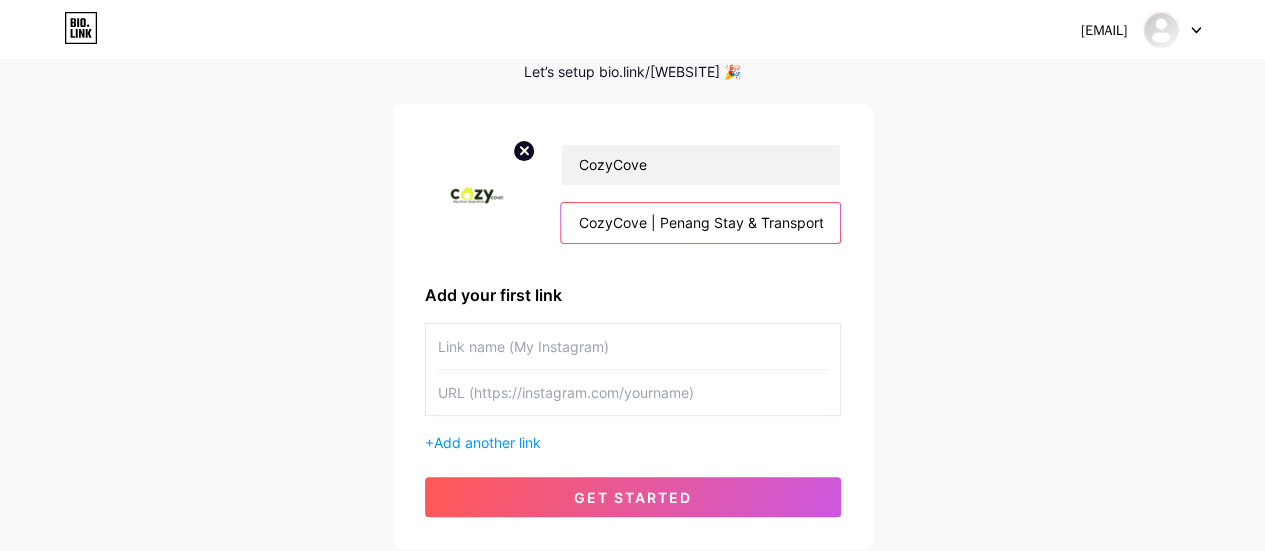 paste on "🛏️ Smart stays for medical & travel guests 🚗 Private transport (hospital, airport, city) 🍽️ Light meals & local tips 📩 Book via WhatsApp / Link in bio 📍[CITY], [COUNTRY]" 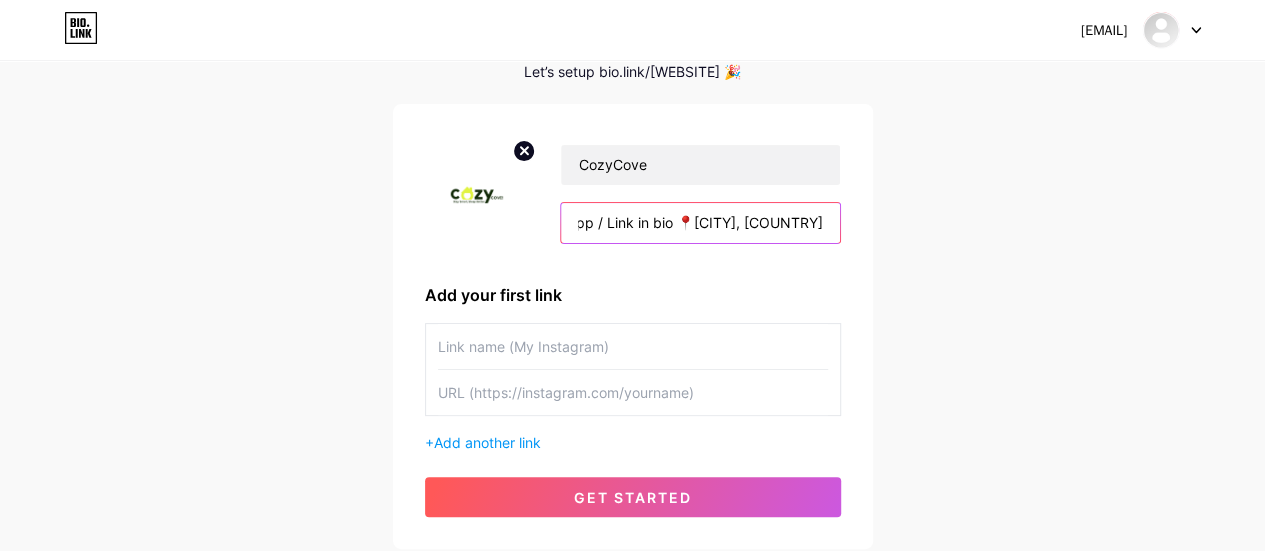 scroll, scrollTop: 0, scrollLeft: 1125, axis: horizontal 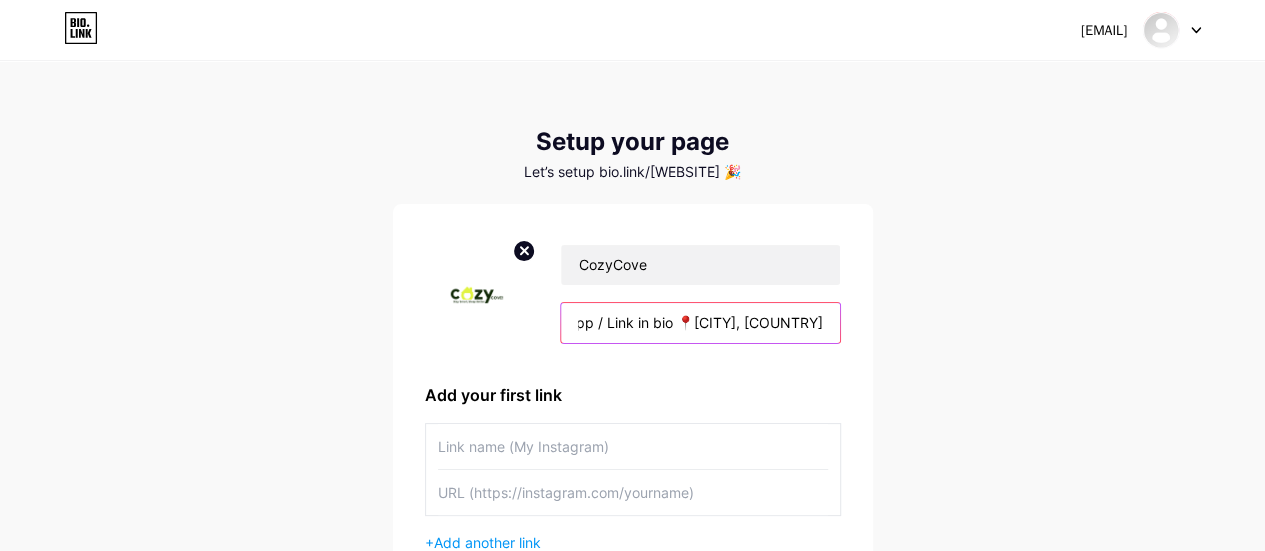 click on "CozyCove | [CITY] Stay & Transport 🛏️ Smart stays for medical & travel guests 🚗 Private transport (hospital, airport, city) 🍽️ Light meals & local tips 📩 Book via WhatsApp / Link in bio 📍[CITY], [COUNTRY]" at bounding box center [700, 323] 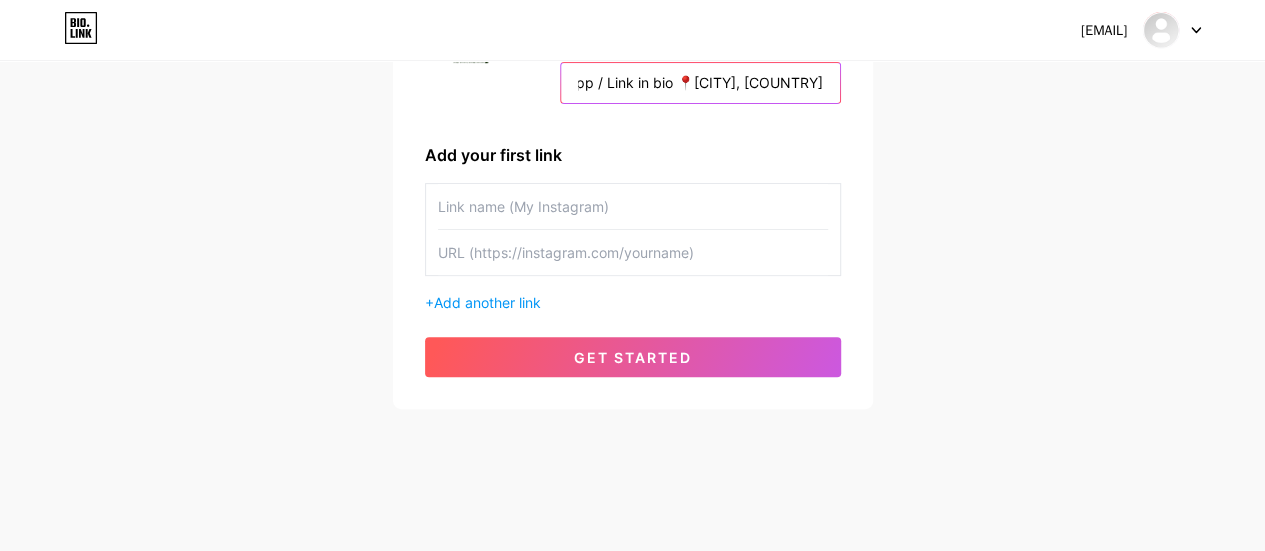 scroll, scrollTop: 40, scrollLeft: 0, axis: vertical 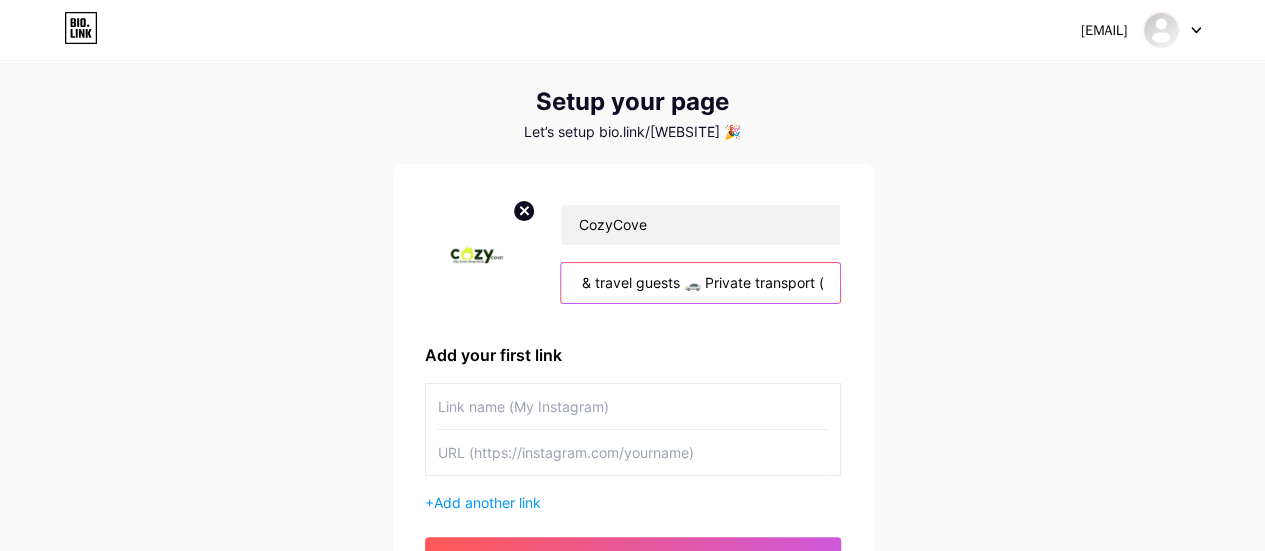 drag, startPoint x: 693, startPoint y: 284, endPoint x: 566, endPoint y: 283, distance: 127.00394 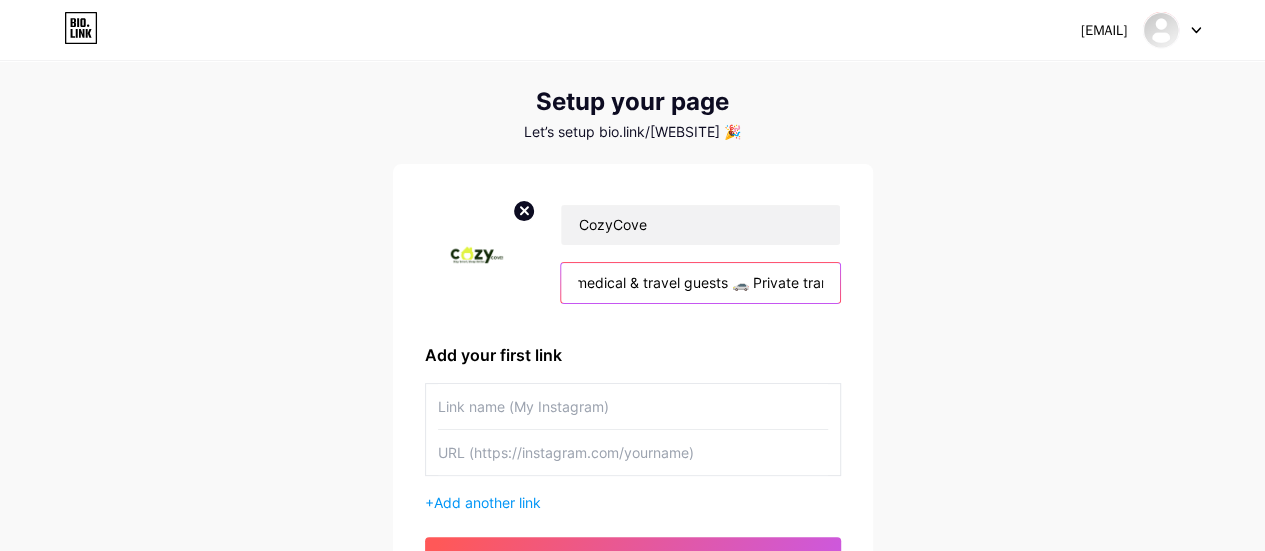 click on "CozyCove | [CITY] Stay & Transport 🛏️ Smart stays for medical & travel guests 🚗 Private transport (hospital, airport, city) 🍽️ Light meals & local tips 📩 Book via WhatsApp / Link in bio 📍[CITY], [COUNTRY]" at bounding box center (700, 283) 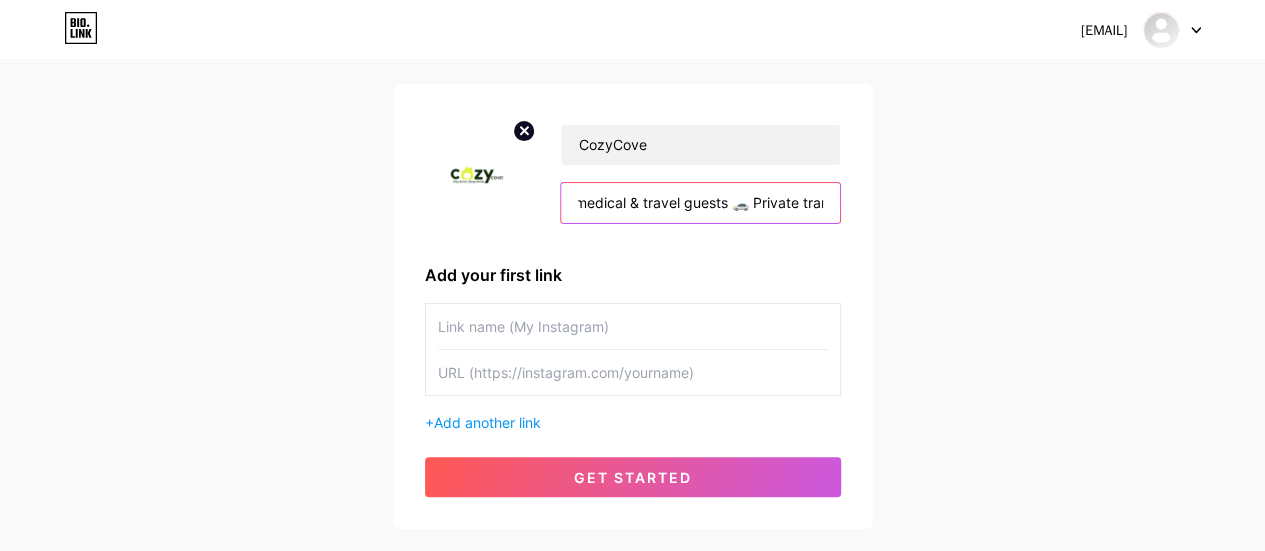 scroll, scrollTop: 200, scrollLeft: 0, axis: vertical 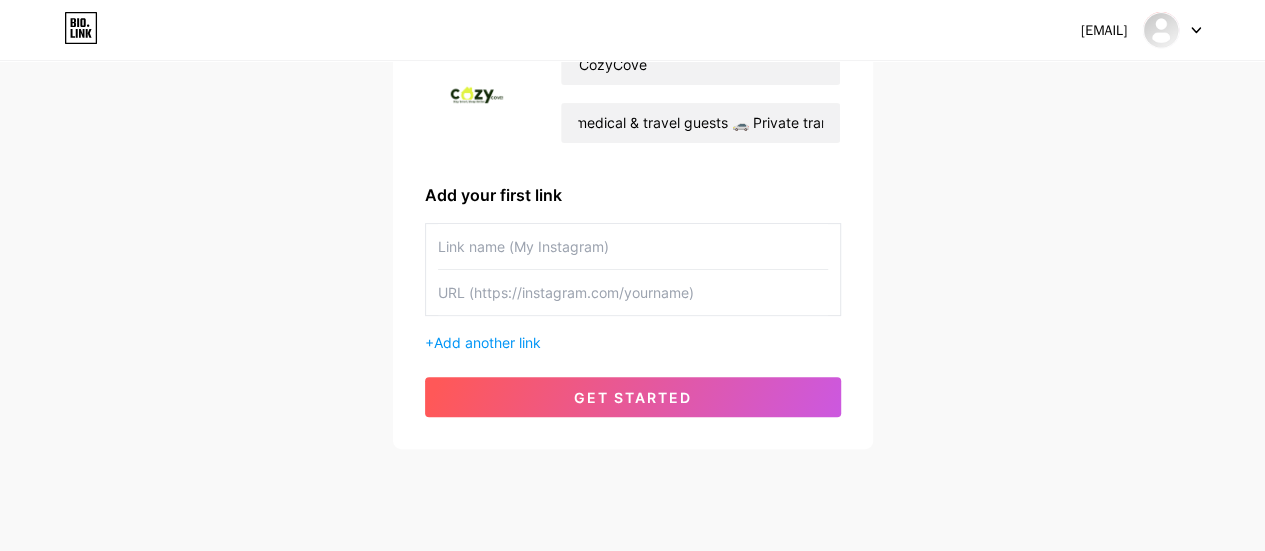 click on "CozyCove     CozyCove | [CITY] Stay & Transport 🛏️ Smart stays for medical & travel guests 🚗 Private transport (hospital, airport, city) 🍽️ Light meals & local tips 📩 Book via WhatsApp / Link in bio 📍[CITY], [COUNTRY]" at bounding box center (633, 93) 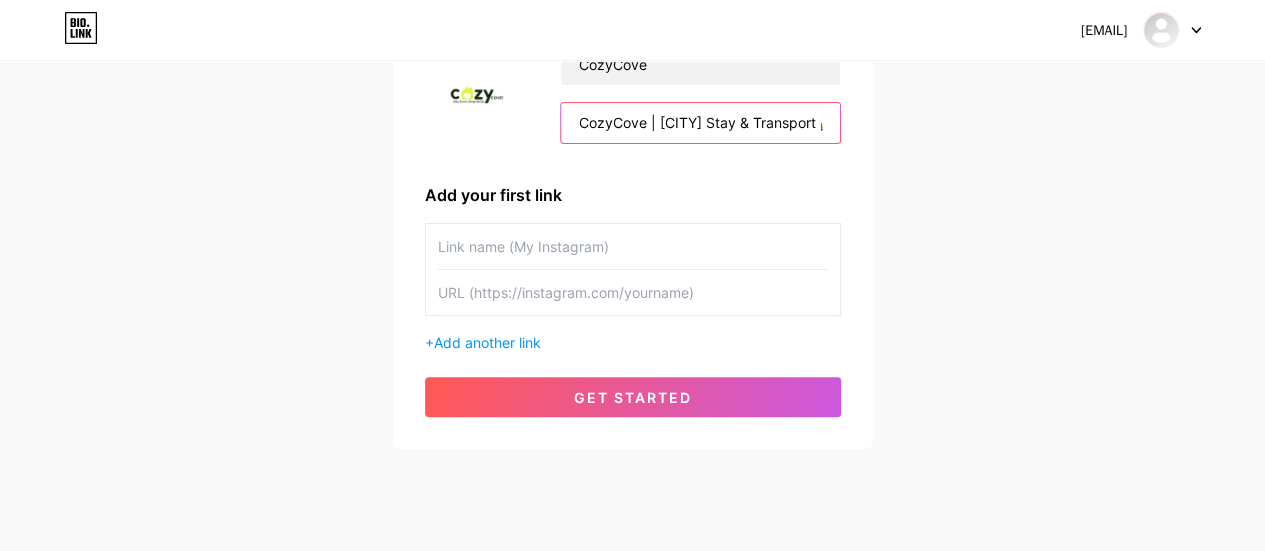 click on "CozyCove | [CITY] Stay & Transport 🛏️ Smart stays for medical & travel guests 🚗 Private transport (hospital, airport, city) 🍽️ Light meals & local tips 📩 Book via WhatsApp / Link in bio 📍[CITY], [COUNTRY]" at bounding box center (700, 123) 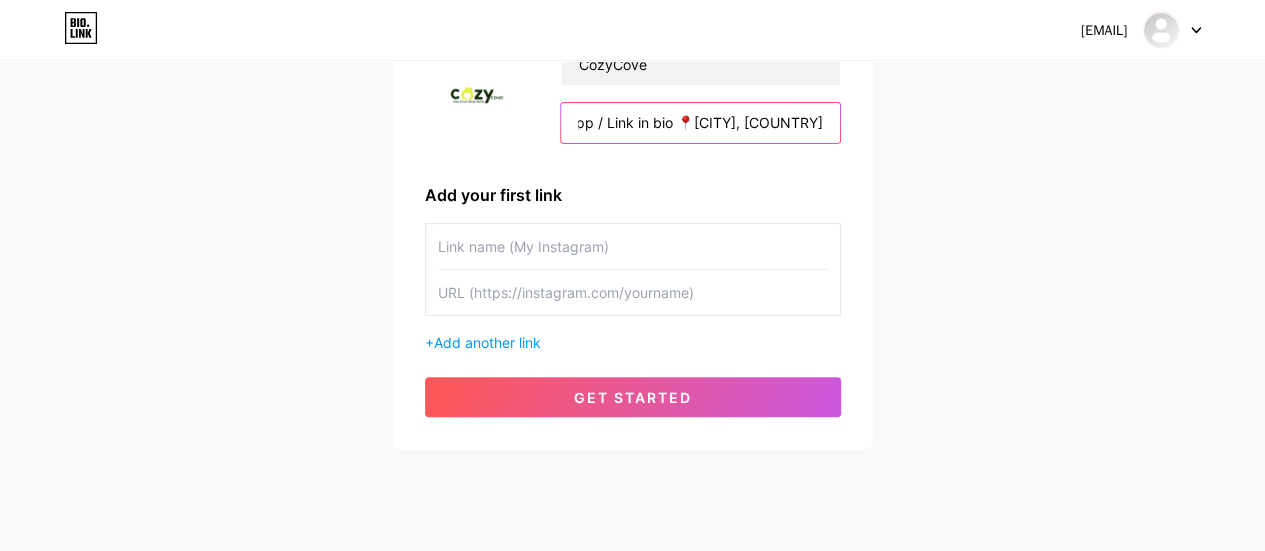 scroll, scrollTop: 0, scrollLeft: 1118, axis: horizontal 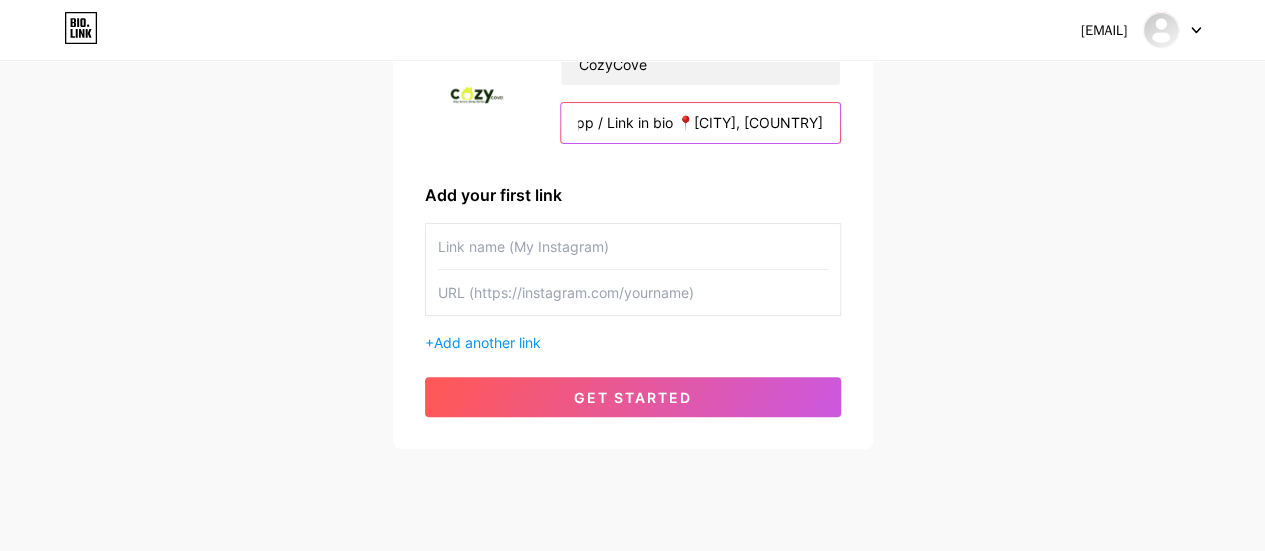 drag, startPoint x: 826, startPoint y: 125, endPoint x: 672, endPoint y: 123, distance: 154.01299 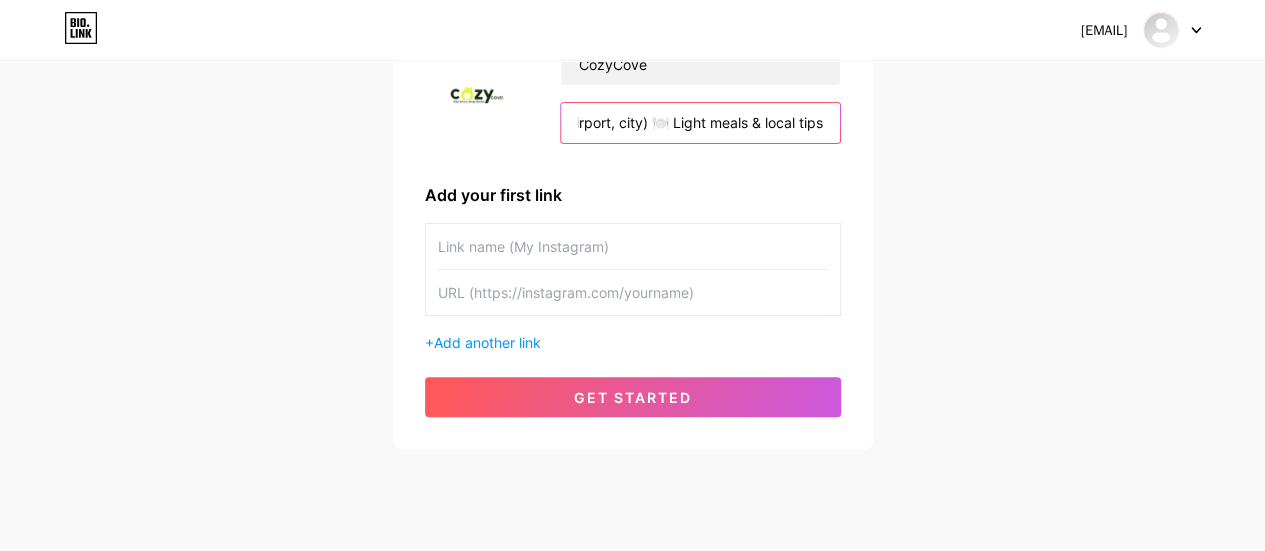scroll, scrollTop: 0, scrollLeft: 752, axis: horizontal 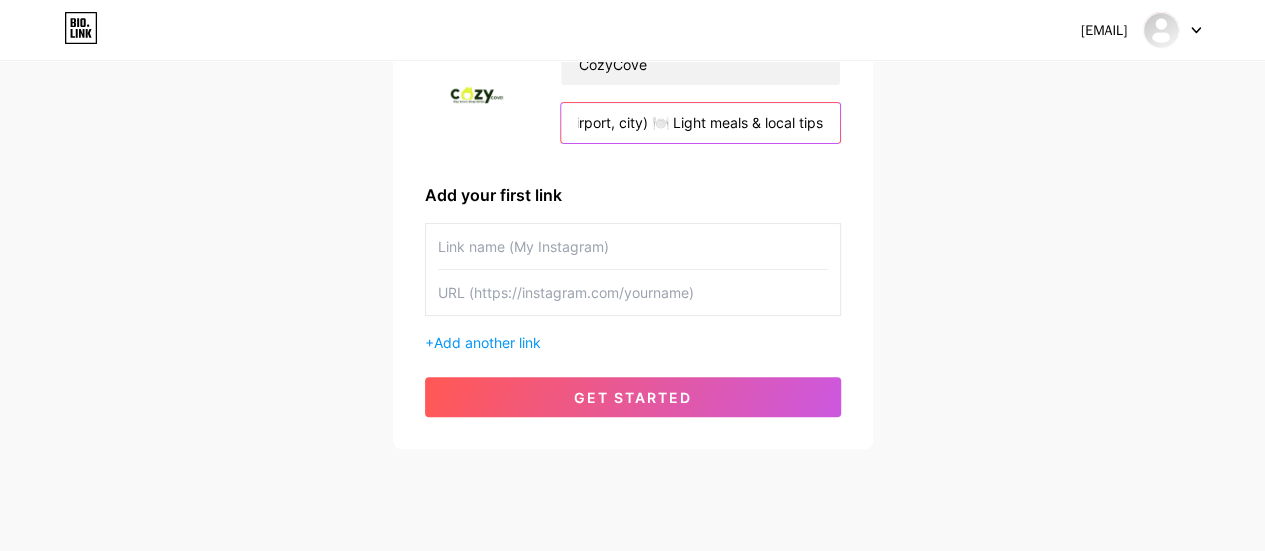 type on "CozyCove | [CITY] Stay & Transport 🛏️ Smart stays for medical & travel guests 🚗 Private transport (hospital, airport, city) 🍽️ Light meals & local tips" 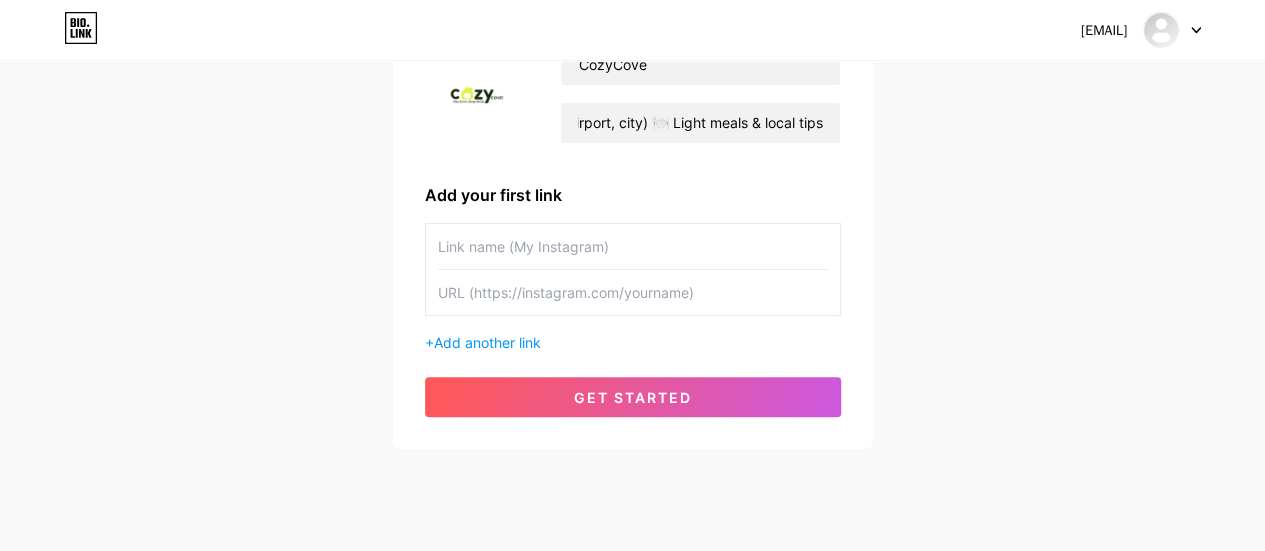 click at bounding box center [633, 246] 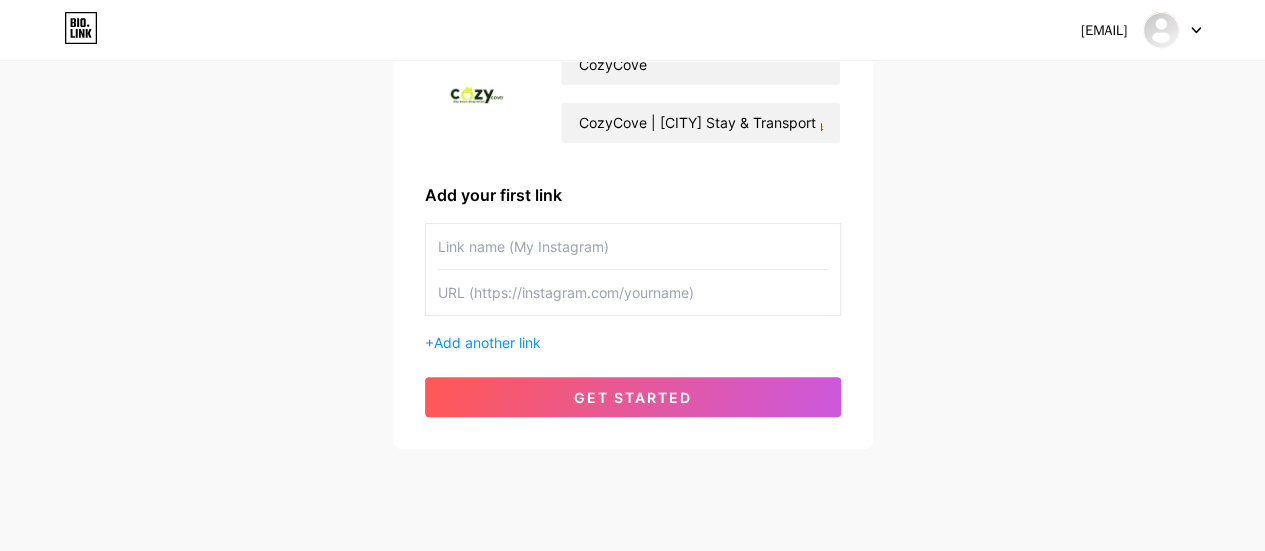 click at bounding box center [633, 246] 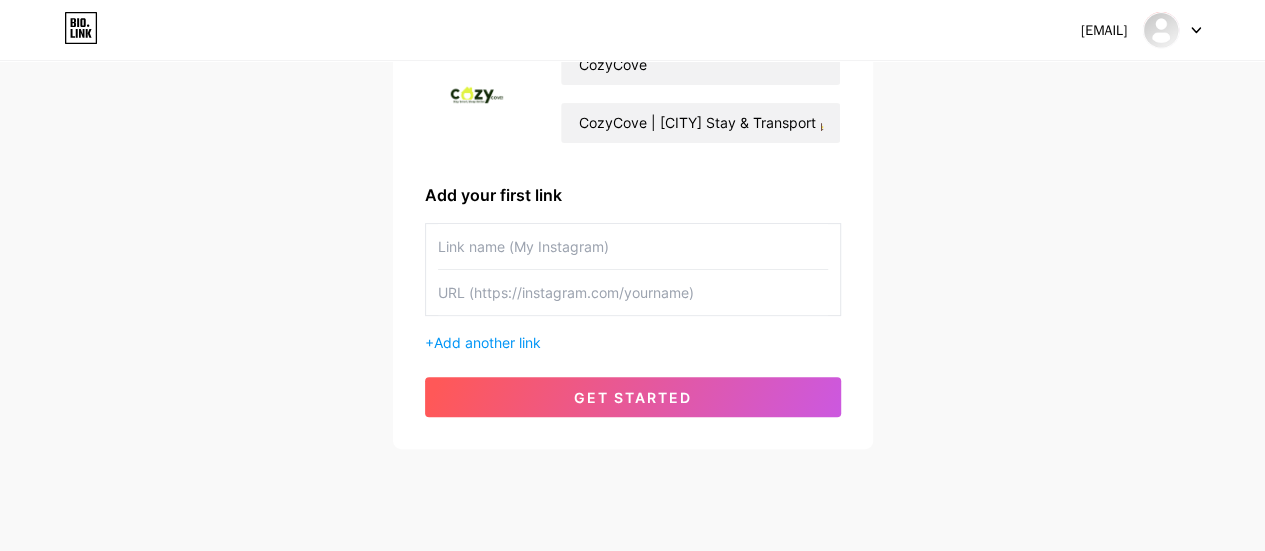 paste on "cozycovestay" 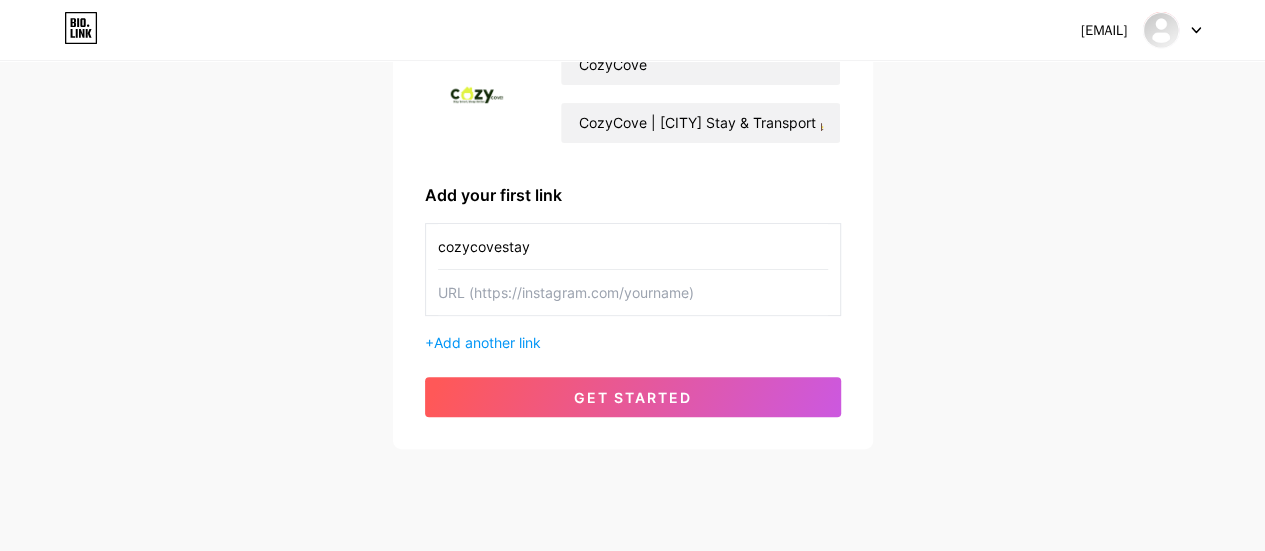 type on "cozycovestay" 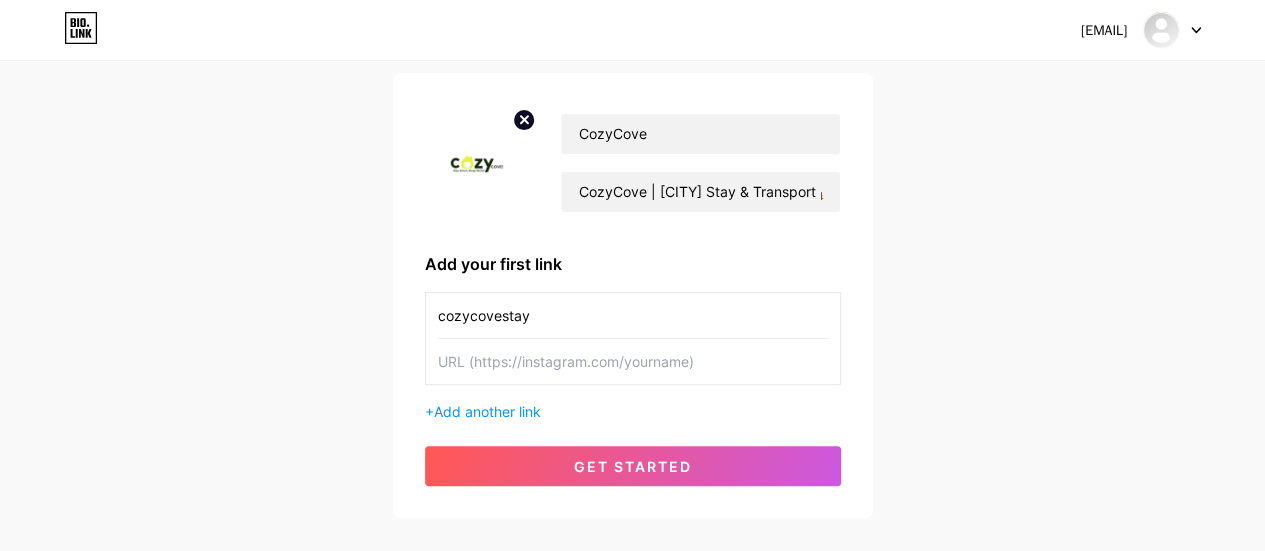 scroll, scrollTop: 100, scrollLeft: 0, axis: vertical 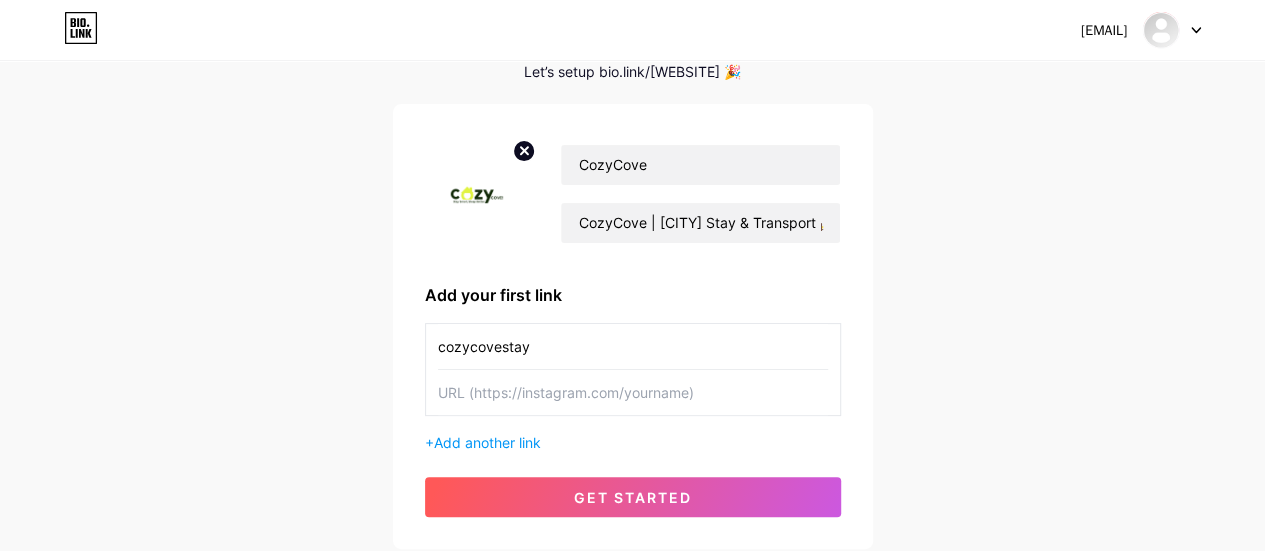 click on "cozycovestay" at bounding box center [633, 346] 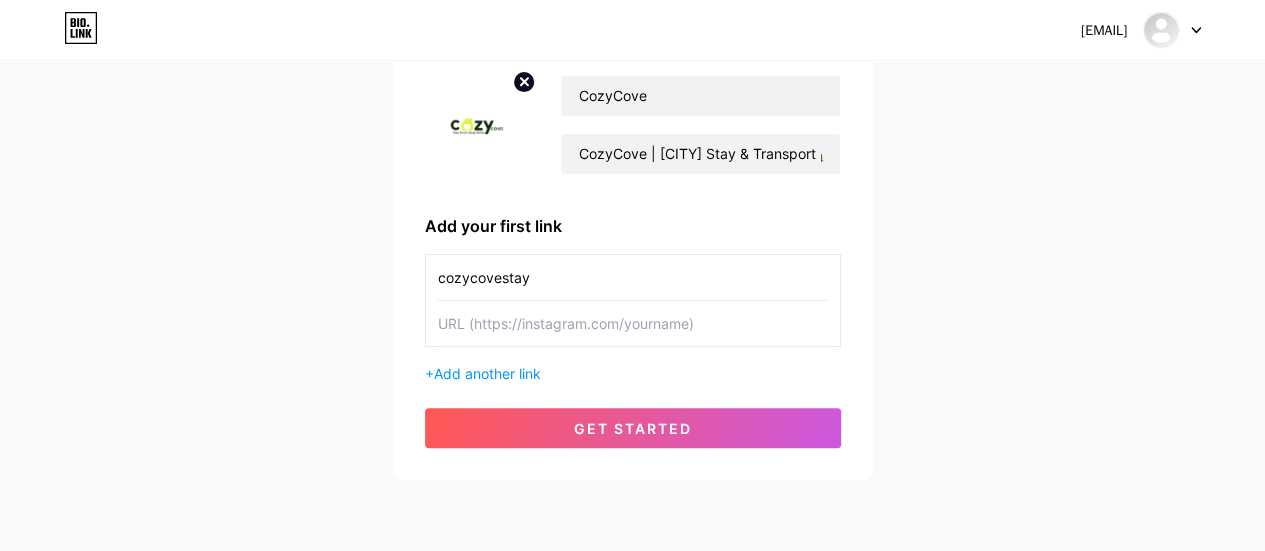 scroll, scrollTop: 200, scrollLeft: 0, axis: vertical 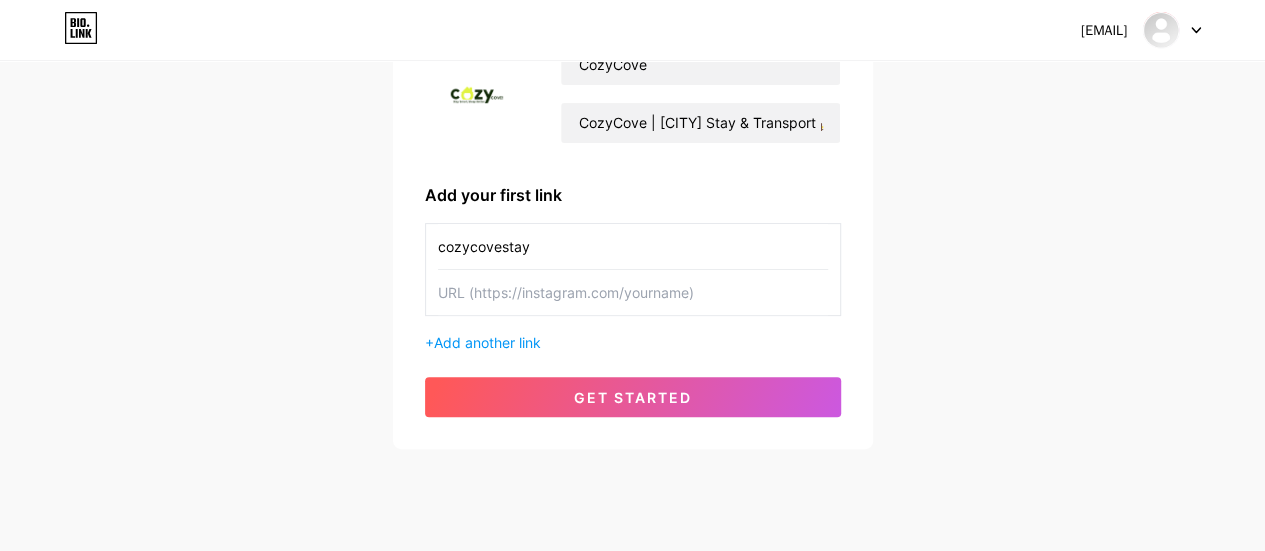 paste on "https://www.instagram.com/cozycovestay/" 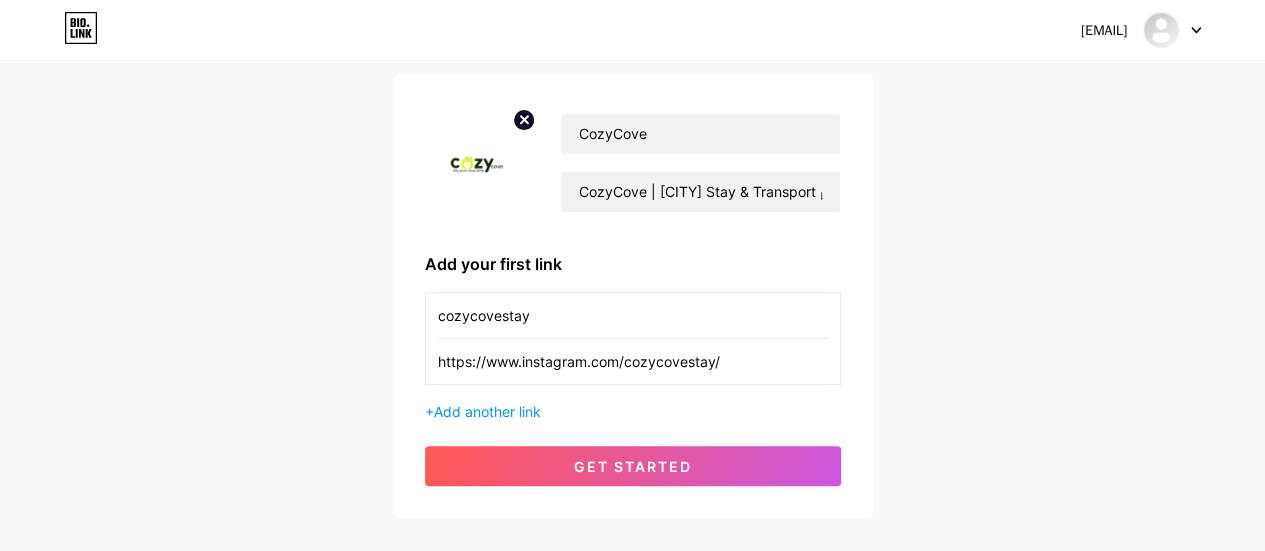 scroll, scrollTop: 100, scrollLeft: 0, axis: vertical 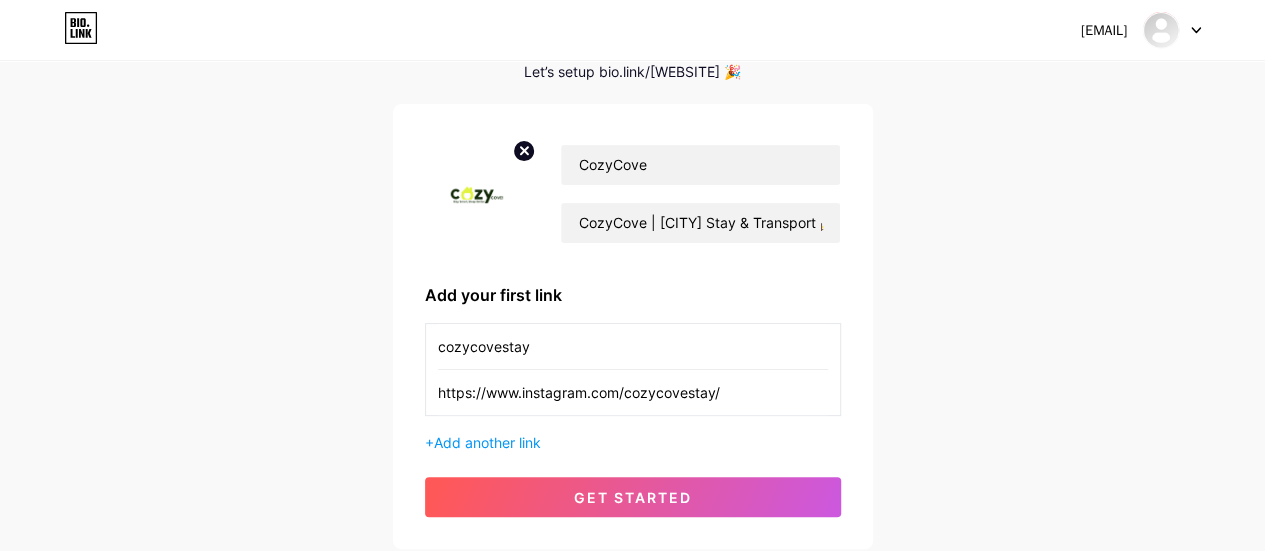 type on "https://www.instagram.com/cozycovestay/" 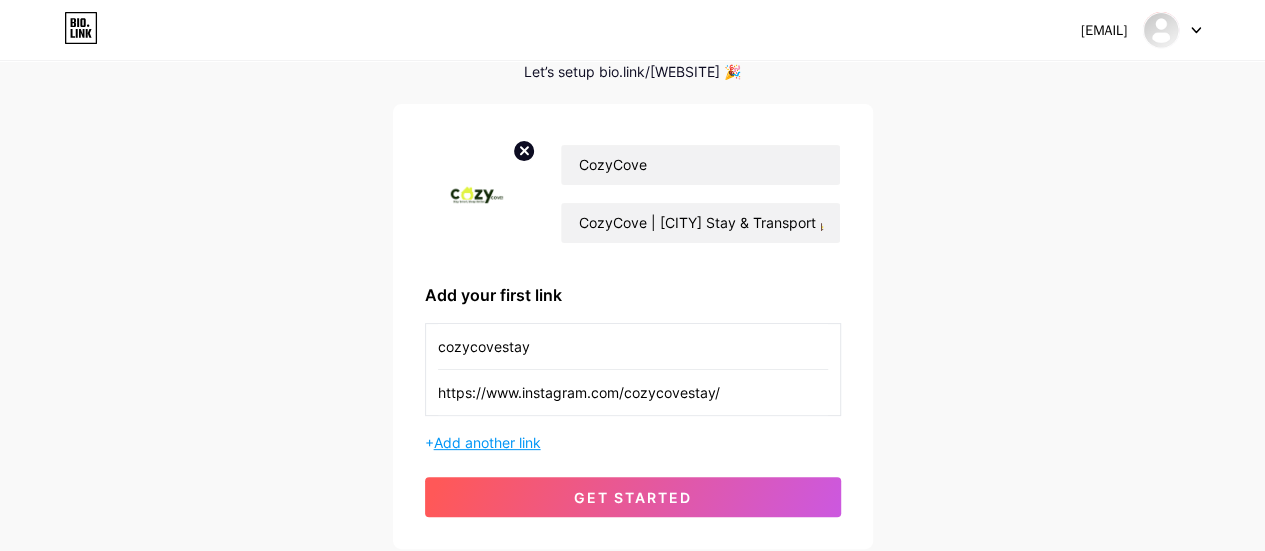 click on "Add another link" at bounding box center [487, 442] 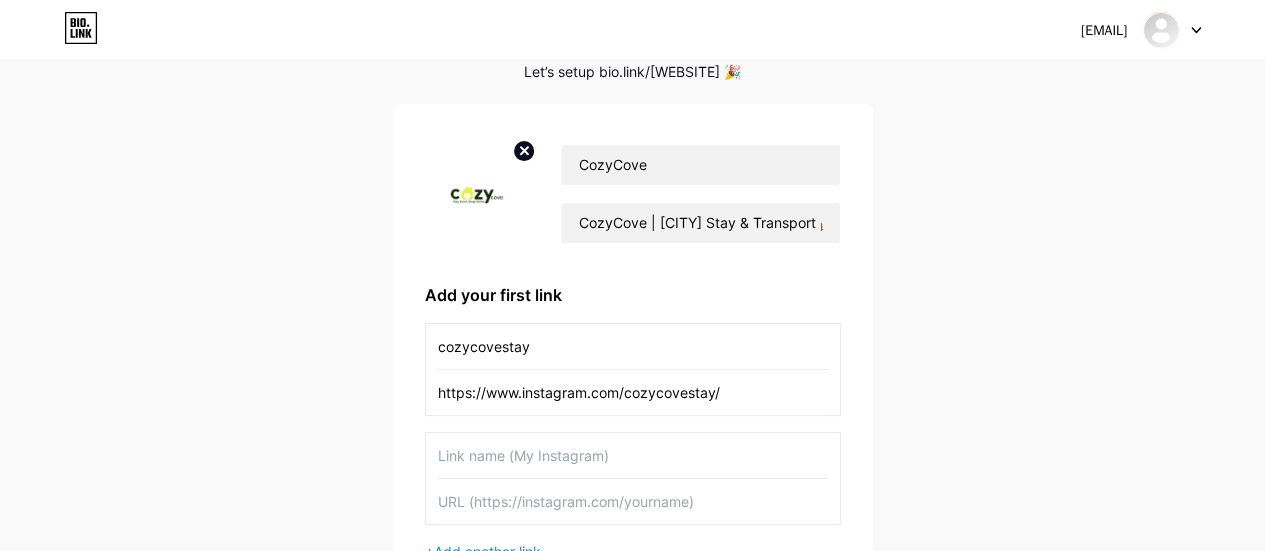 scroll, scrollTop: 200, scrollLeft: 0, axis: vertical 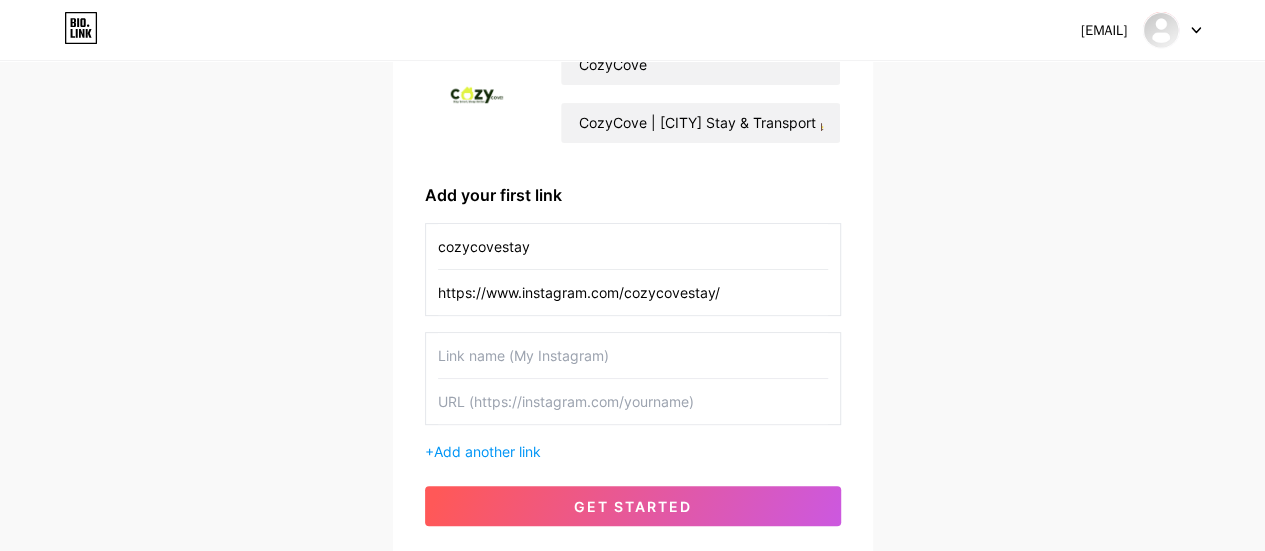 click at bounding box center (633, 355) 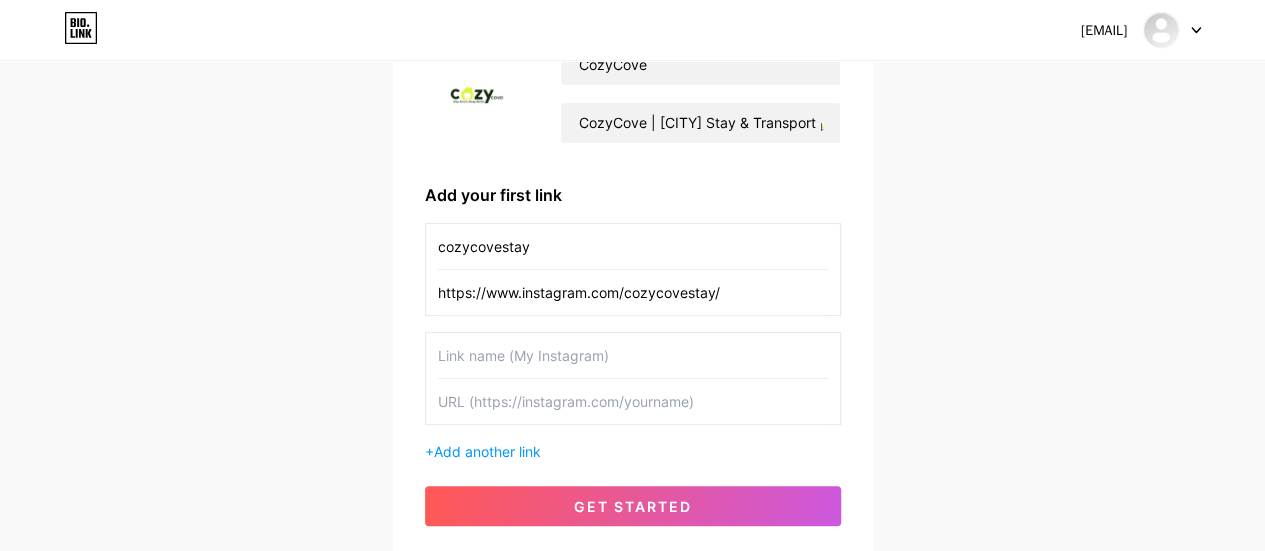 paste on "aksiikhlas" 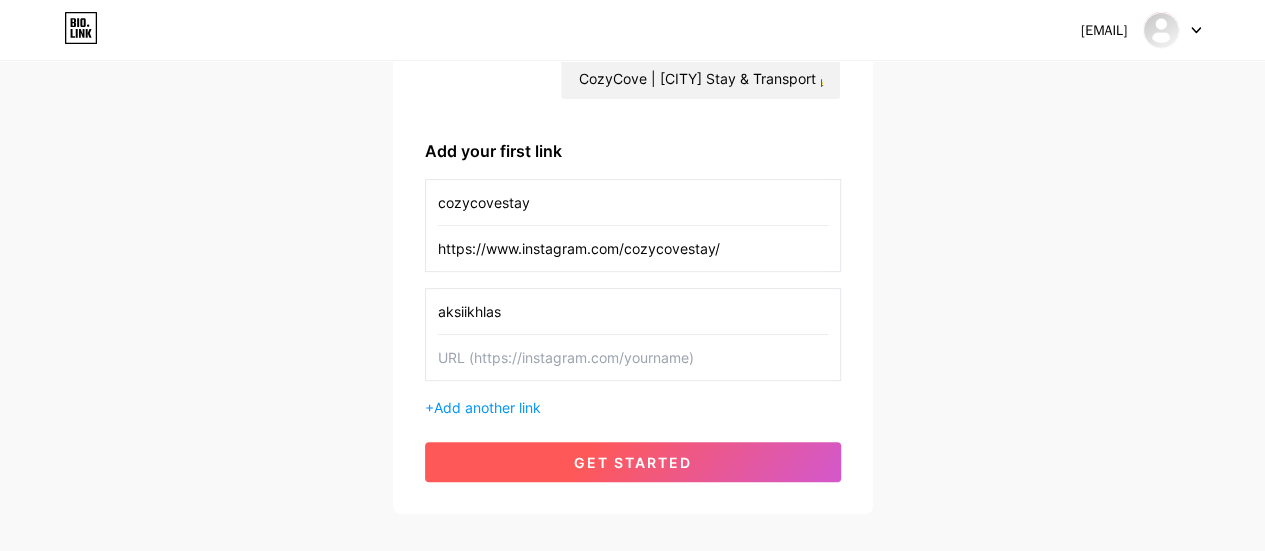 scroll, scrollTop: 148, scrollLeft: 0, axis: vertical 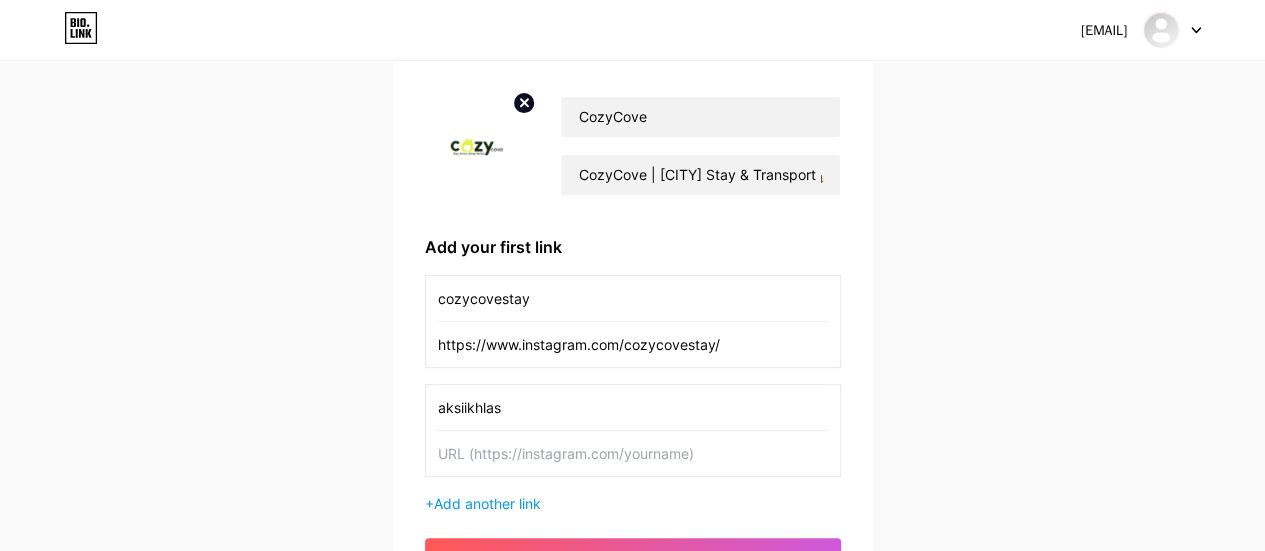 type on "aksiikhlas" 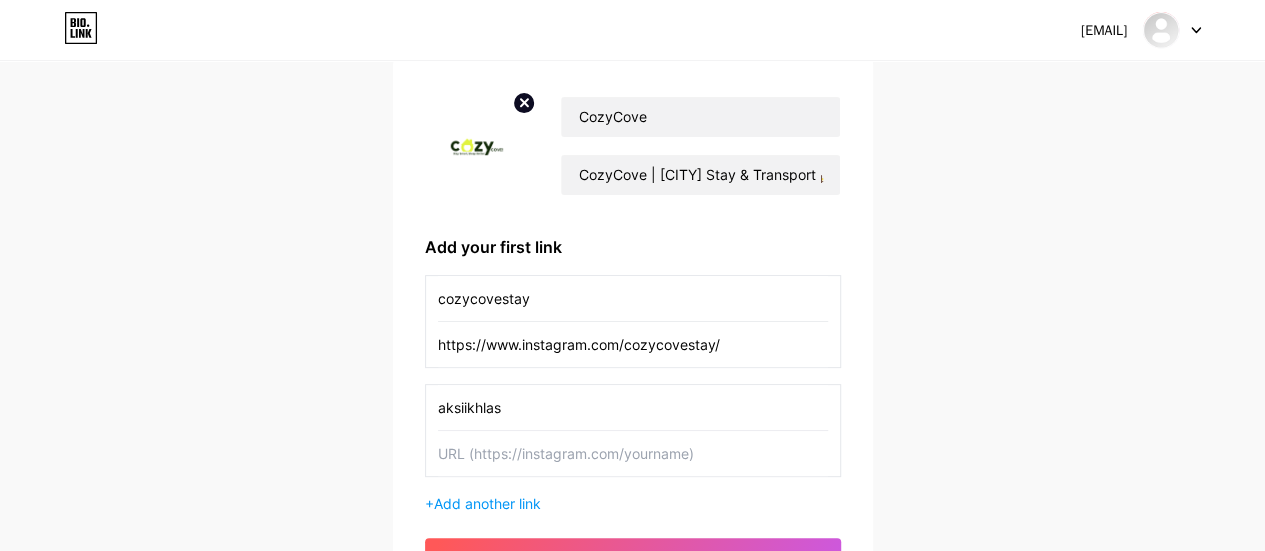 click at bounding box center (633, 453) 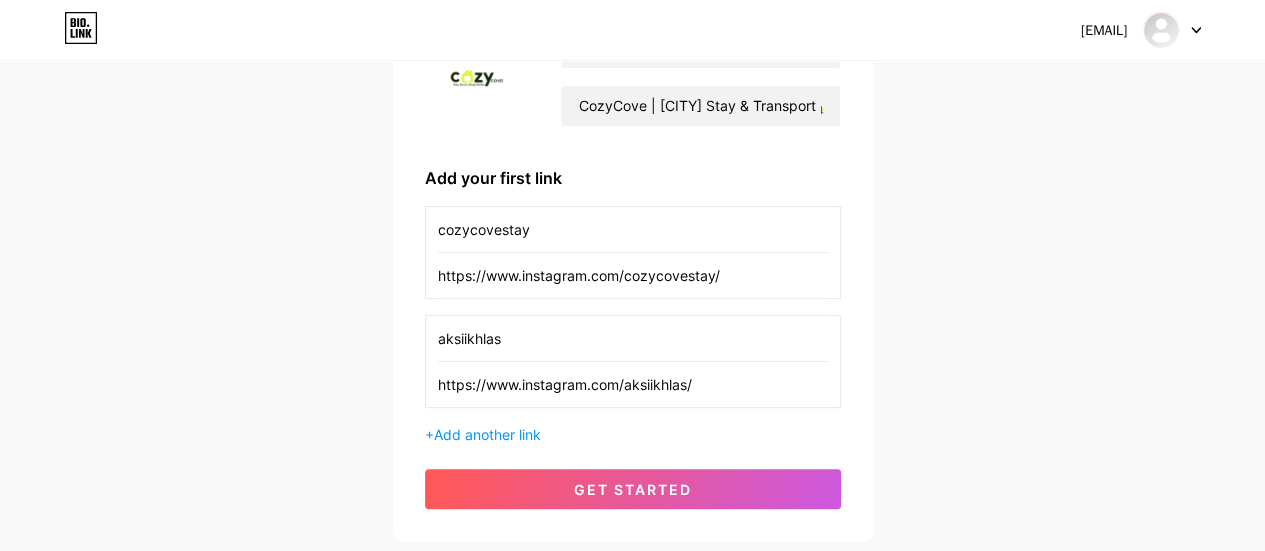 scroll, scrollTop: 248, scrollLeft: 0, axis: vertical 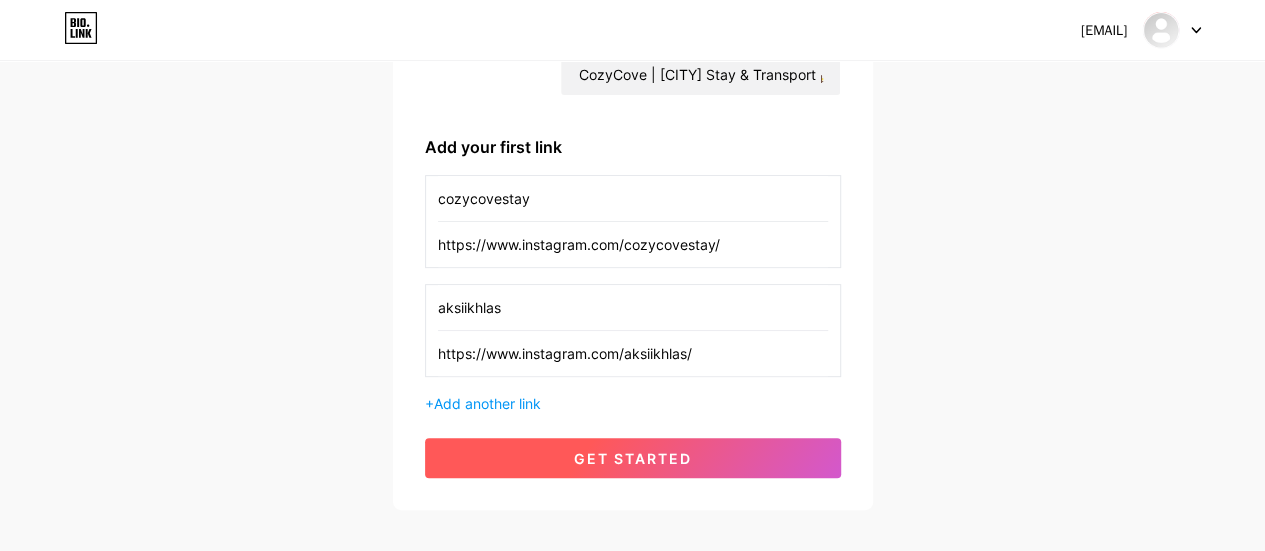 type on "https://www.instagram.com/aksiikhlas/" 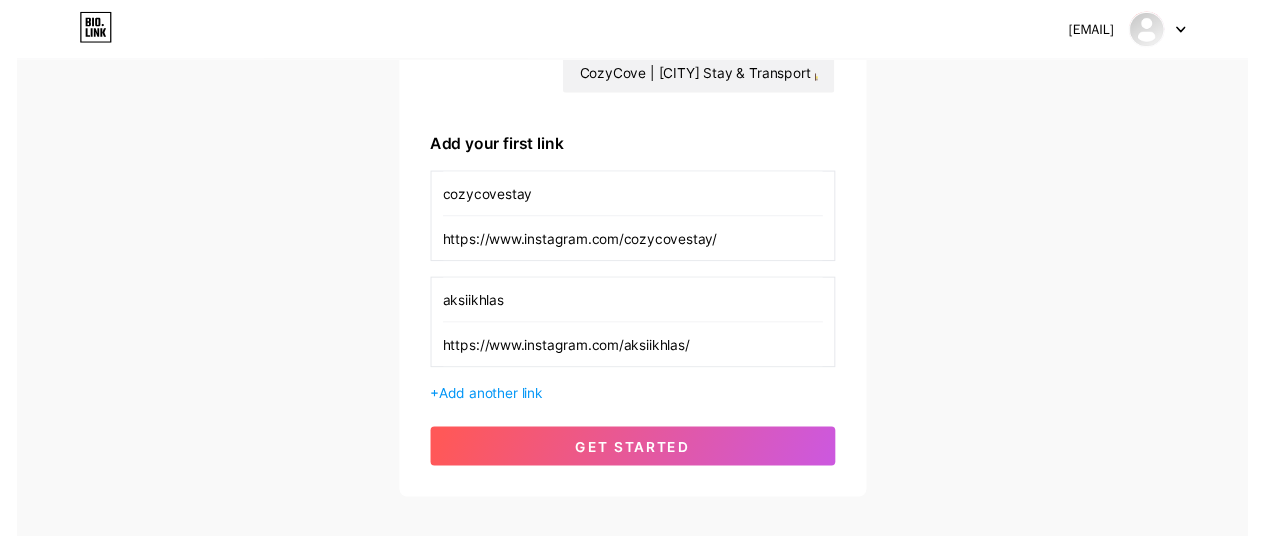 scroll, scrollTop: 0, scrollLeft: 0, axis: both 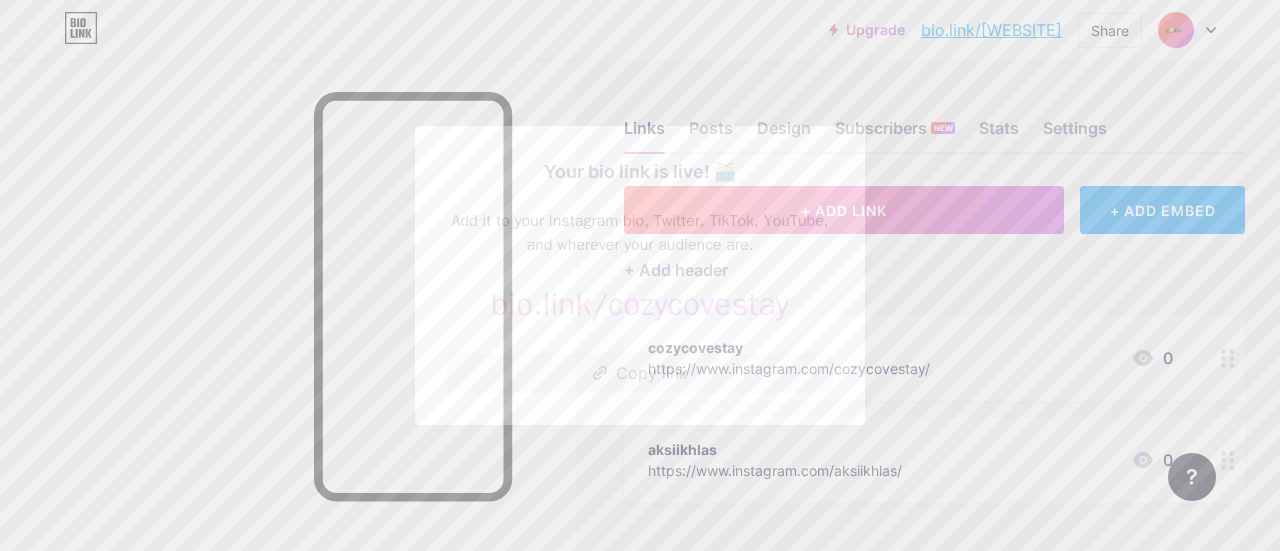 click on "Copy link" at bounding box center (640, 373) 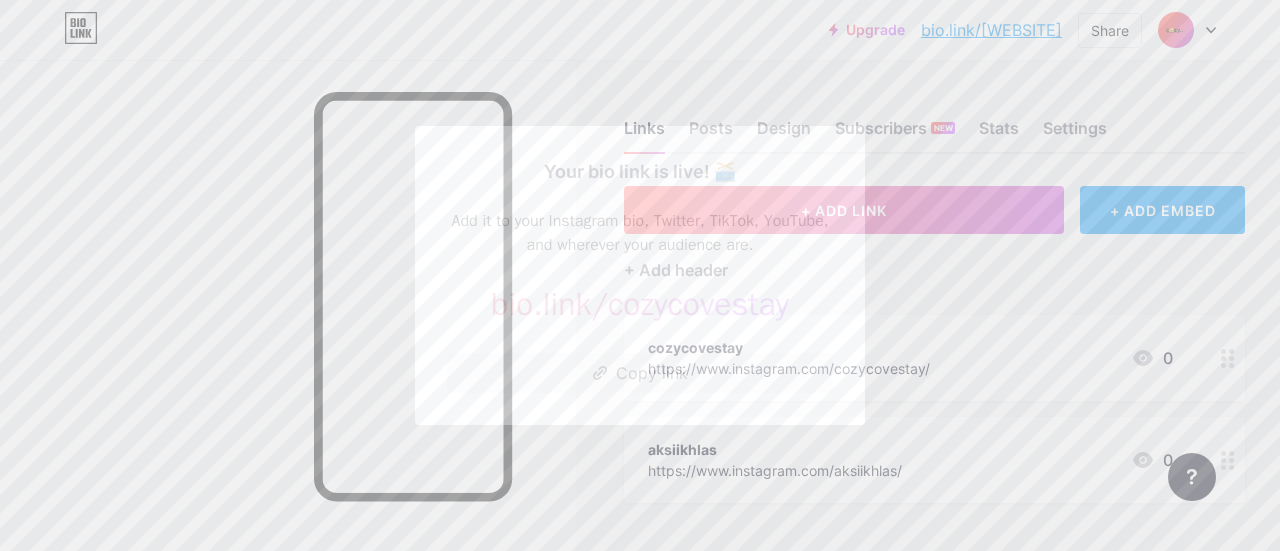 click at bounding box center (640, 275) 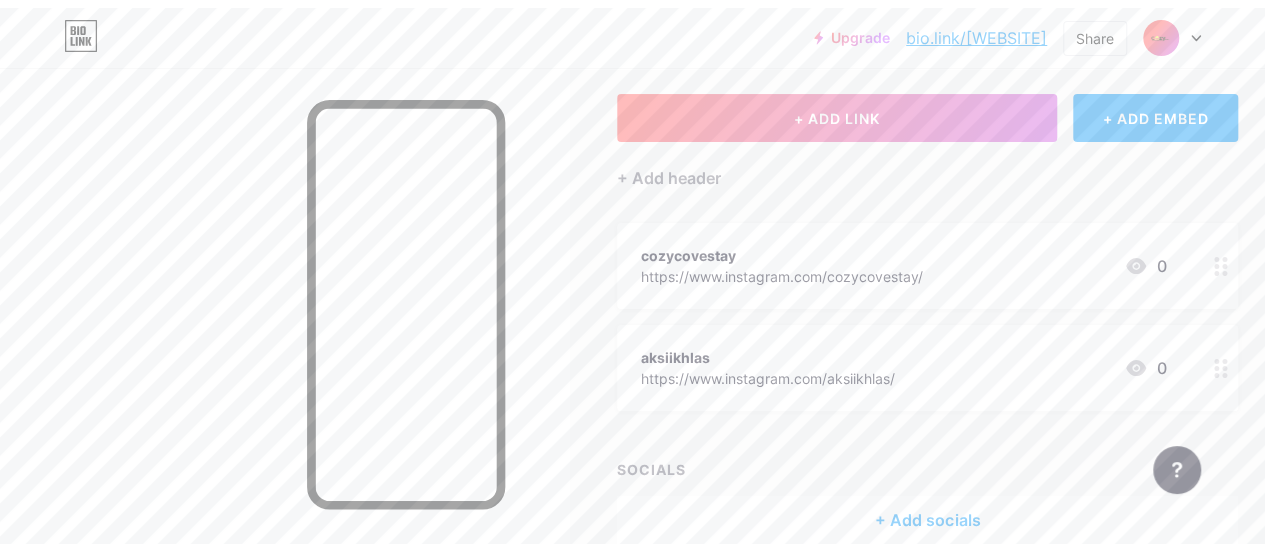 scroll, scrollTop: 0, scrollLeft: 0, axis: both 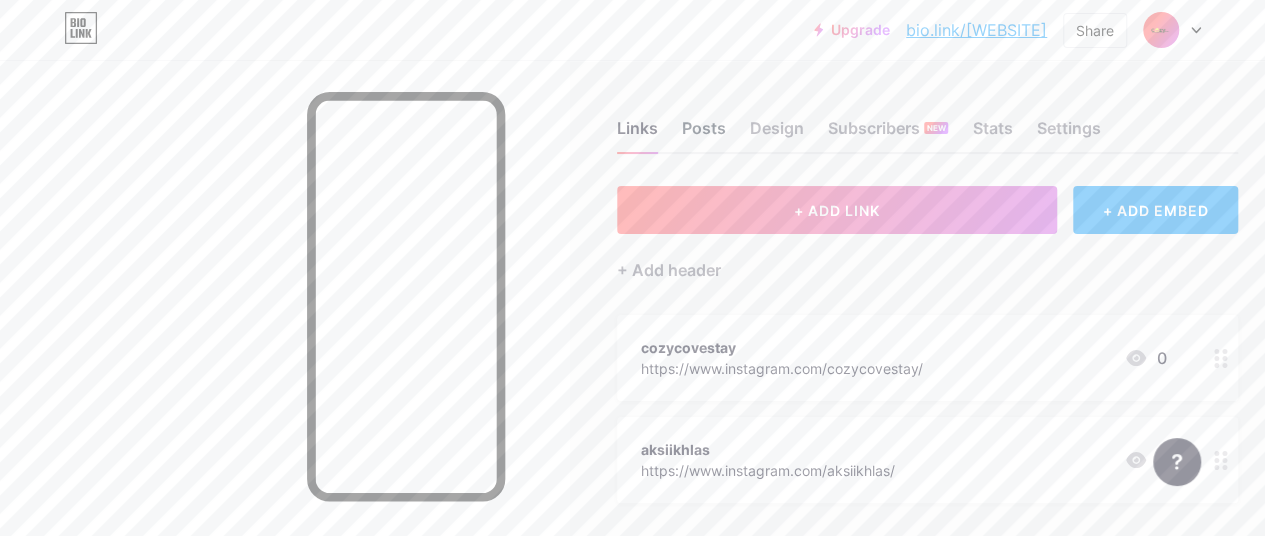 click on "Posts" at bounding box center (704, 134) 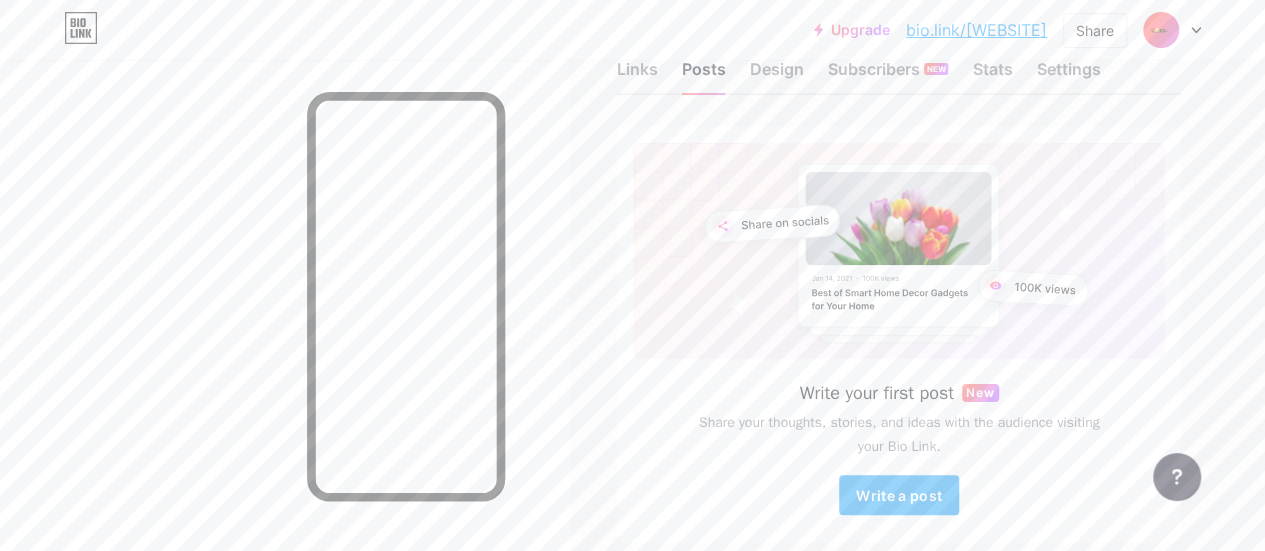 scroll, scrollTop: 0, scrollLeft: 0, axis: both 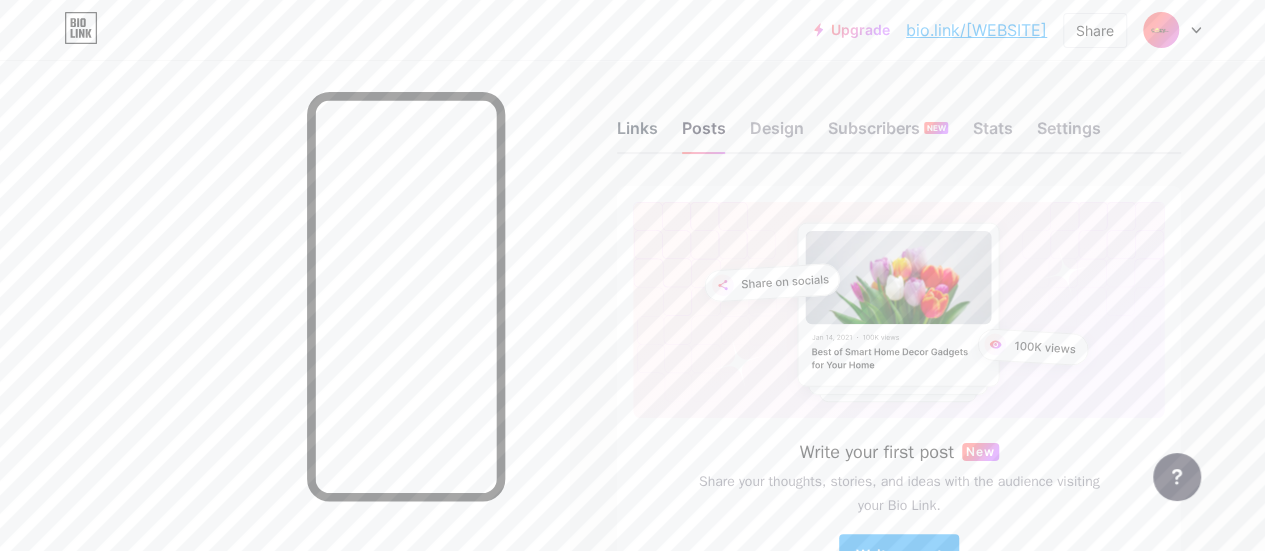 click on "Links" at bounding box center (637, 134) 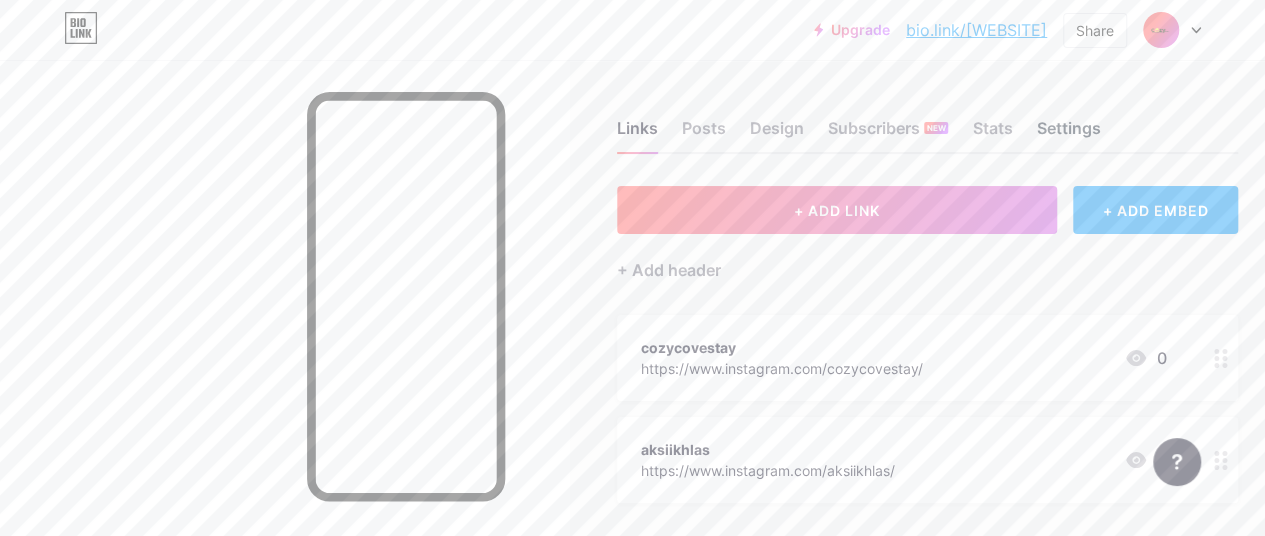 click on "Settings" at bounding box center [1068, 134] 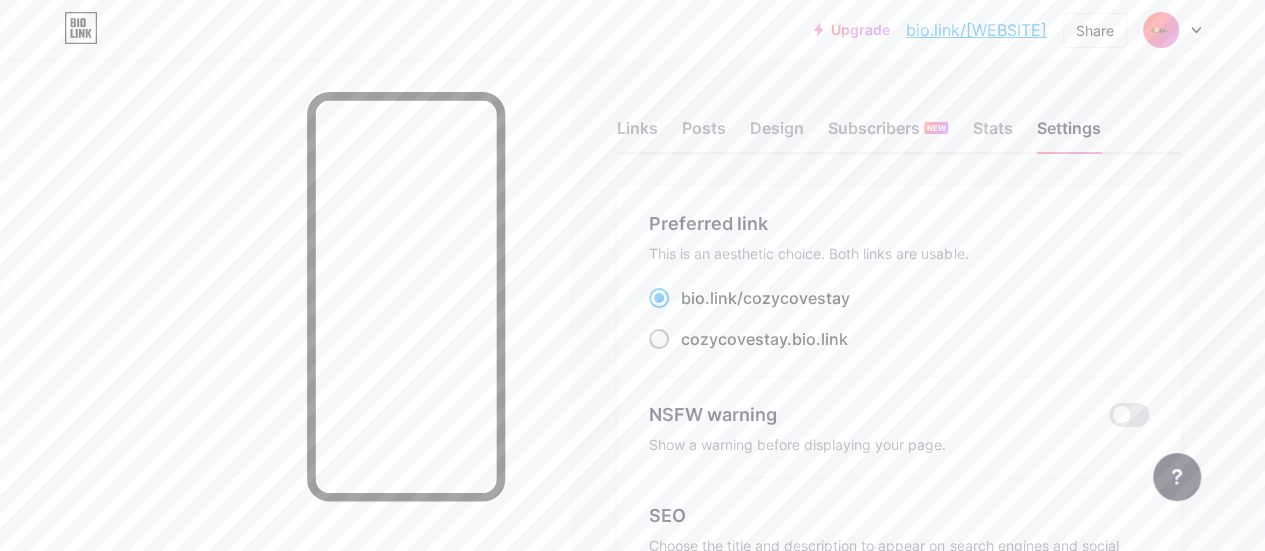 click at bounding box center [659, 339] 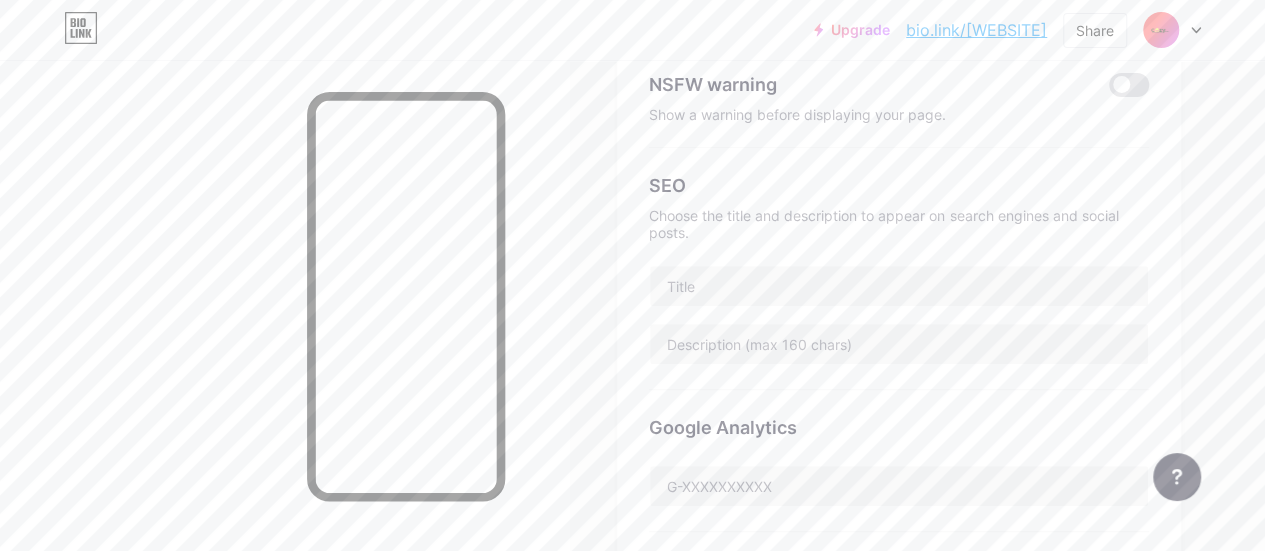 scroll, scrollTop: 300, scrollLeft: 0, axis: vertical 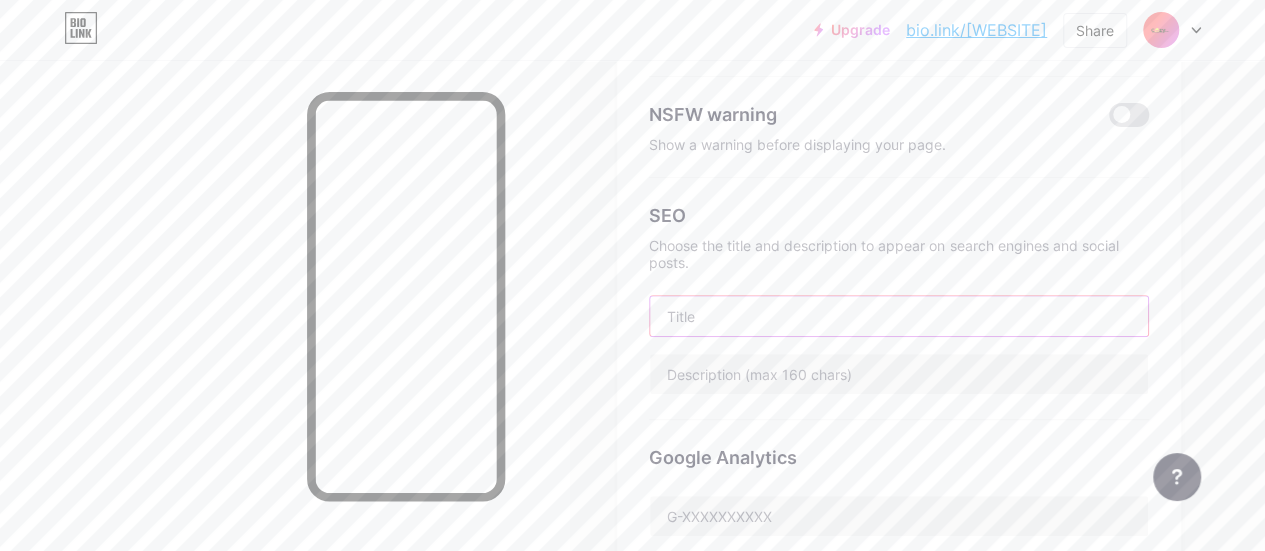 click at bounding box center (899, 316) 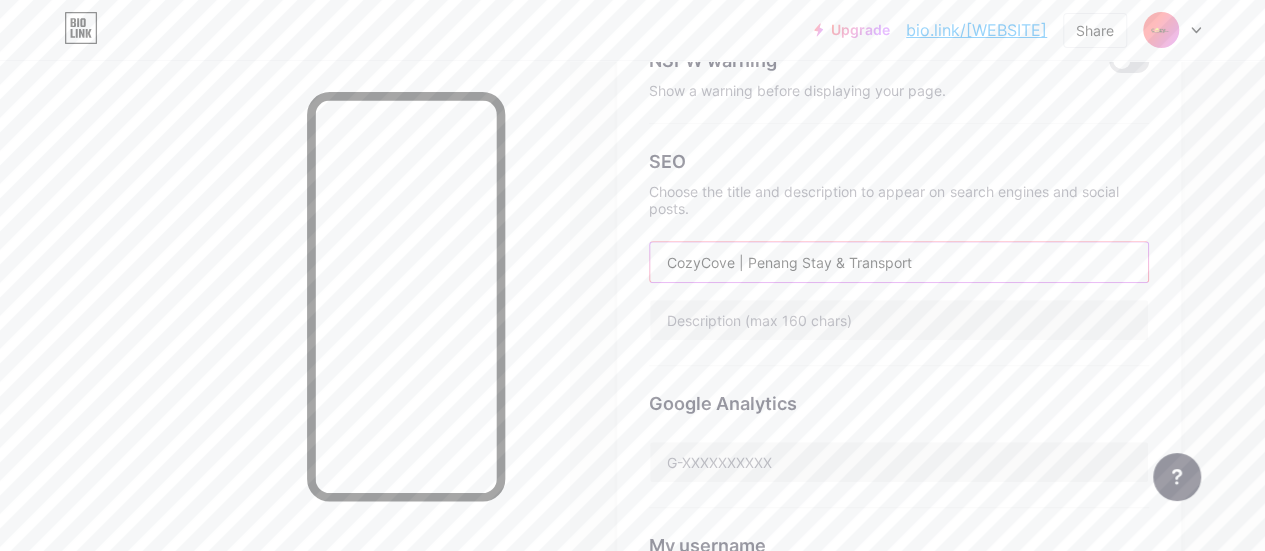 scroll, scrollTop: 400, scrollLeft: 0, axis: vertical 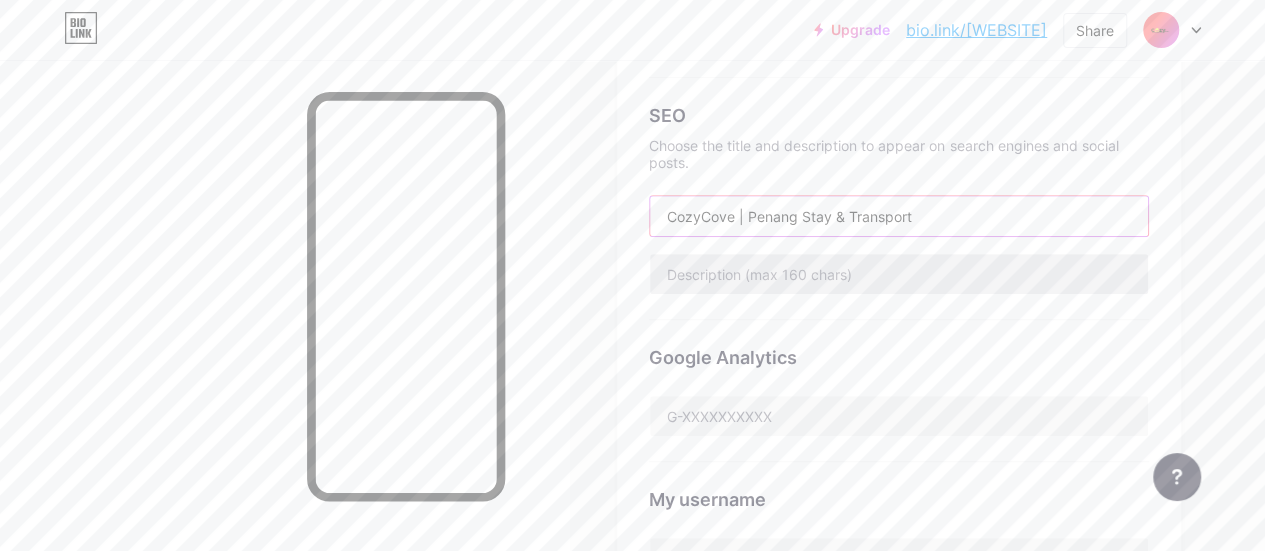 type on "CozyCove | Penang Stay & Transport" 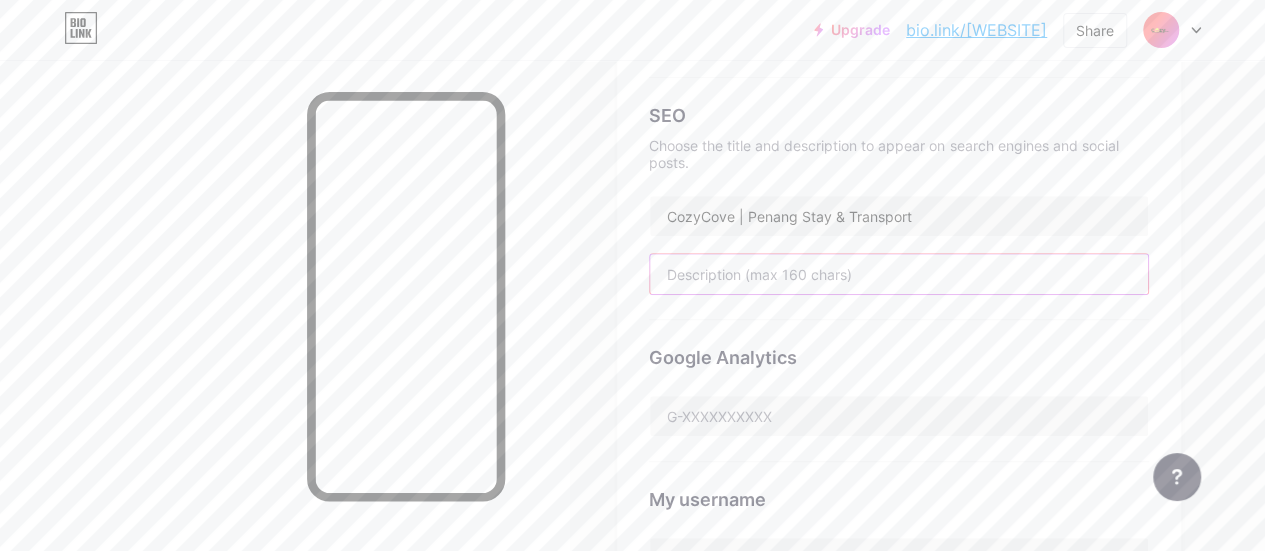 click at bounding box center (899, 274) 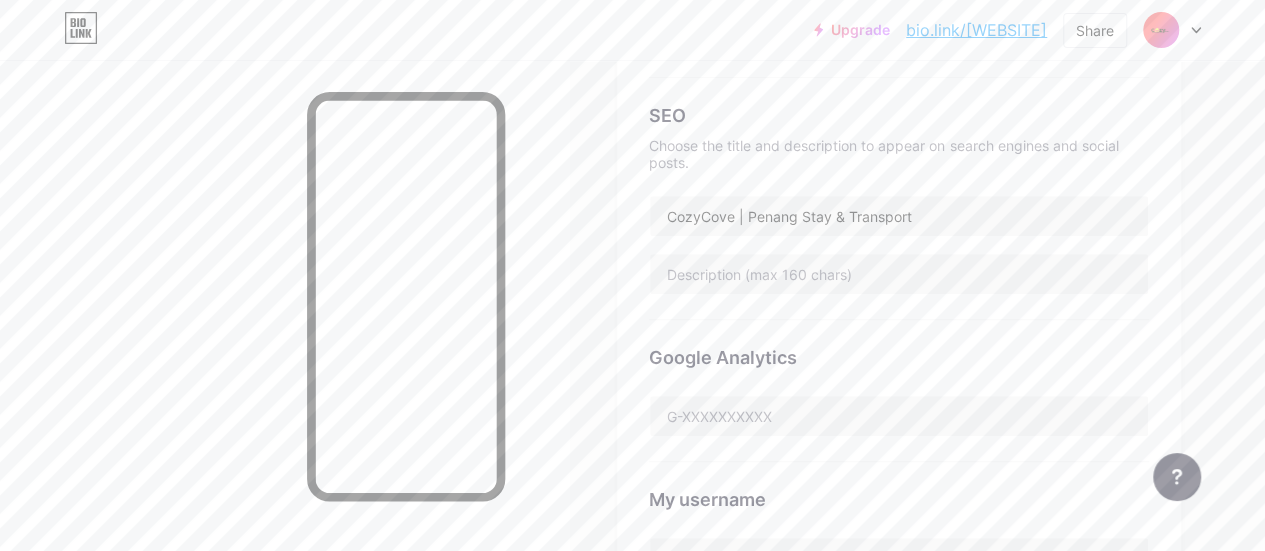 click on "Google Analytics" at bounding box center [899, 391] 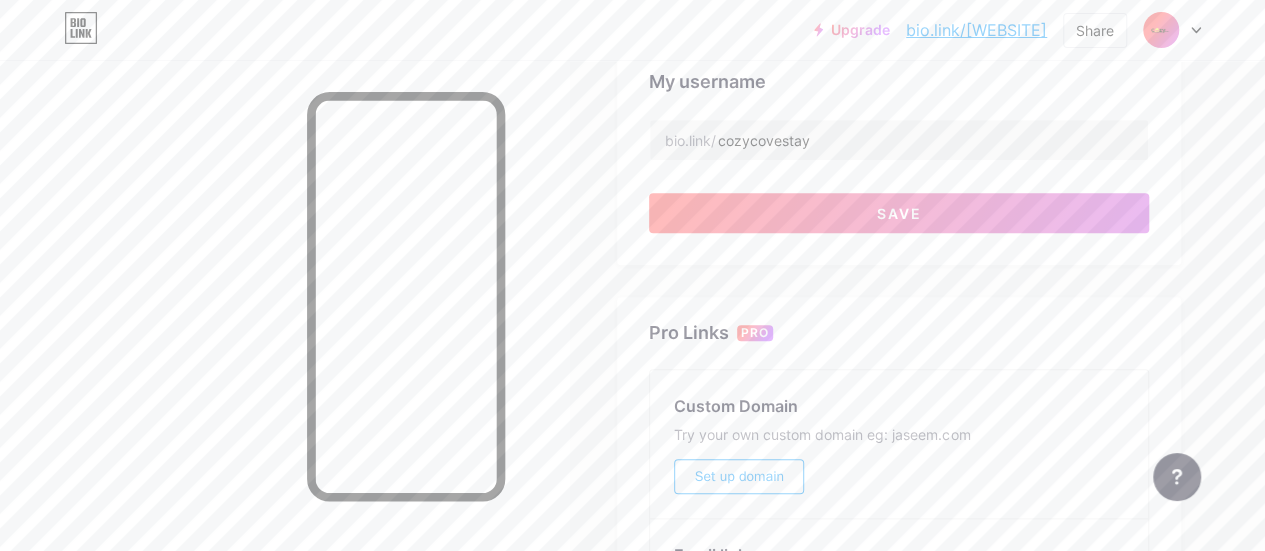scroll, scrollTop: 798, scrollLeft: 0, axis: vertical 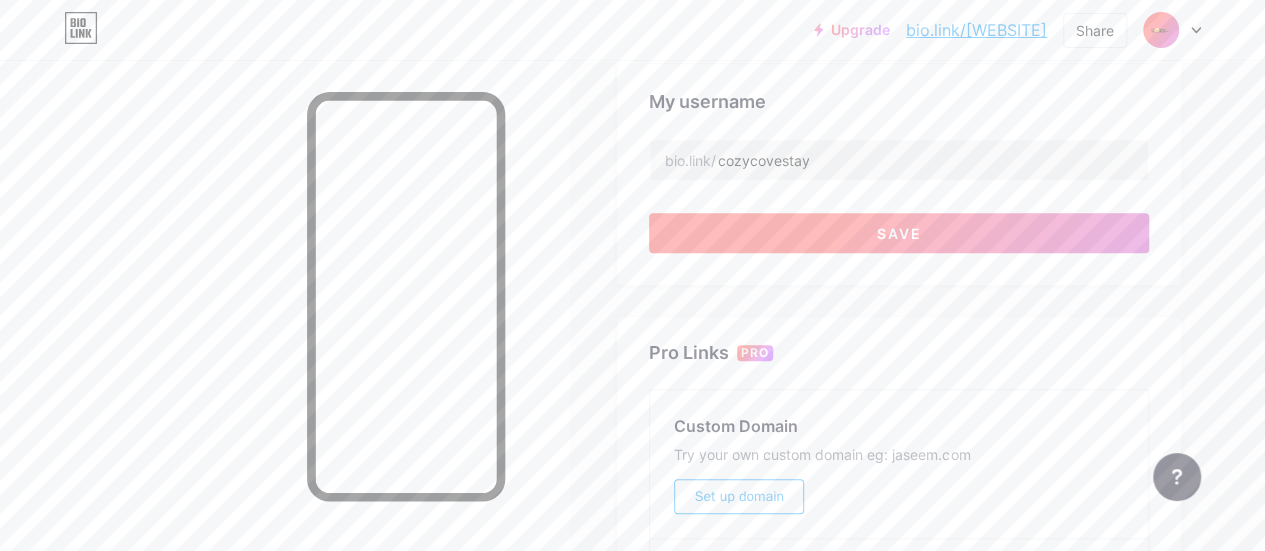 click on "Save" at bounding box center (899, 233) 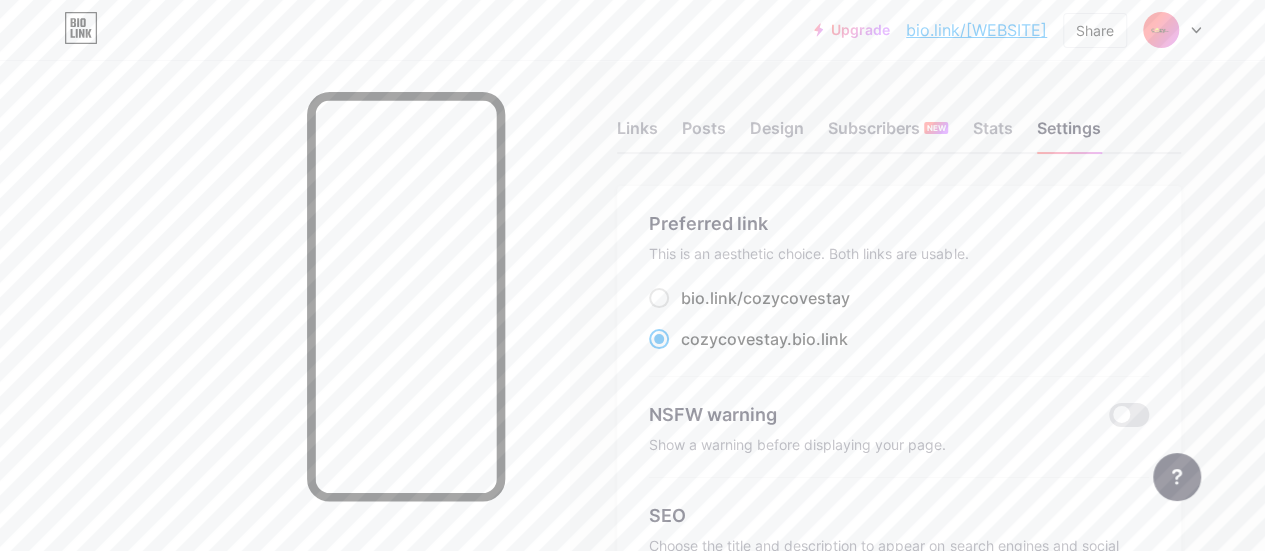 scroll, scrollTop: 0, scrollLeft: 0, axis: both 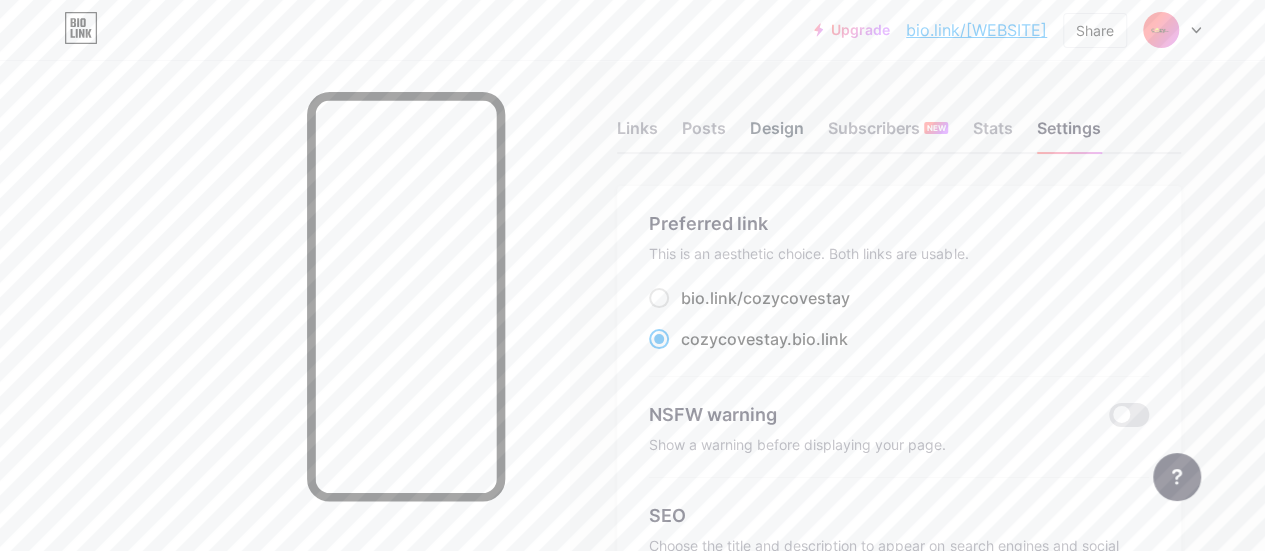 click on "Design" at bounding box center [777, 134] 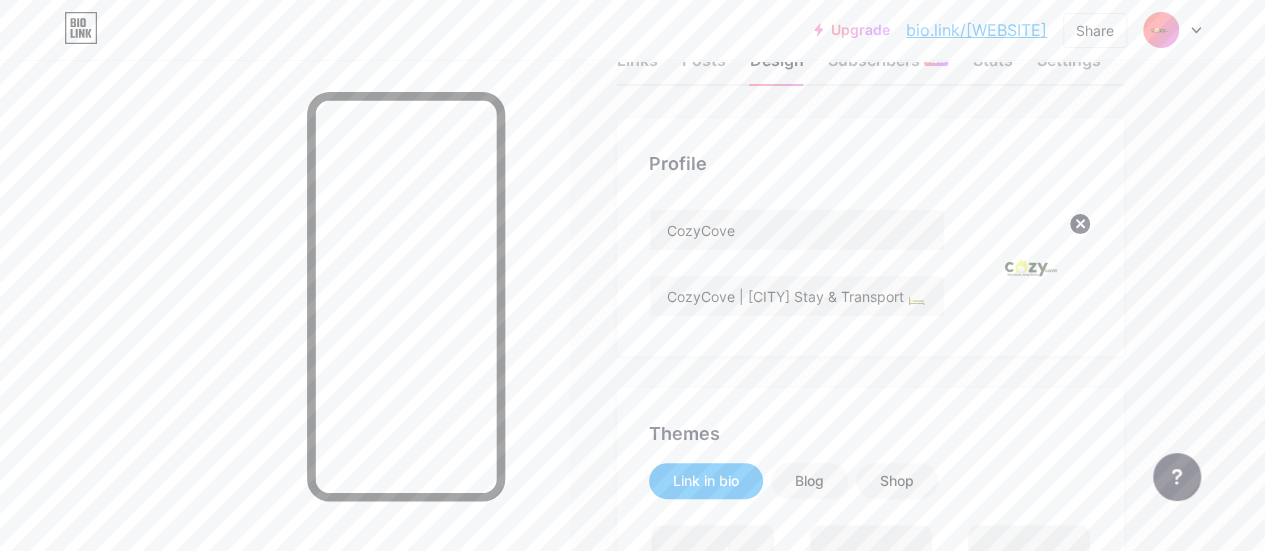 scroll, scrollTop: 100, scrollLeft: 0, axis: vertical 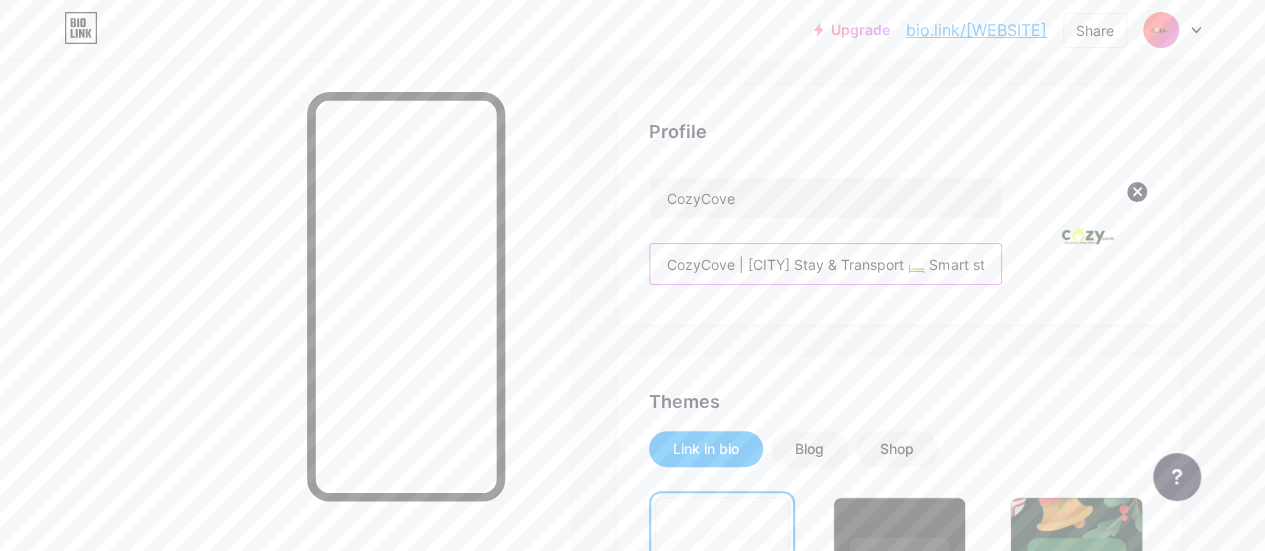click on "CozyCove | [CITY] Stay & Transport 🛏️ Smart stays for medical & travel guests 🚗 Private transport (hospital, airport, city) 🍽️ Light meals & local tips" at bounding box center (825, 264) 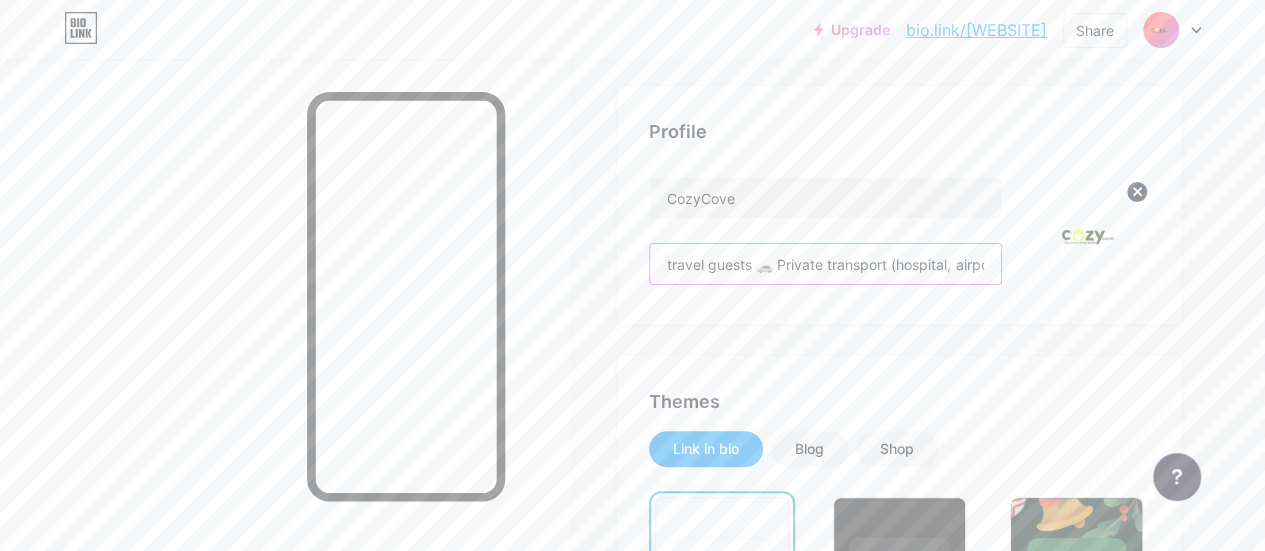 scroll, scrollTop: 0, scrollLeft: 686, axis: horizontal 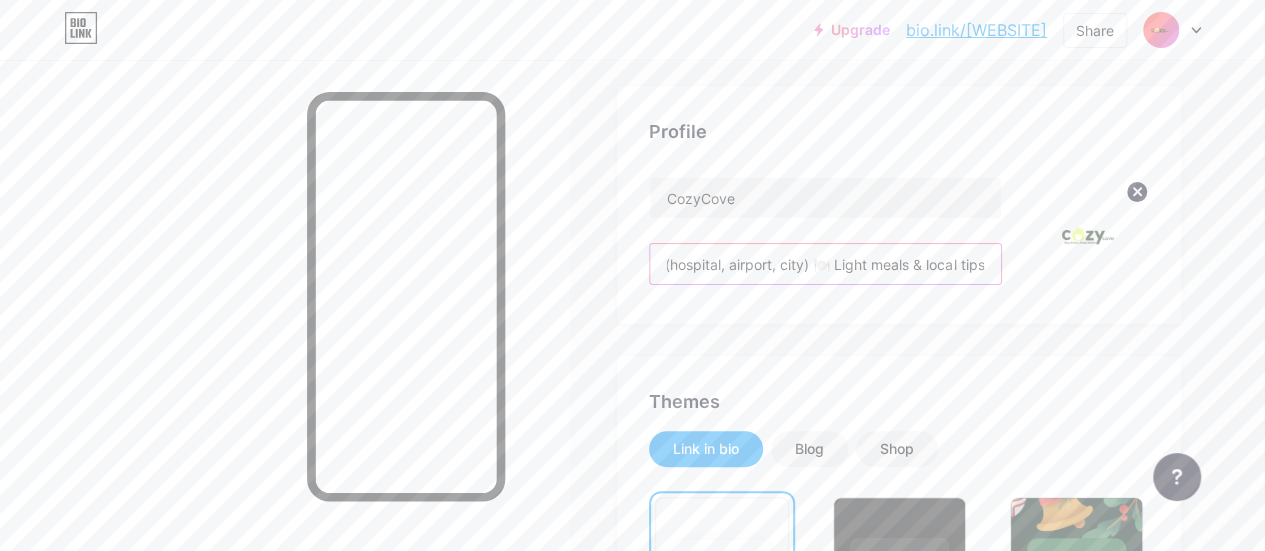 drag, startPoint x: 928, startPoint y: 262, endPoint x: 996, endPoint y: 284, distance: 71.470276 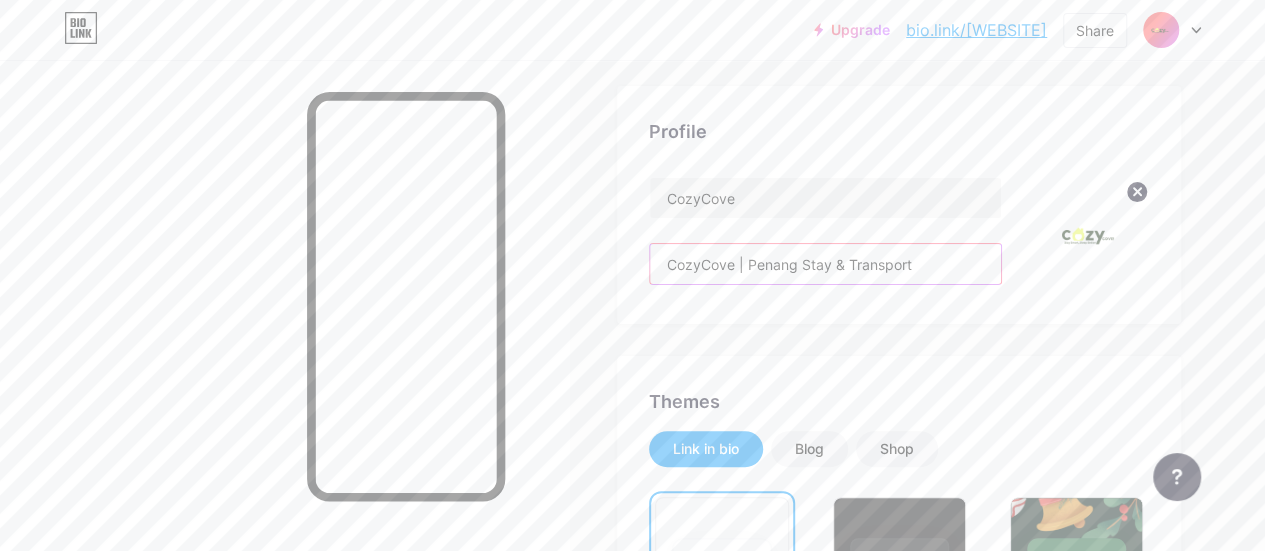 scroll, scrollTop: 0, scrollLeft: 0, axis: both 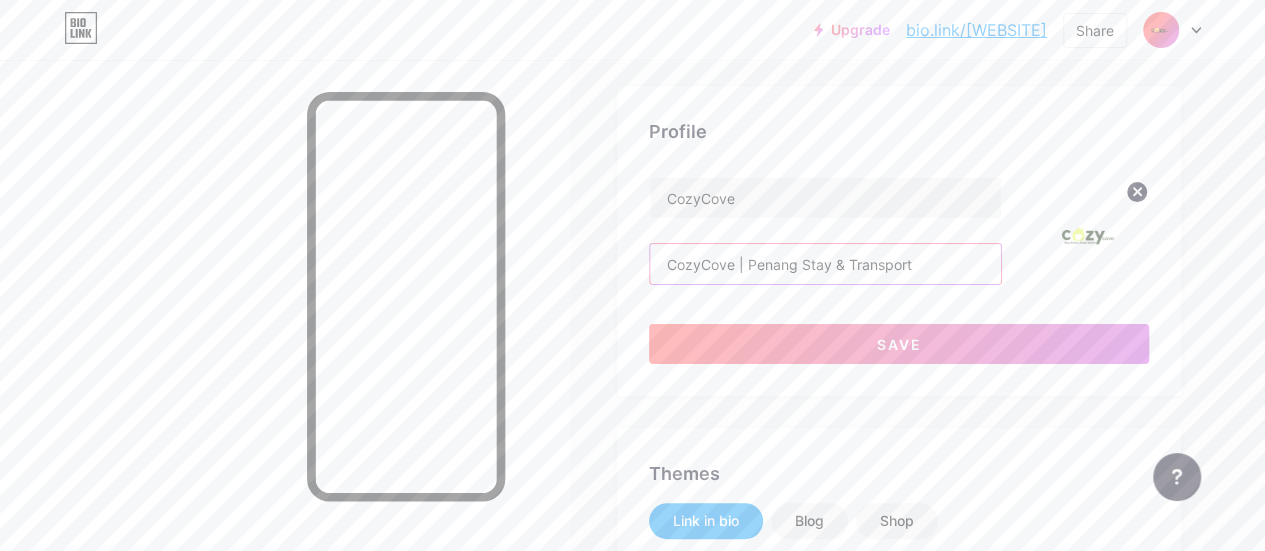 drag, startPoint x: 906, startPoint y: 263, endPoint x: 599, endPoint y: 257, distance: 307.05862 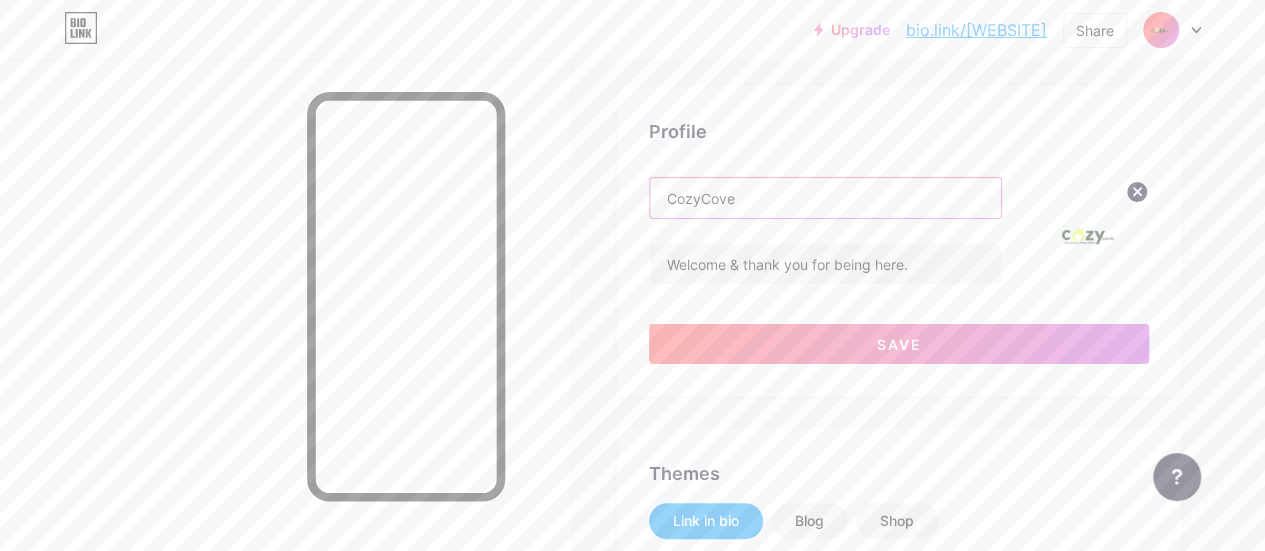 click on "CozyCove" at bounding box center [825, 198] 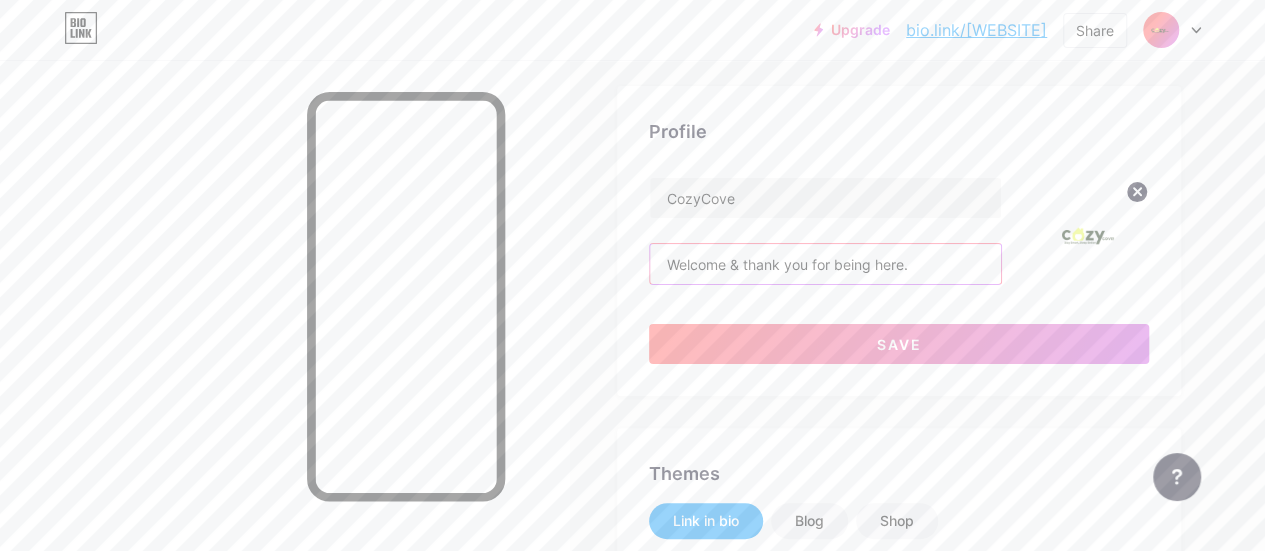 click on "Welcome & thank you for being here." at bounding box center (825, 264) 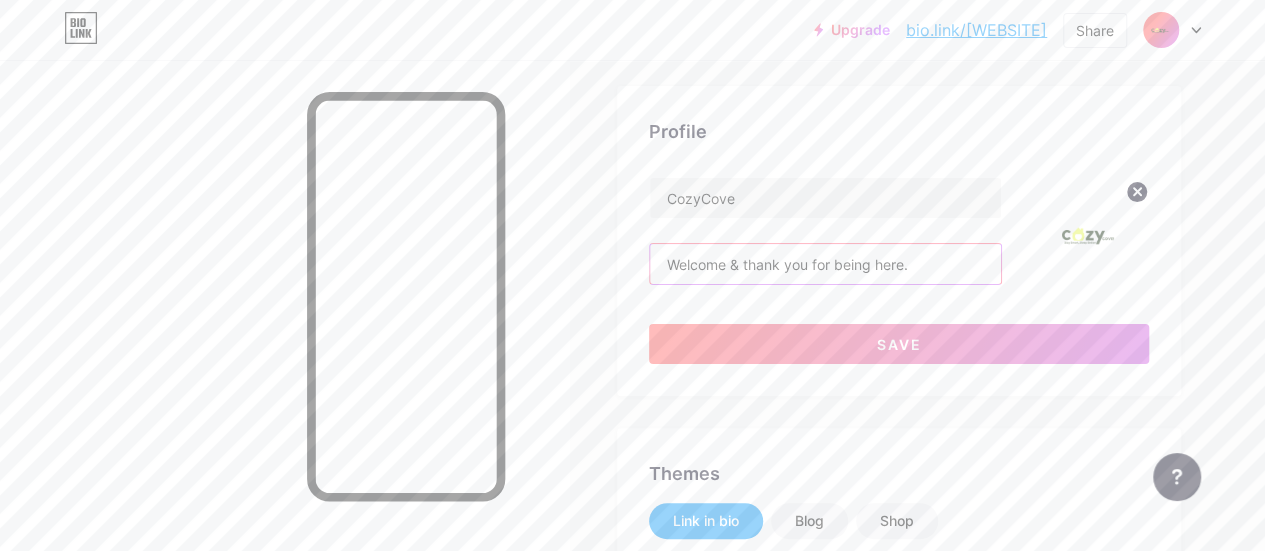 drag, startPoint x: 958, startPoint y: 267, endPoint x: 637, endPoint y: 242, distance: 321.97205 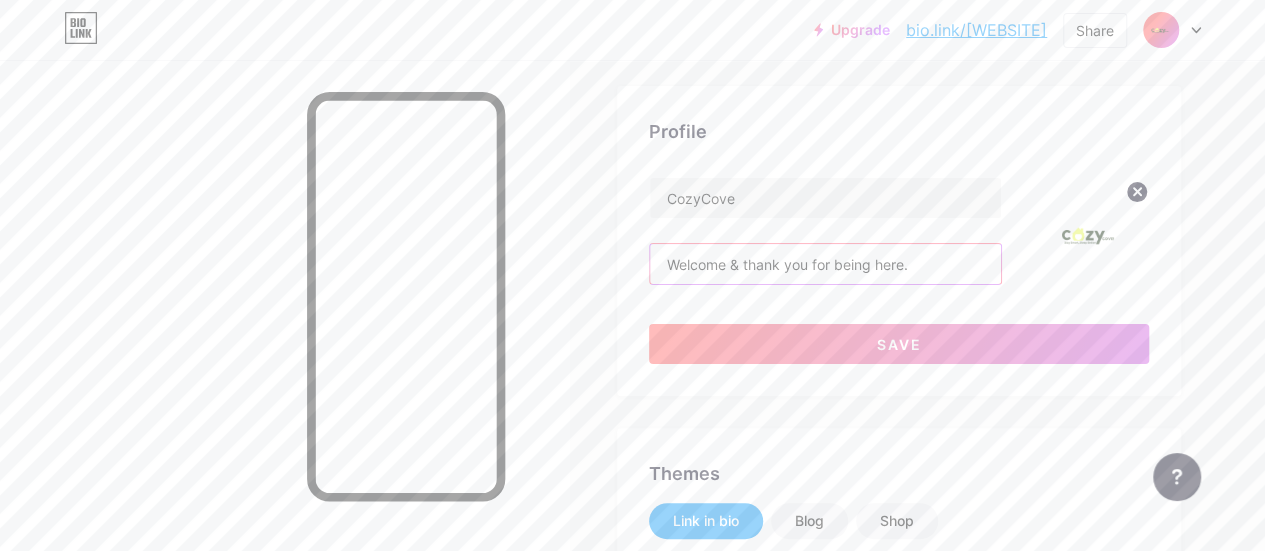 click on "Profile   CozyCove     Welcome & thank you for being here.                   Save" at bounding box center (899, 241) 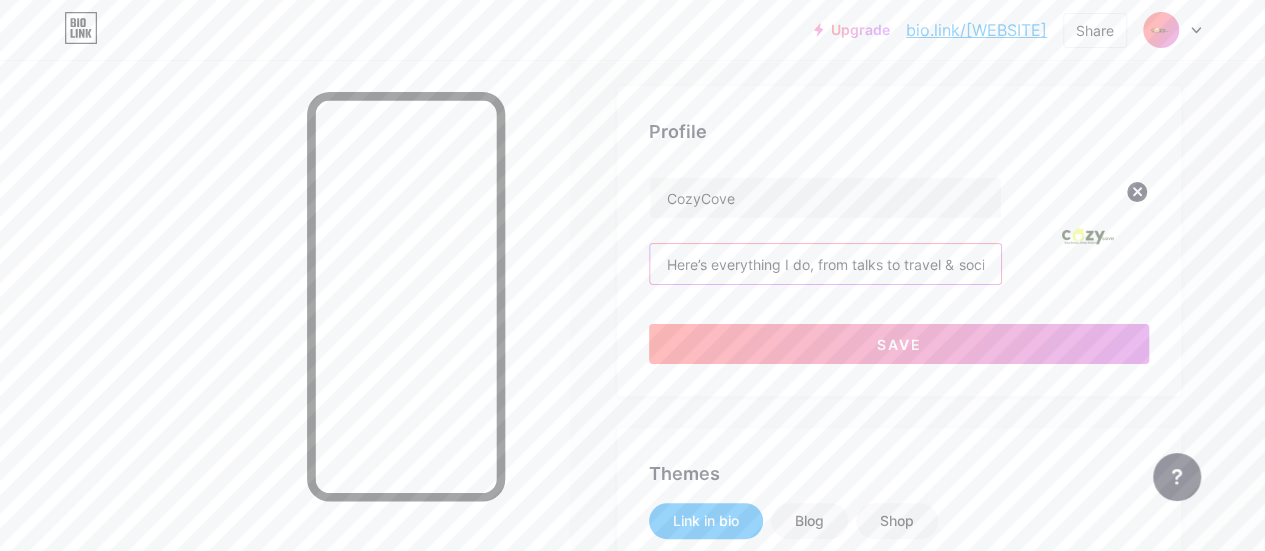 scroll, scrollTop: 0, scrollLeft: 257, axis: horizontal 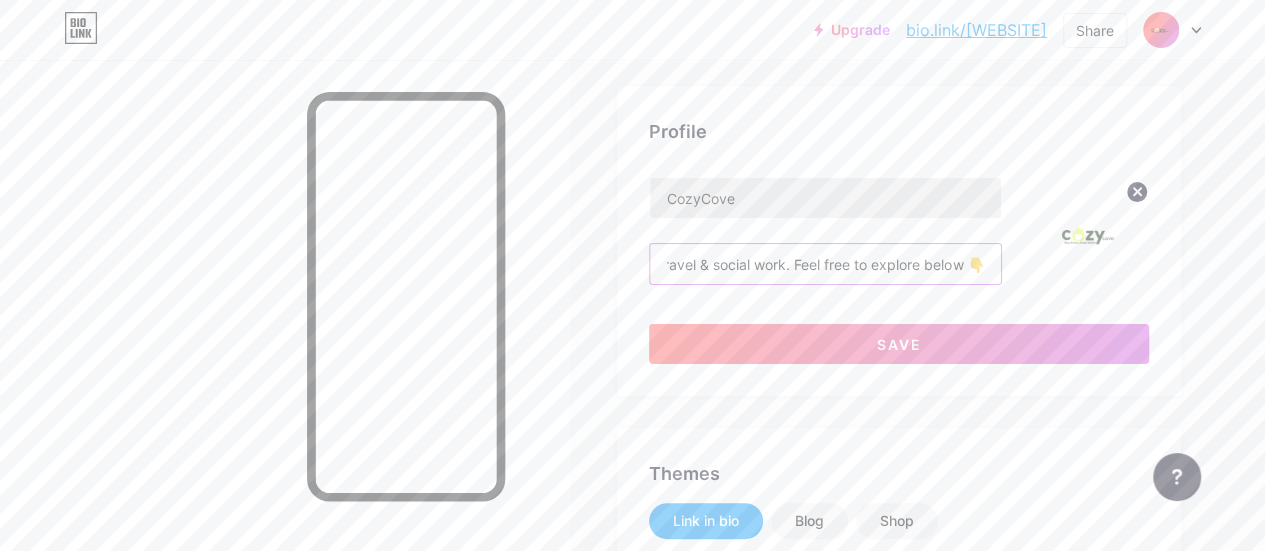 type on "Here’s everything I do, from talks to travel & social work. Feel free to explore below 👇" 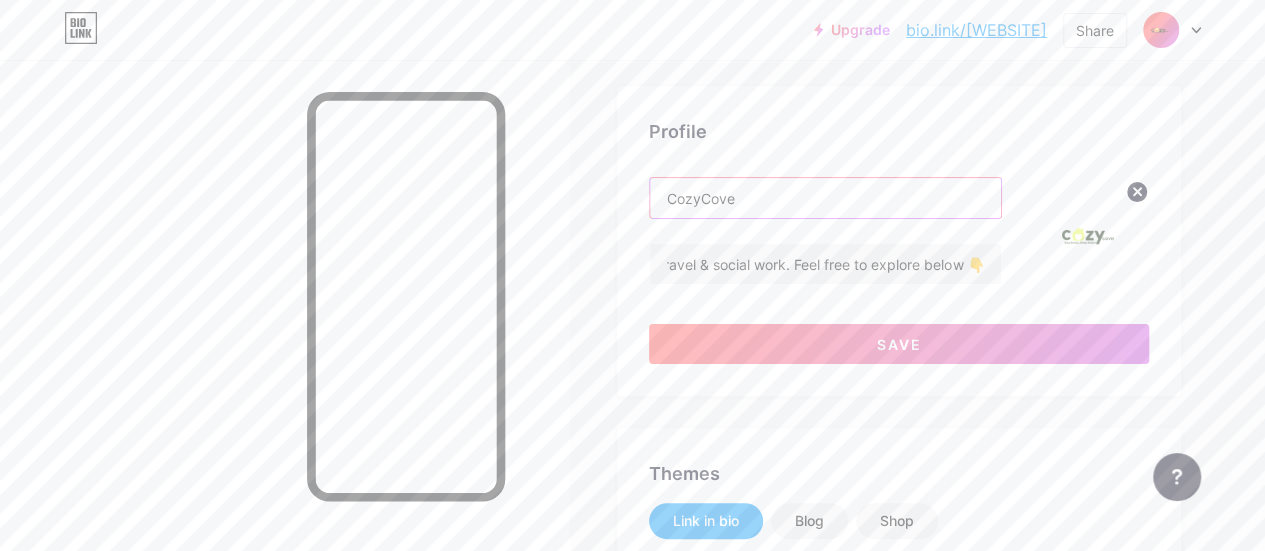 click on "CozyCove" at bounding box center (825, 198) 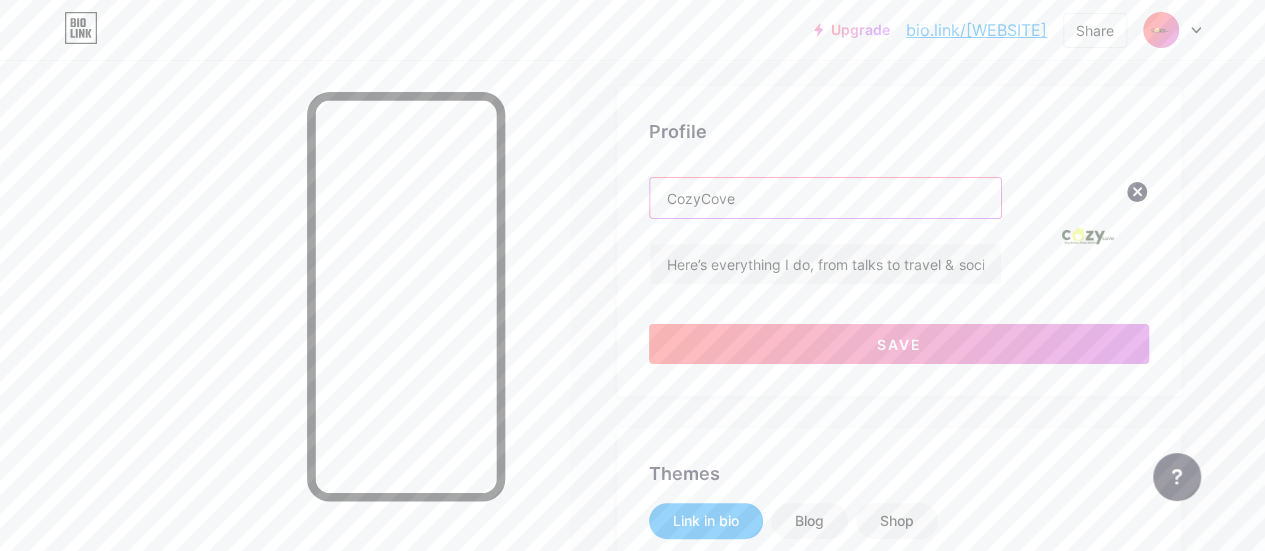 drag, startPoint x: 698, startPoint y: 199, endPoint x: 653, endPoint y: 199, distance: 45 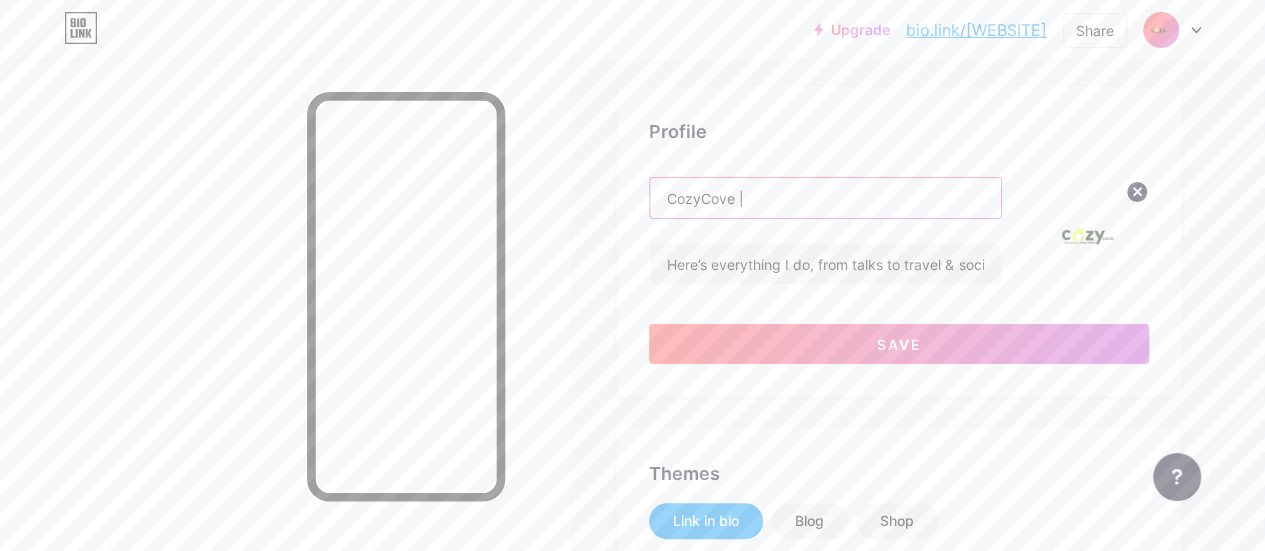 paste on "Welcome!" 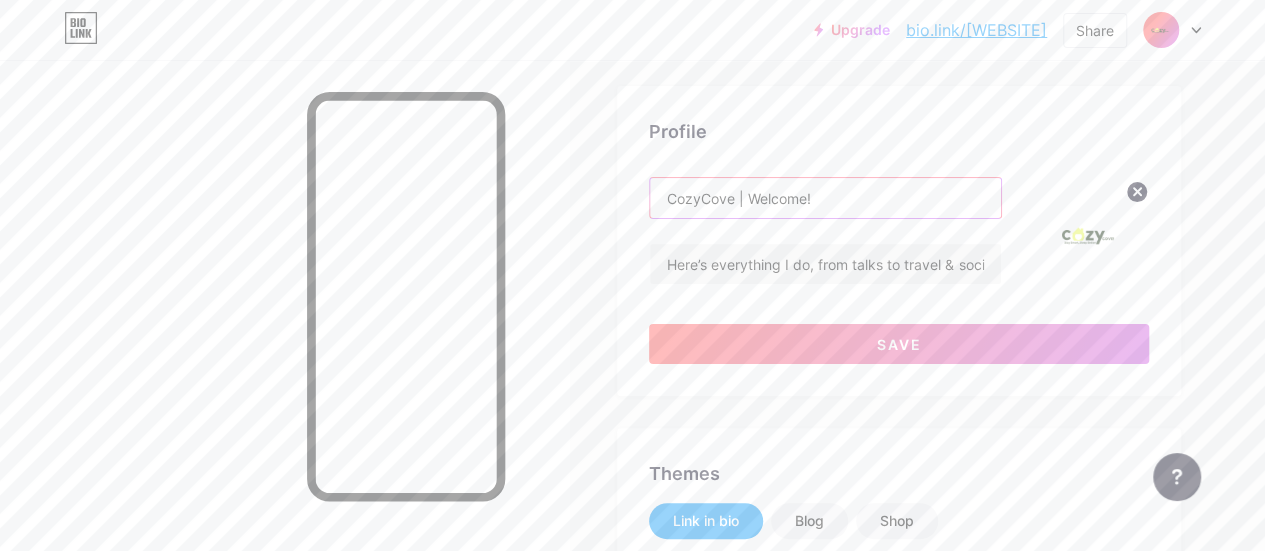 drag, startPoint x: 752, startPoint y: 196, endPoint x: 656, endPoint y: 192, distance: 96.0833 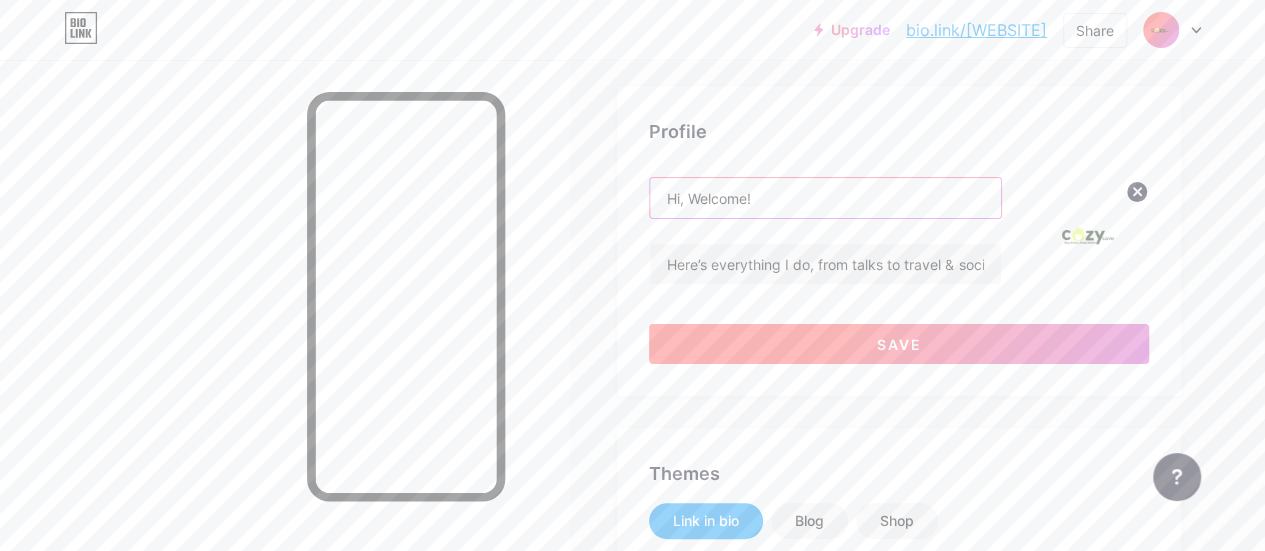 type on "Hi, Welcome!" 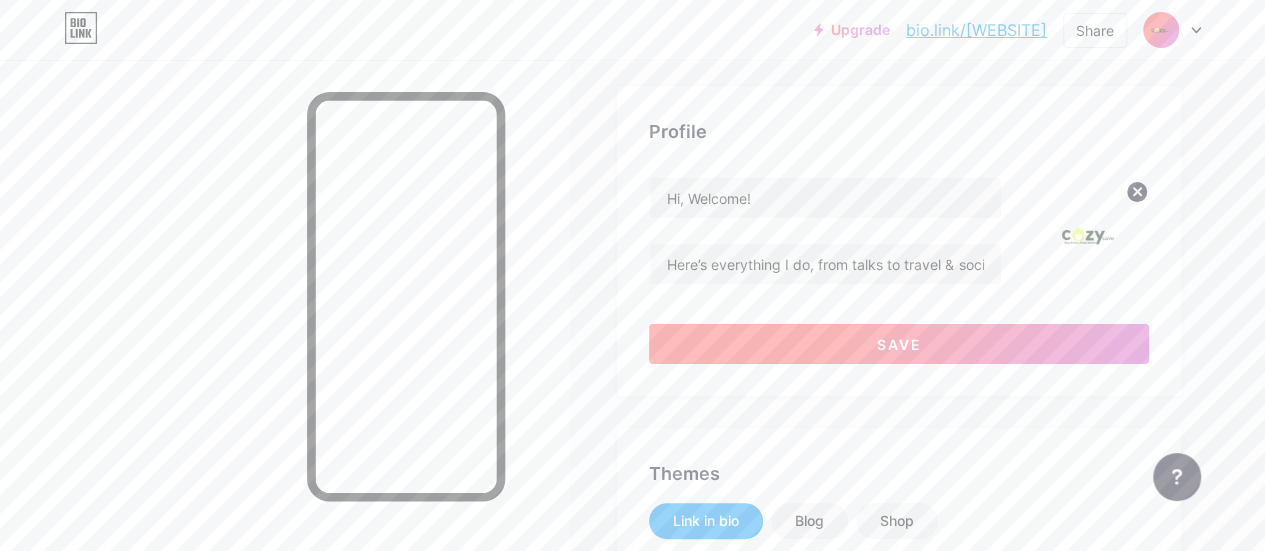 click on "Save" at bounding box center [899, 344] 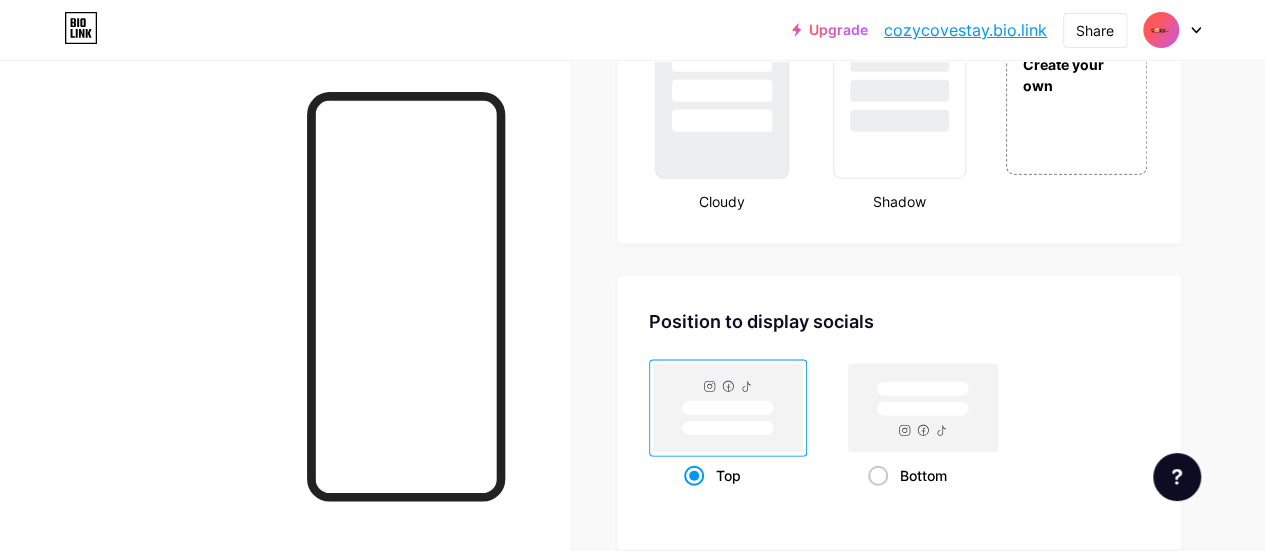 scroll, scrollTop: 2600, scrollLeft: 0, axis: vertical 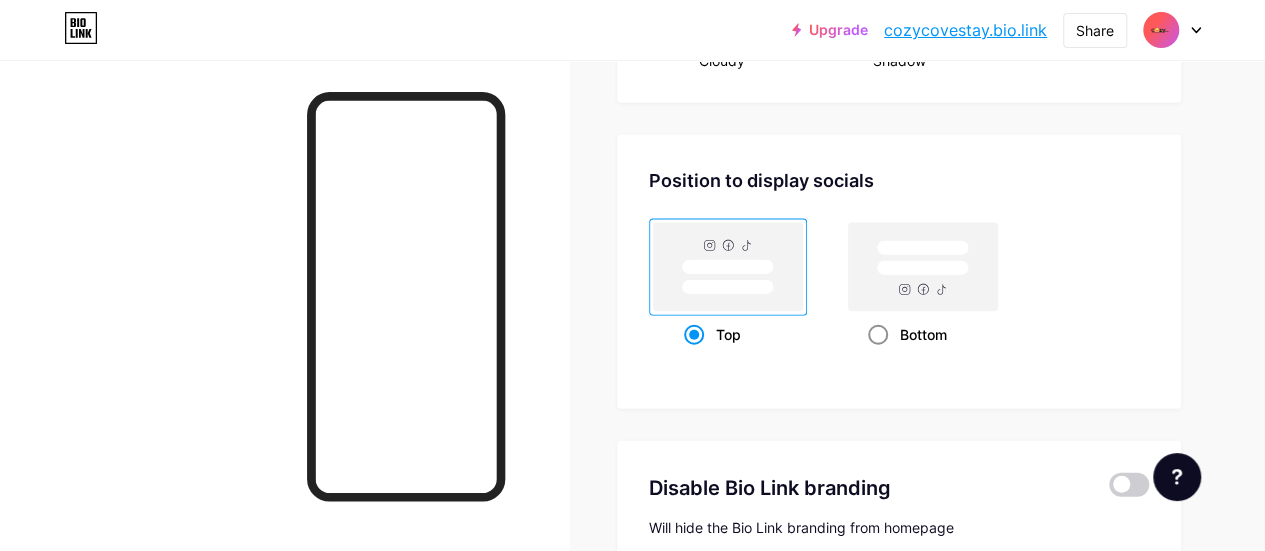 click at bounding box center [878, 335] 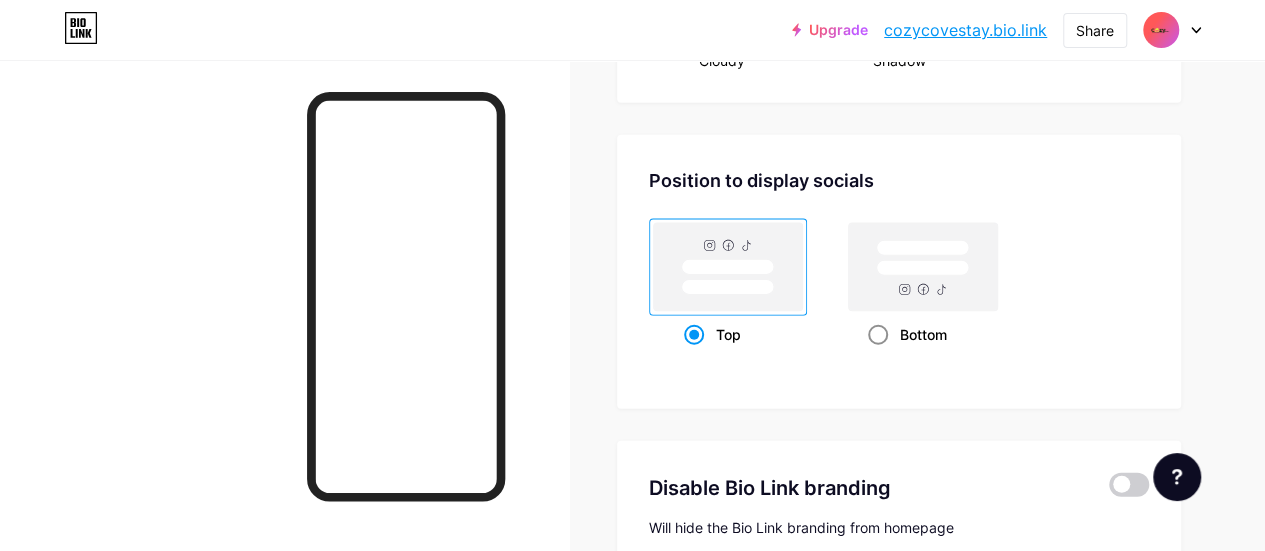 click on "Bottom" at bounding box center [874, 359] 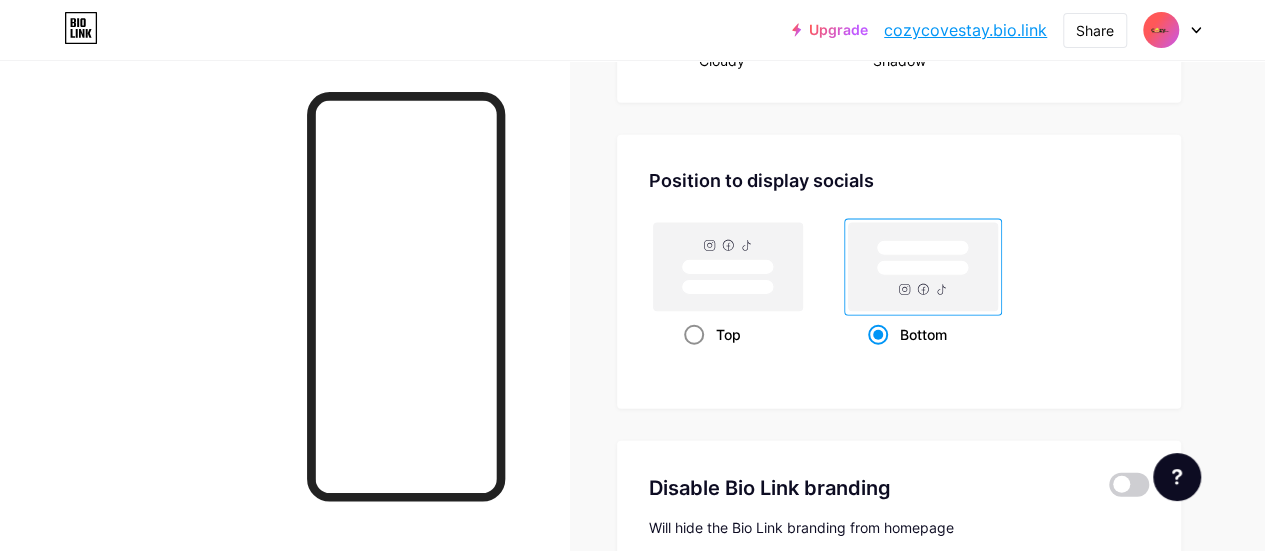 click at bounding box center (694, 335) 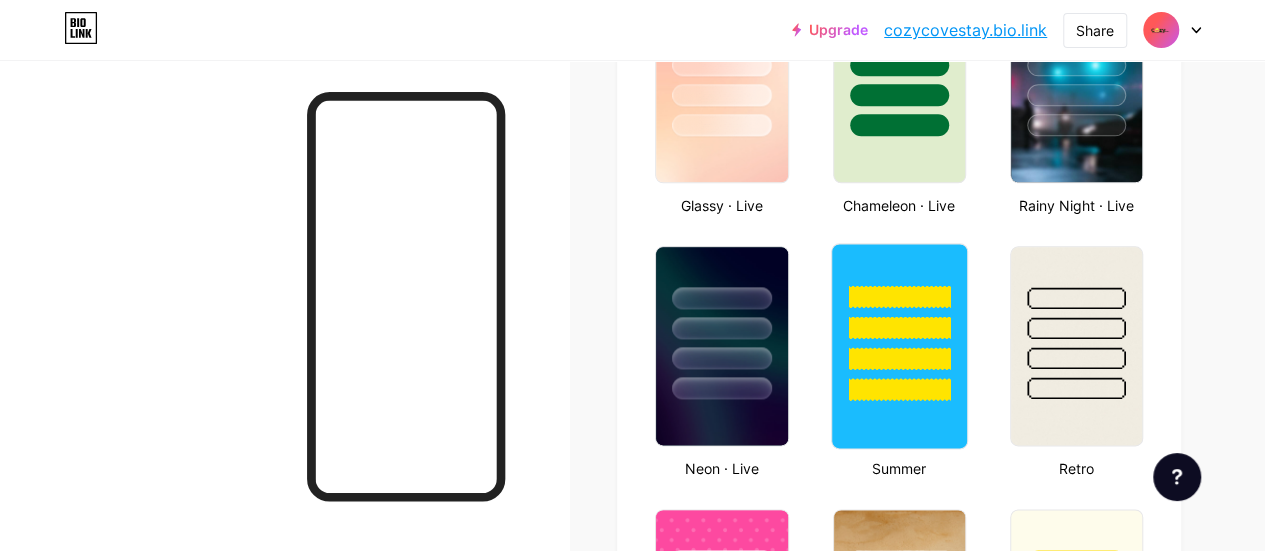 scroll, scrollTop: 945, scrollLeft: 0, axis: vertical 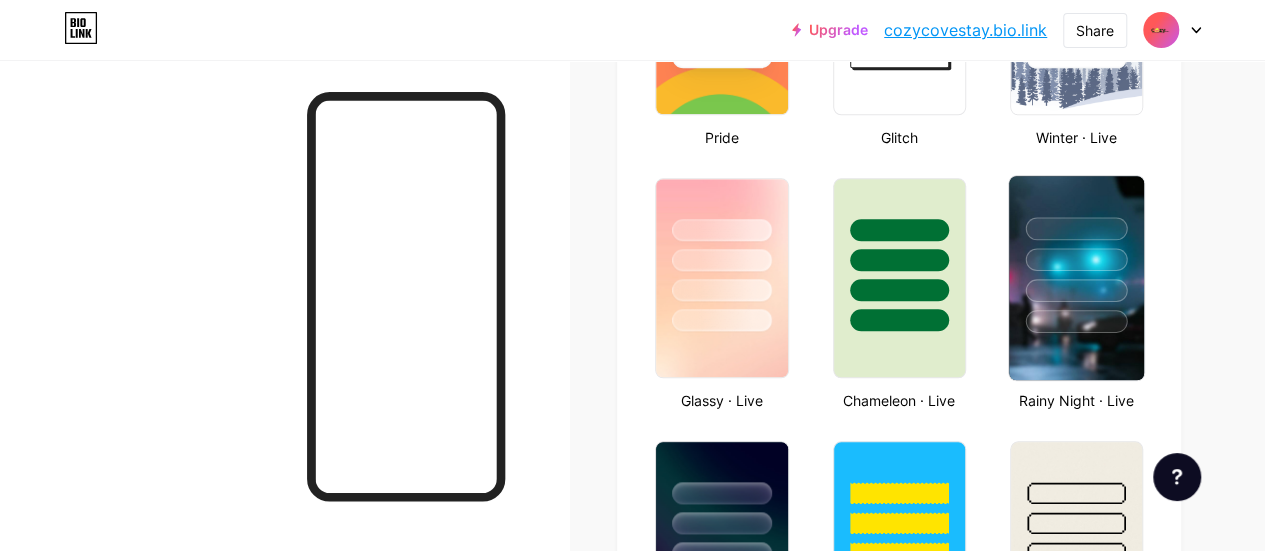 click at bounding box center [1076, 290] 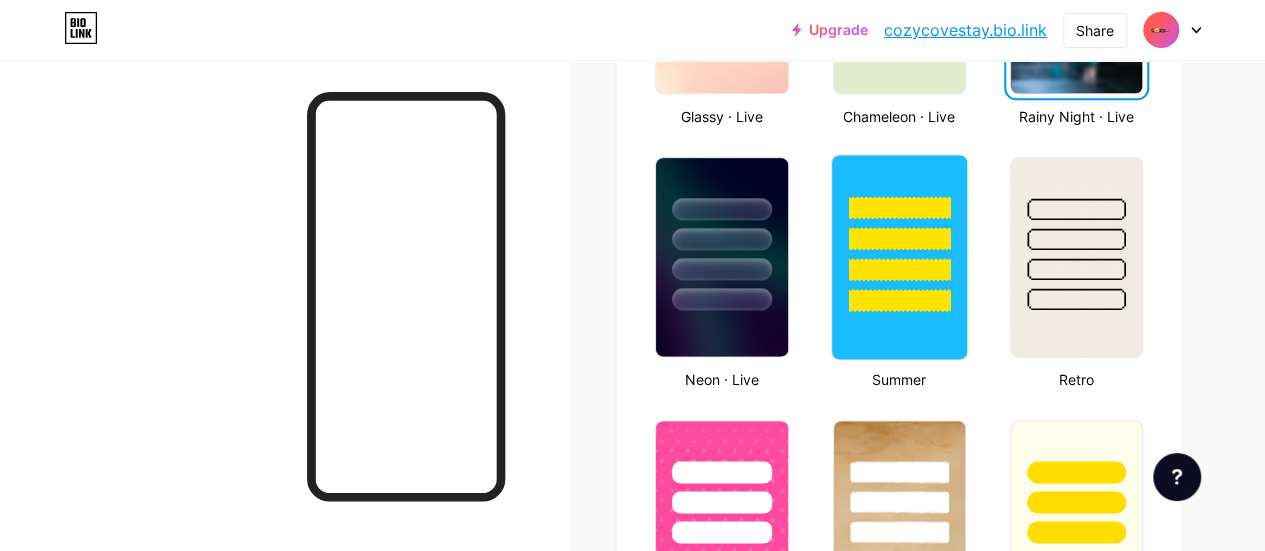 scroll, scrollTop: 1145, scrollLeft: 0, axis: vertical 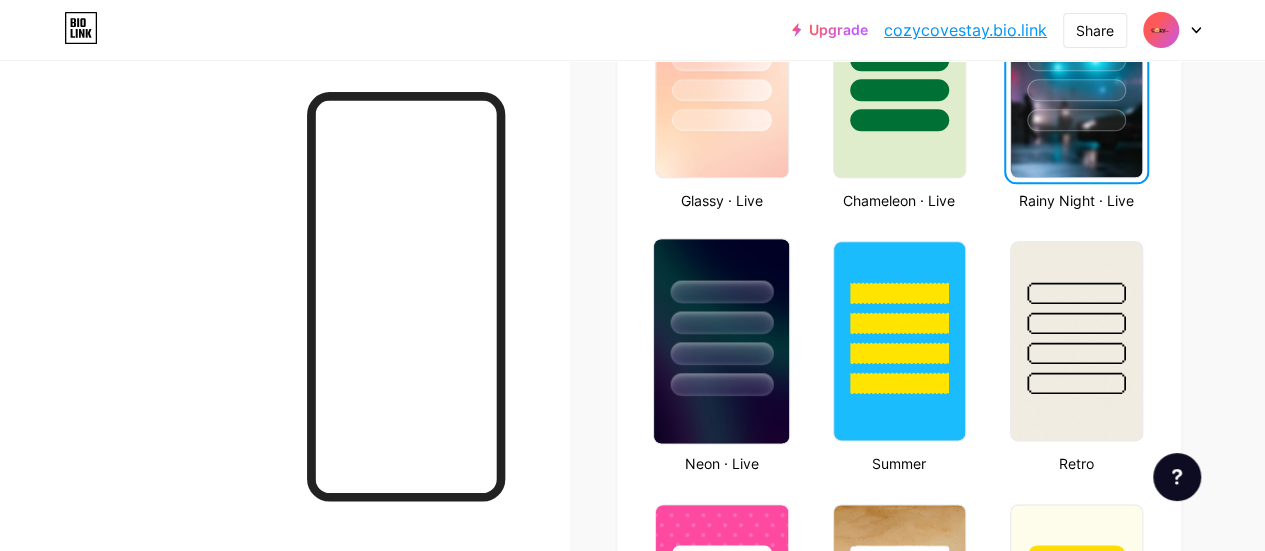 click at bounding box center [722, 353] 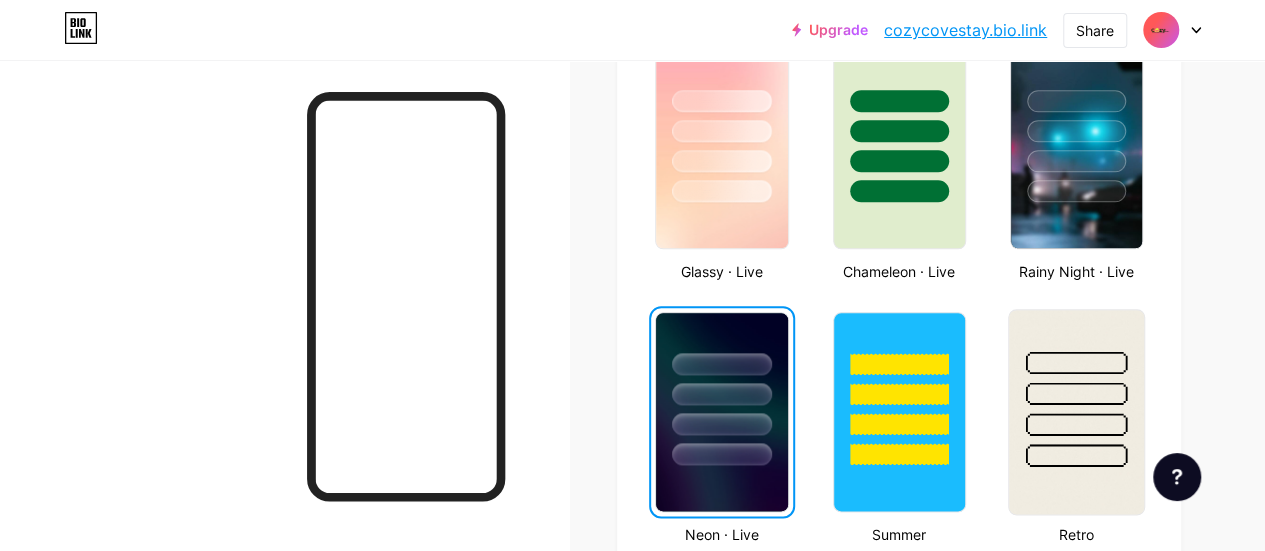 scroll, scrollTop: 945, scrollLeft: 0, axis: vertical 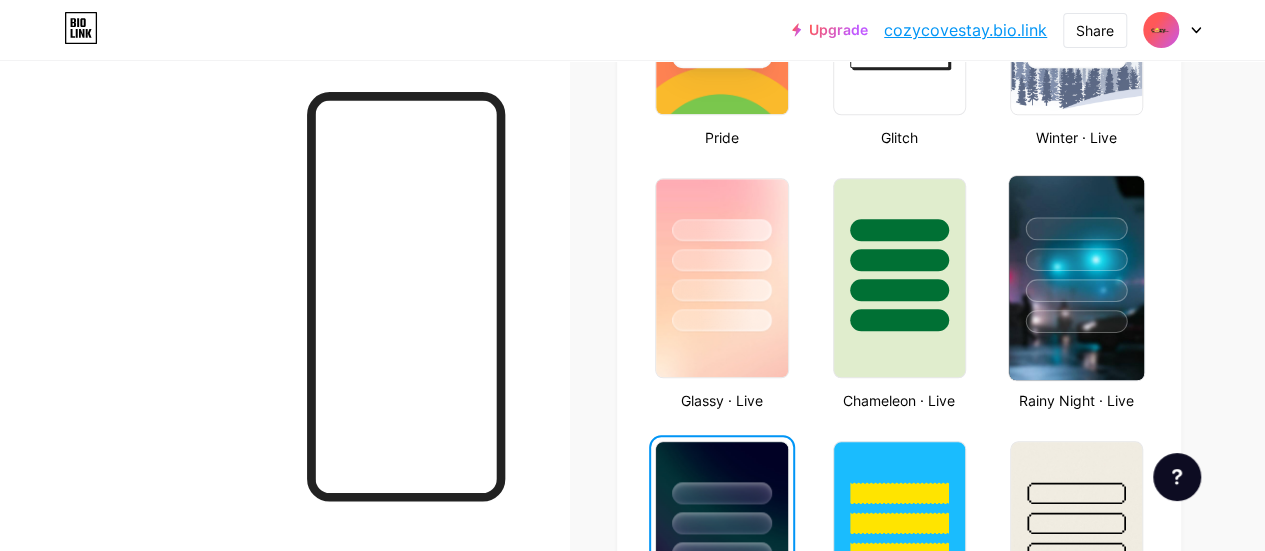 click at bounding box center (1076, 259) 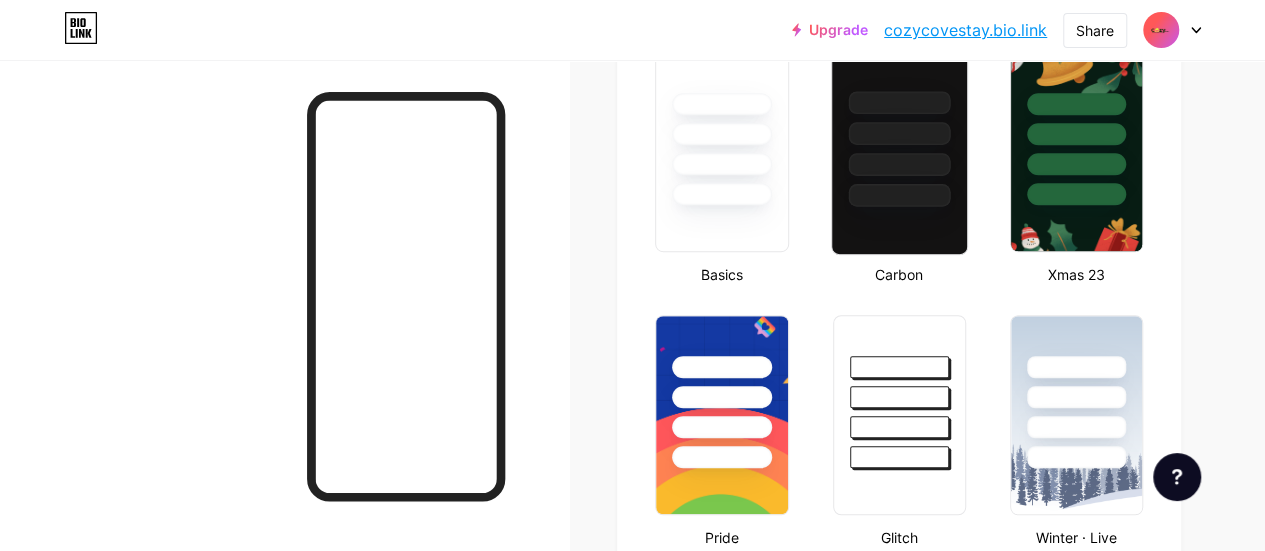 scroll, scrollTop: 345, scrollLeft: 0, axis: vertical 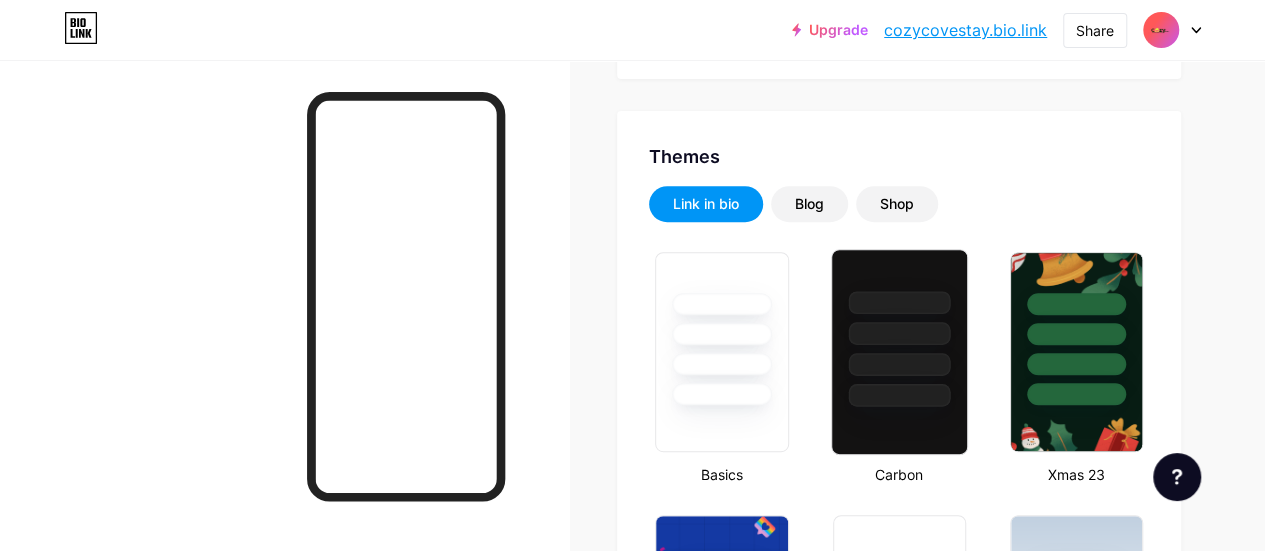 click at bounding box center [899, 302] 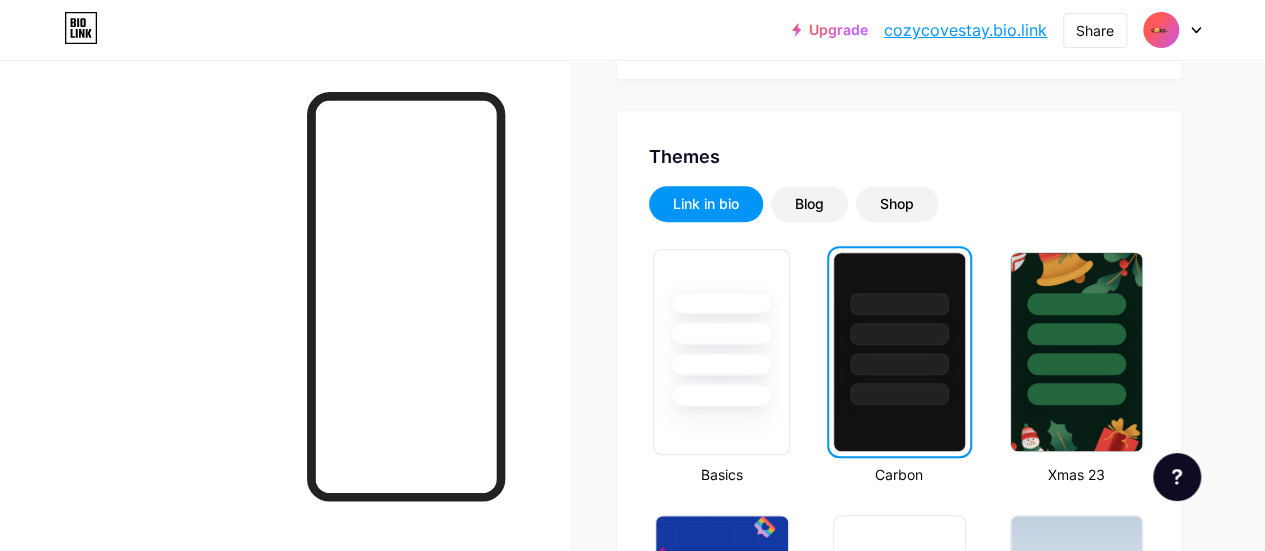click at bounding box center (722, 333) 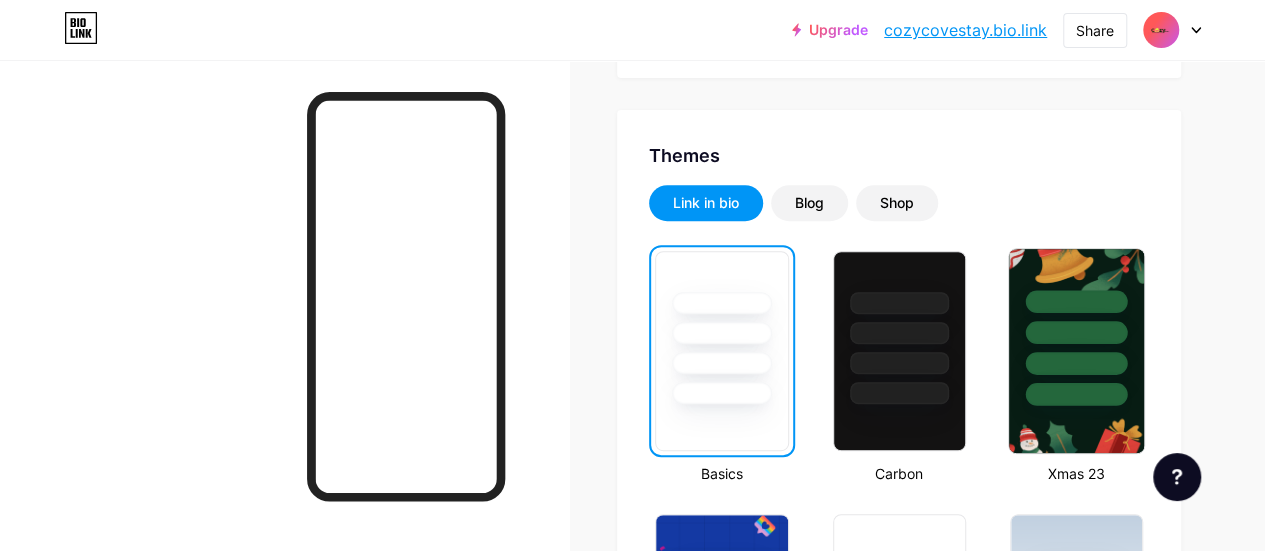 scroll, scrollTop: 345, scrollLeft: 0, axis: vertical 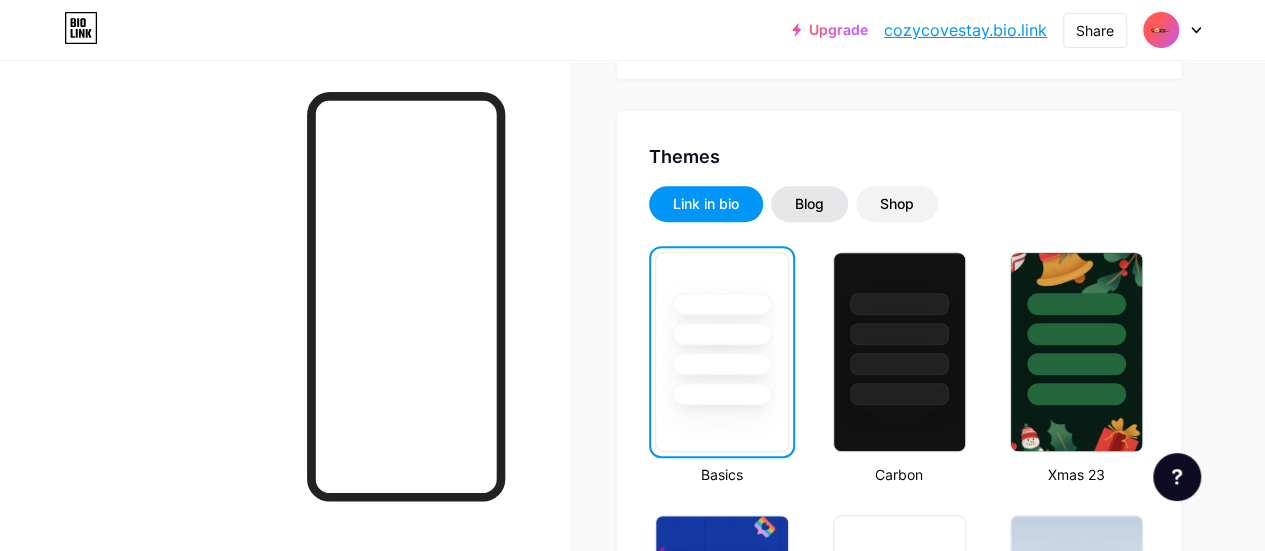 click on "Blog" at bounding box center (809, 204) 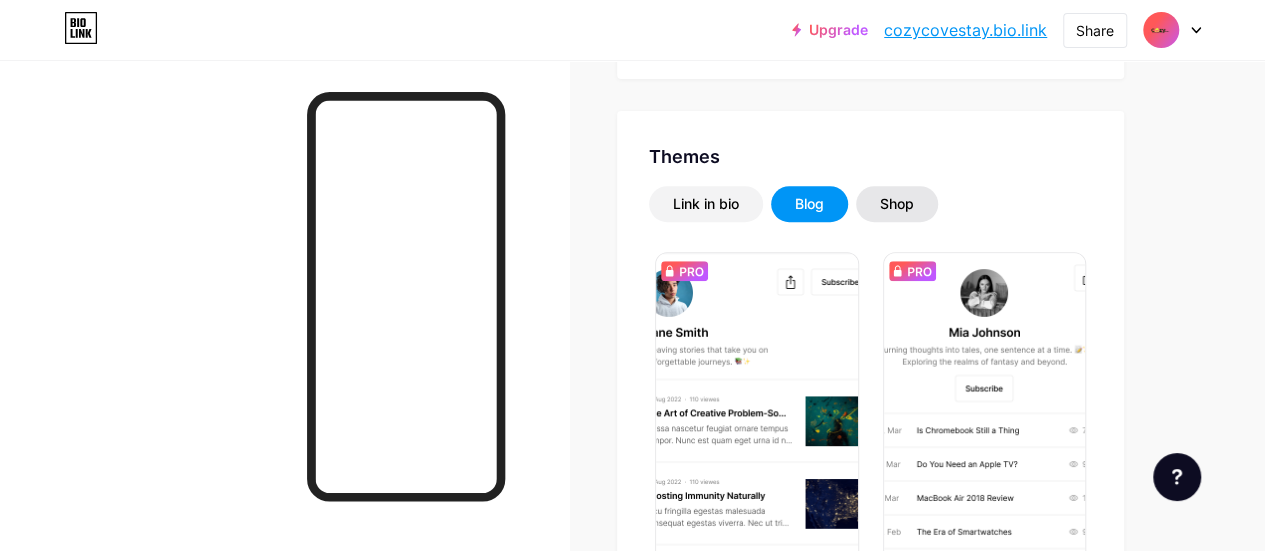 click on "Shop" at bounding box center (897, 204) 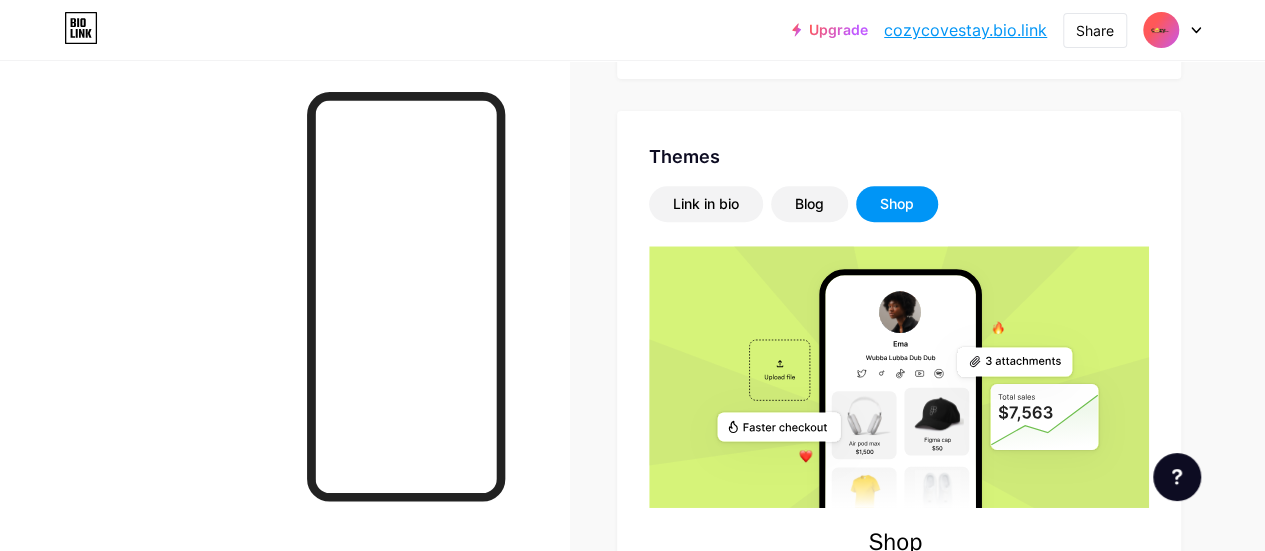 click on "Shop" at bounding box center (897, 204) 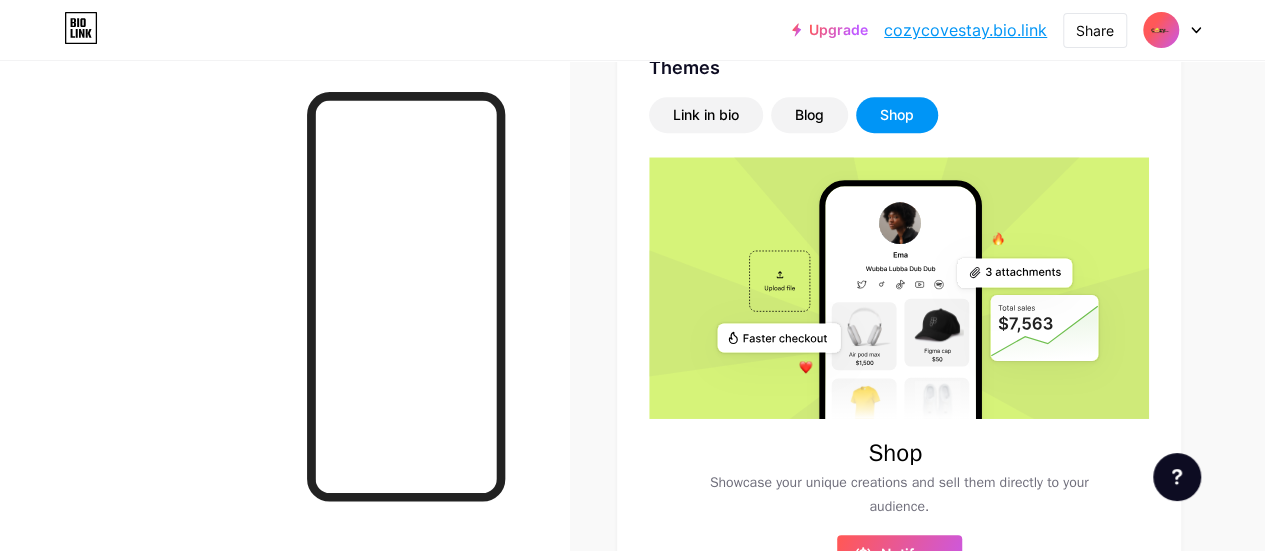 scroll, scrollTop: 345, scrollLeft: 0, axis: vertical 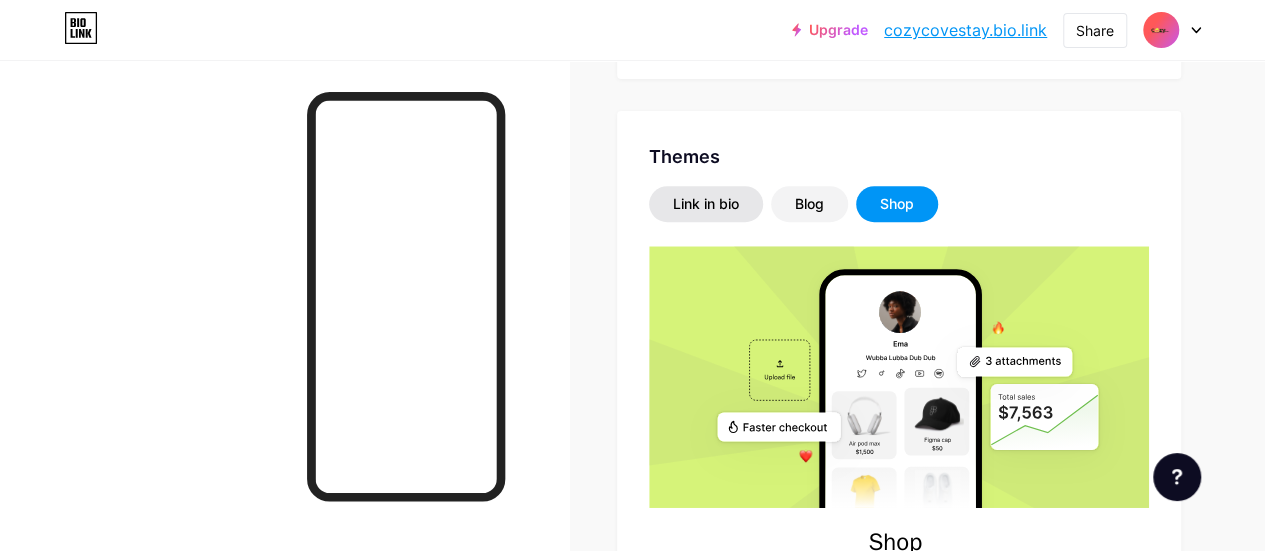 click on "Link in bio" at bounding box center (706, 204) 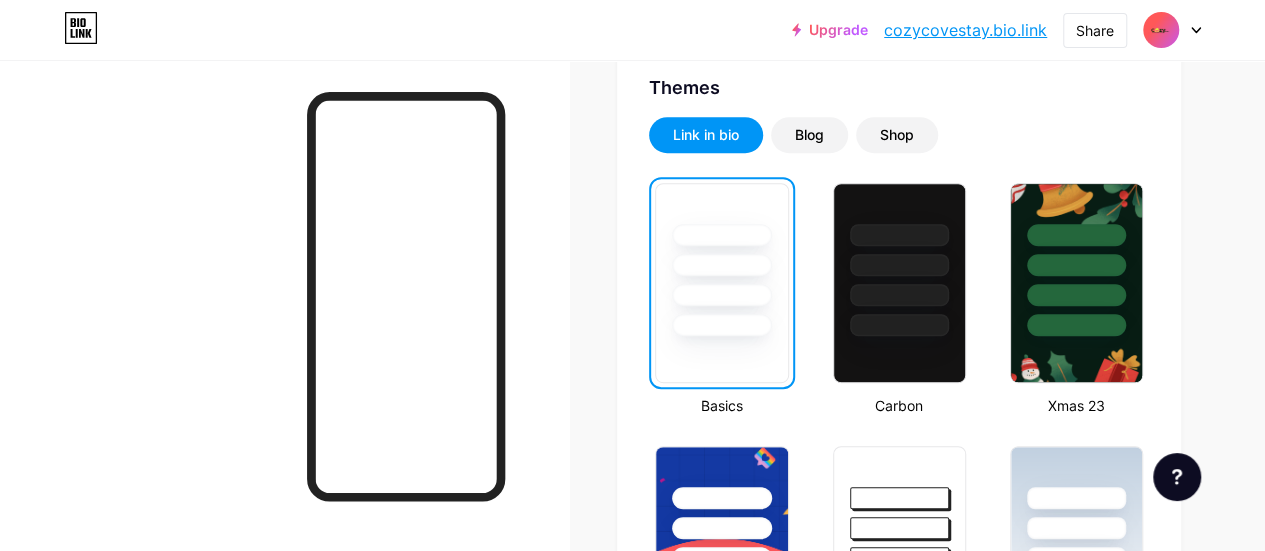 scroll, scrollTop: 445, scrollLeft: 0, axis: vertical 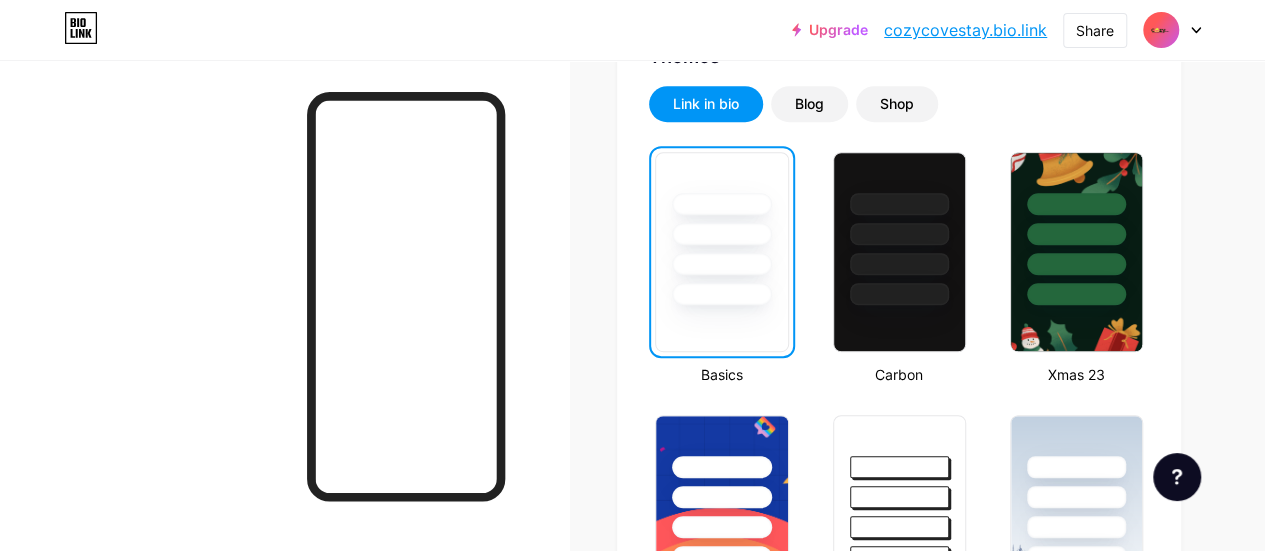 click at bounding box center (721, 294) 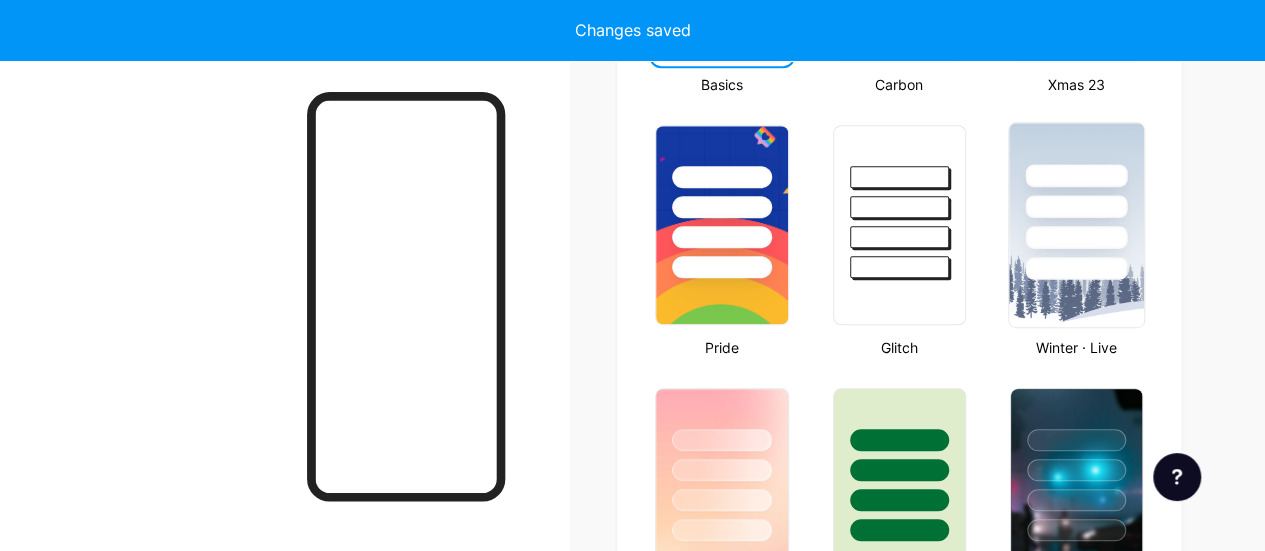 scroll, scrollTop: 845, scrollLeft: 0, axis: vertical 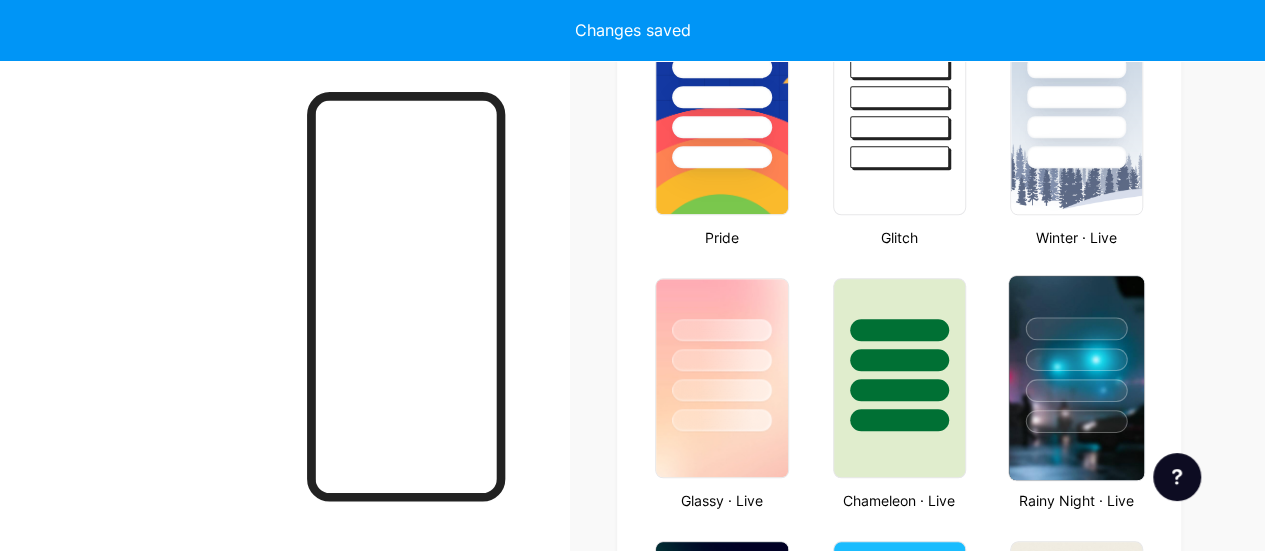 click at bounding box center (1076, 390) 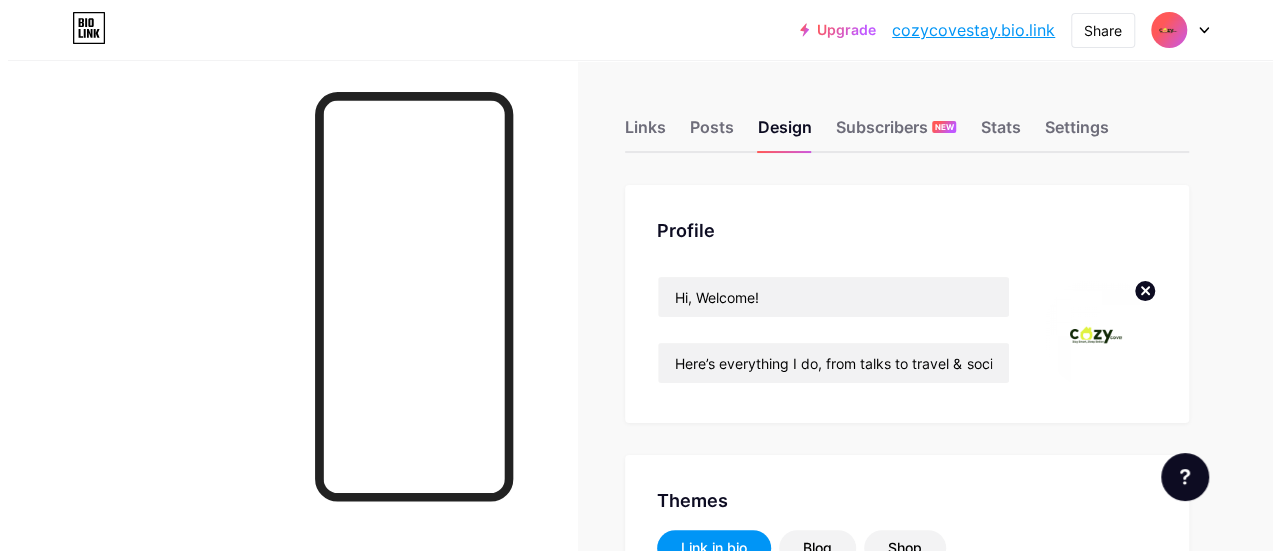 scroll, scrollTop: 0, scrollLeft: 0, axis: both 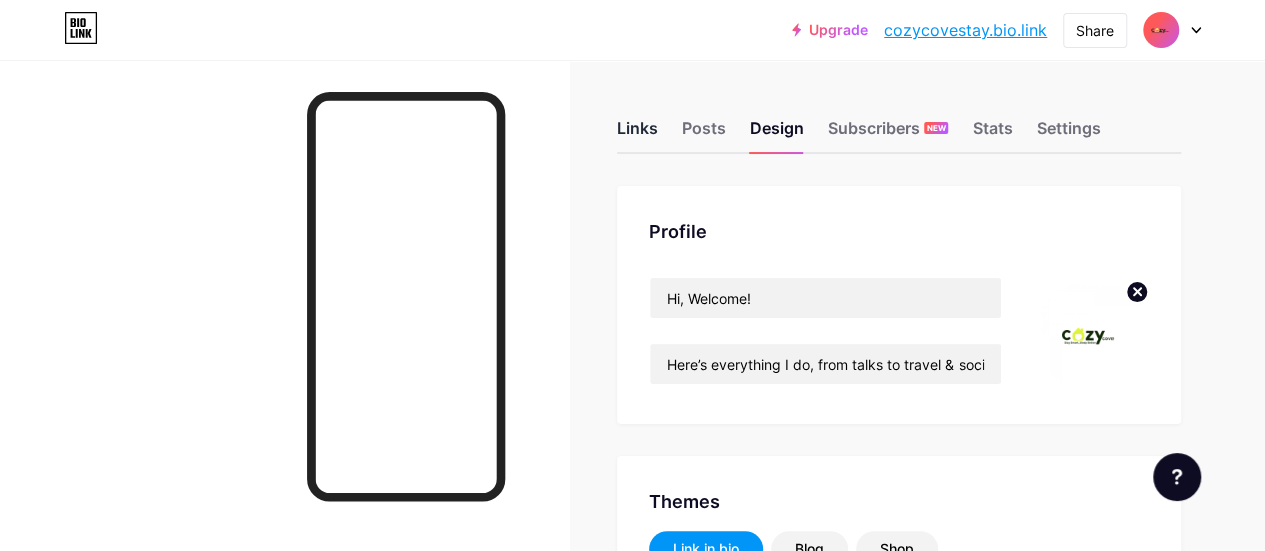 click on "Links" at bounding box center [637, 134] 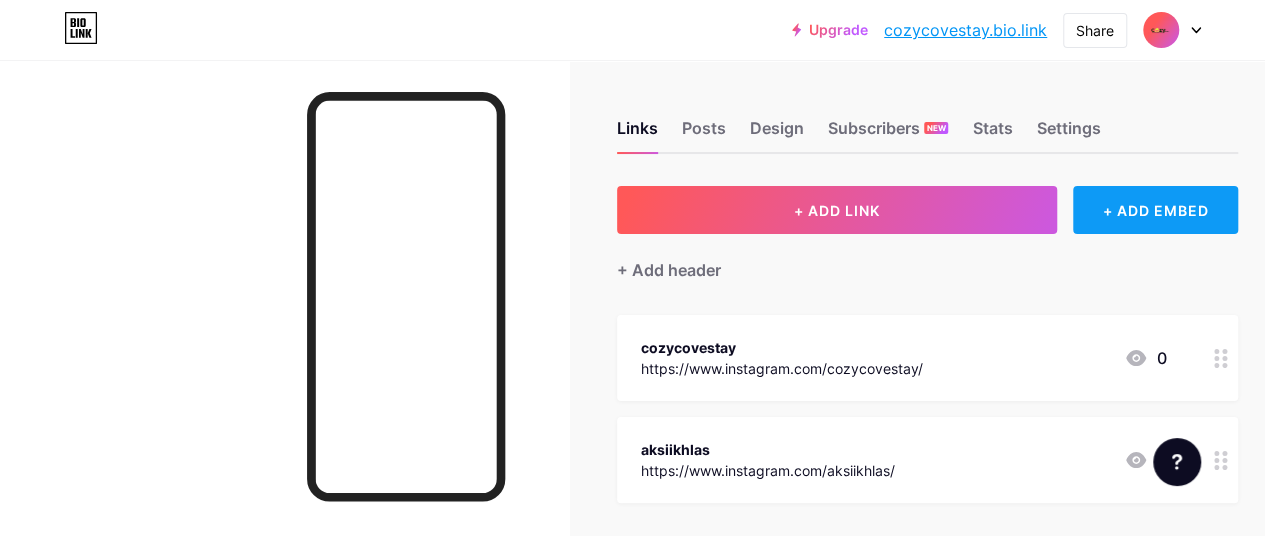 click on "+ ADD EMBED" at bounding box center [1155, 210] 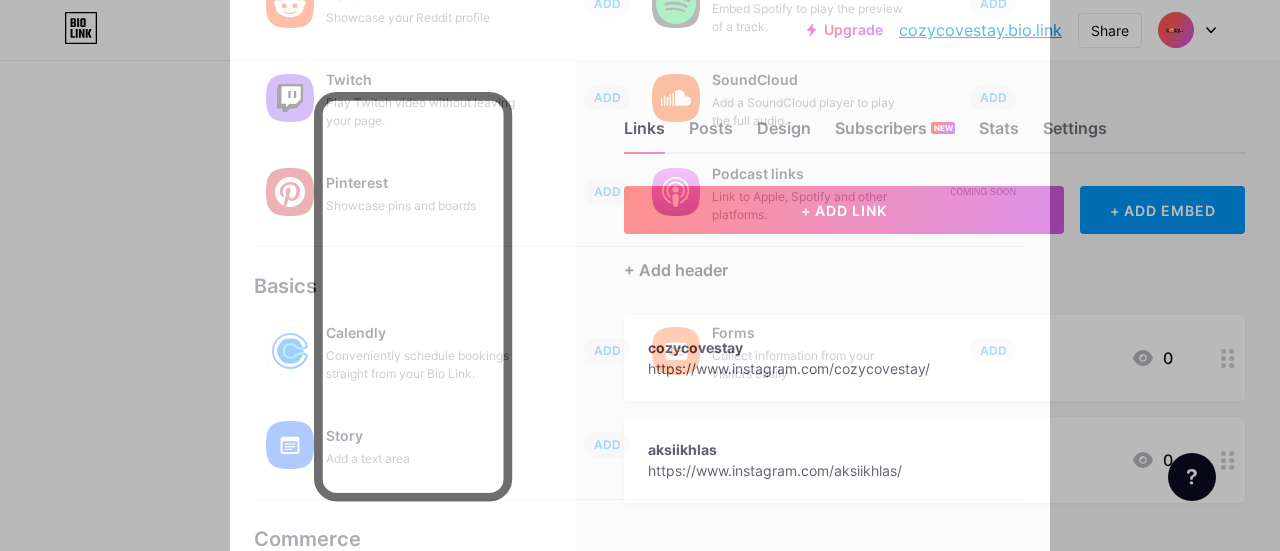 scroll, scrollTop: 456, scrollLeft: 0, axis: vertical 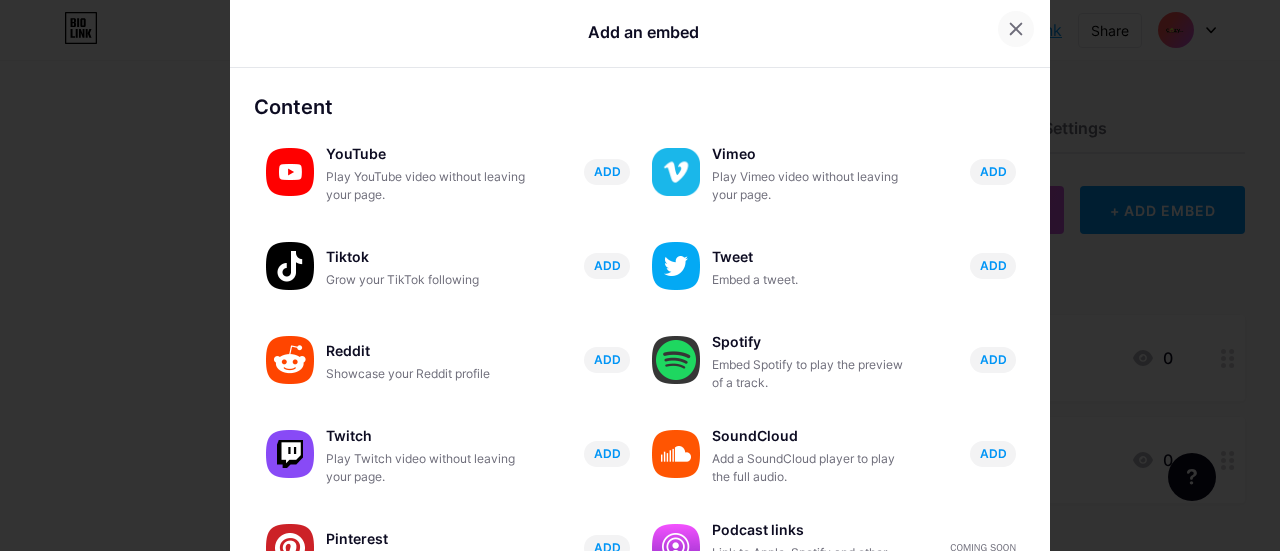 click 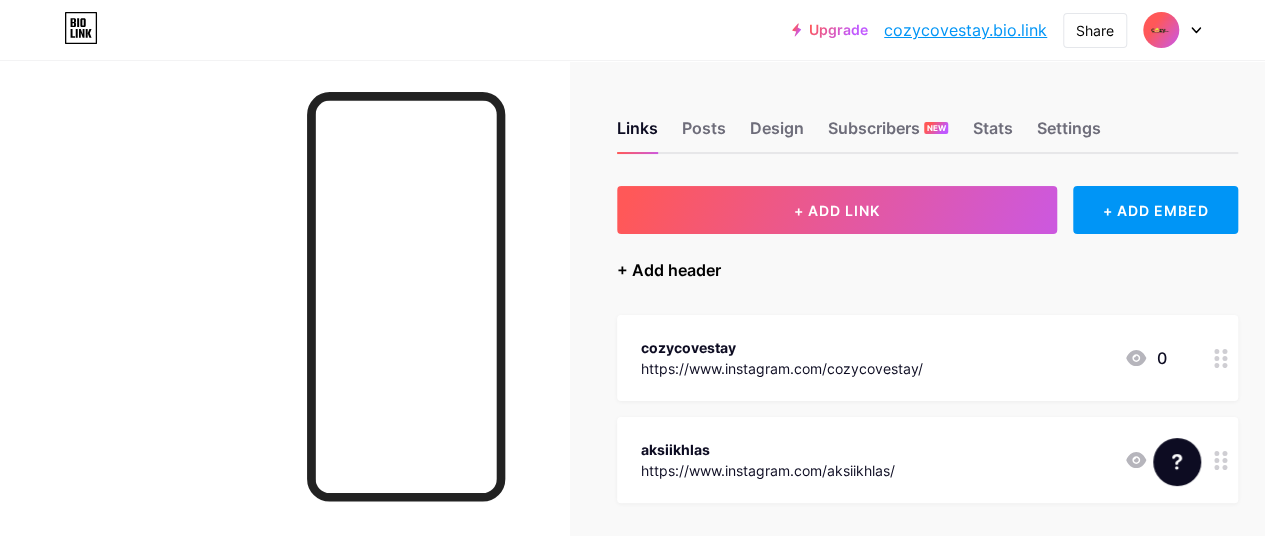 click on "+ Add header" at bounding box center (669, 270) 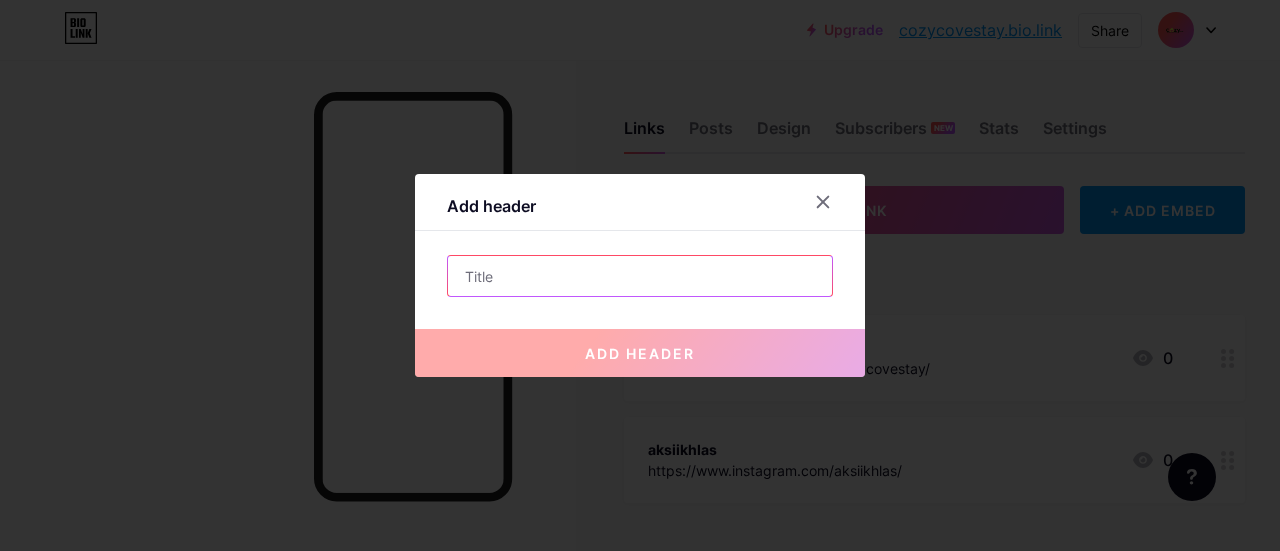 click at bounding box center [640, 276] 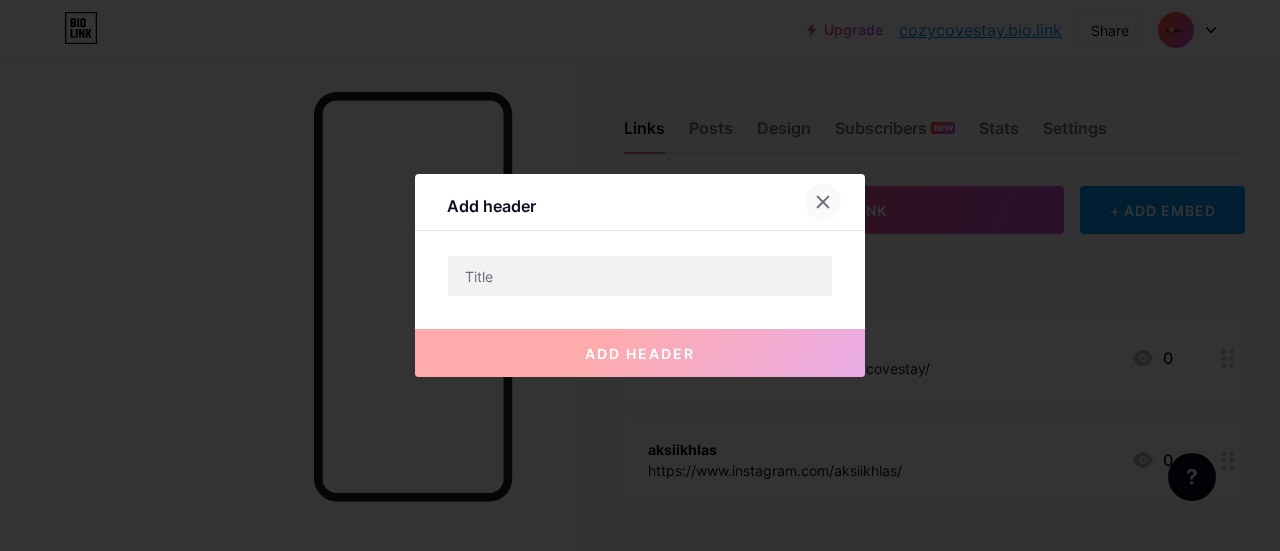click 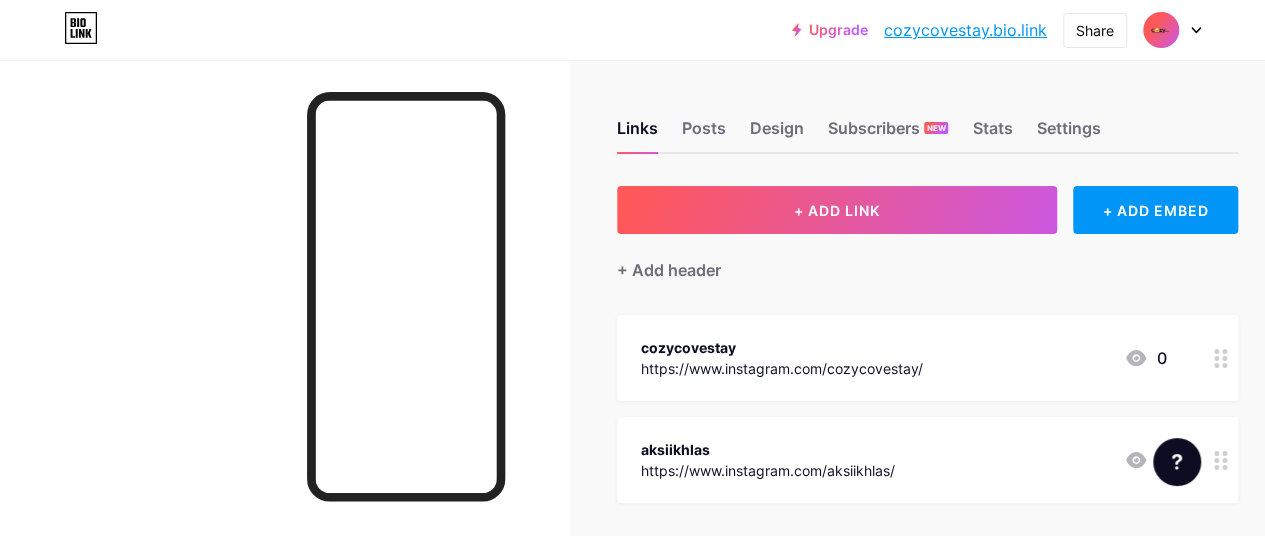 click on "cozycovestay" at bounding box center [782, 347] 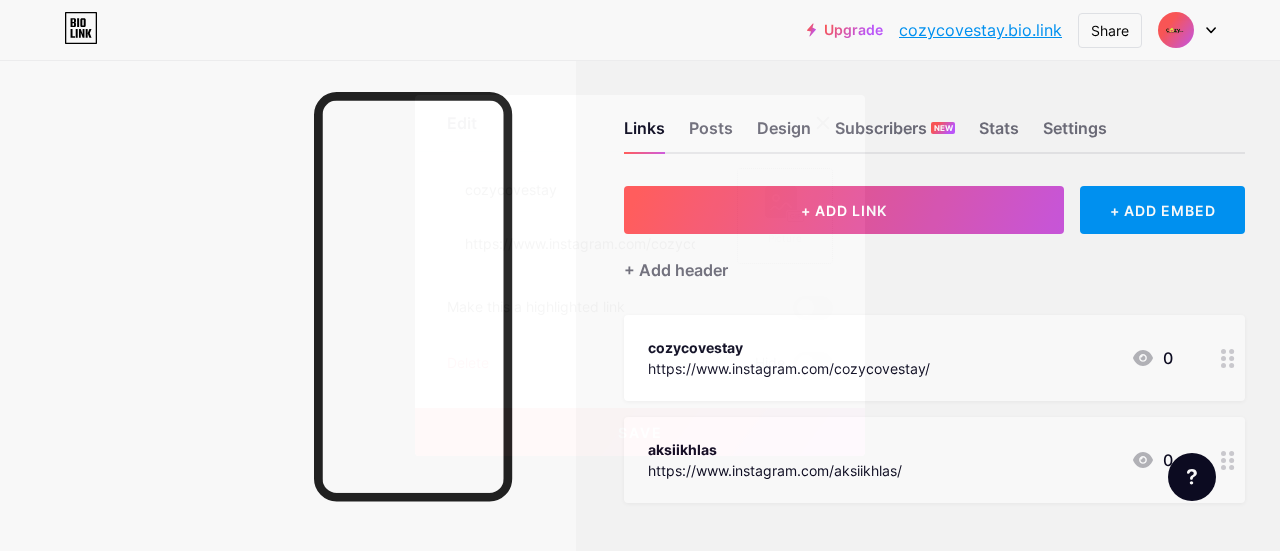 click 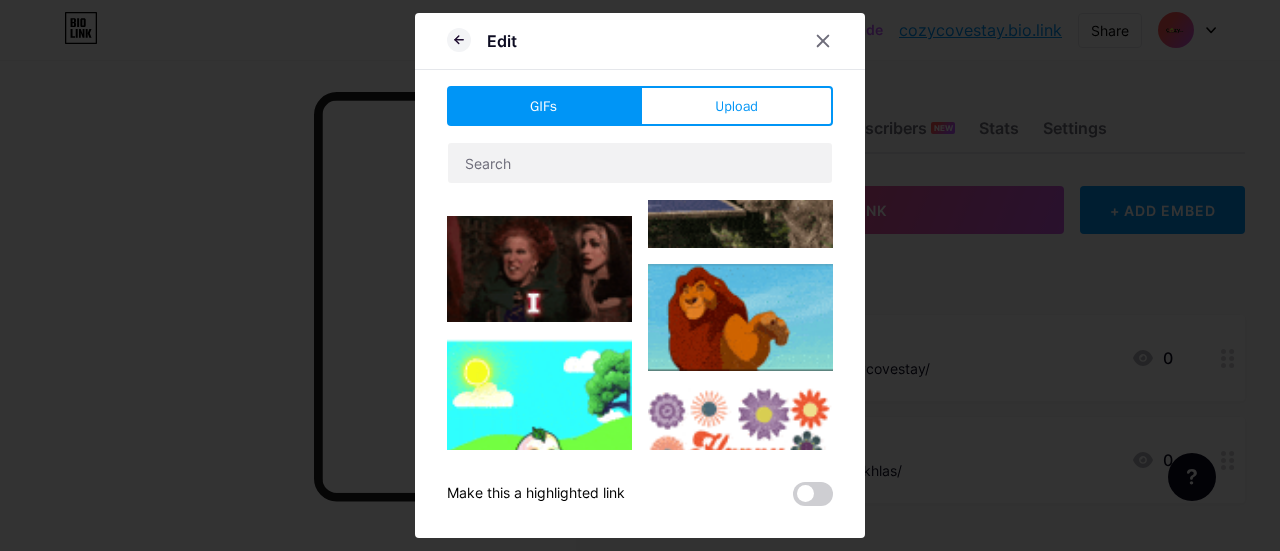 scroll, scrollTop: 500, scrollLeft: 0, axis: vertical 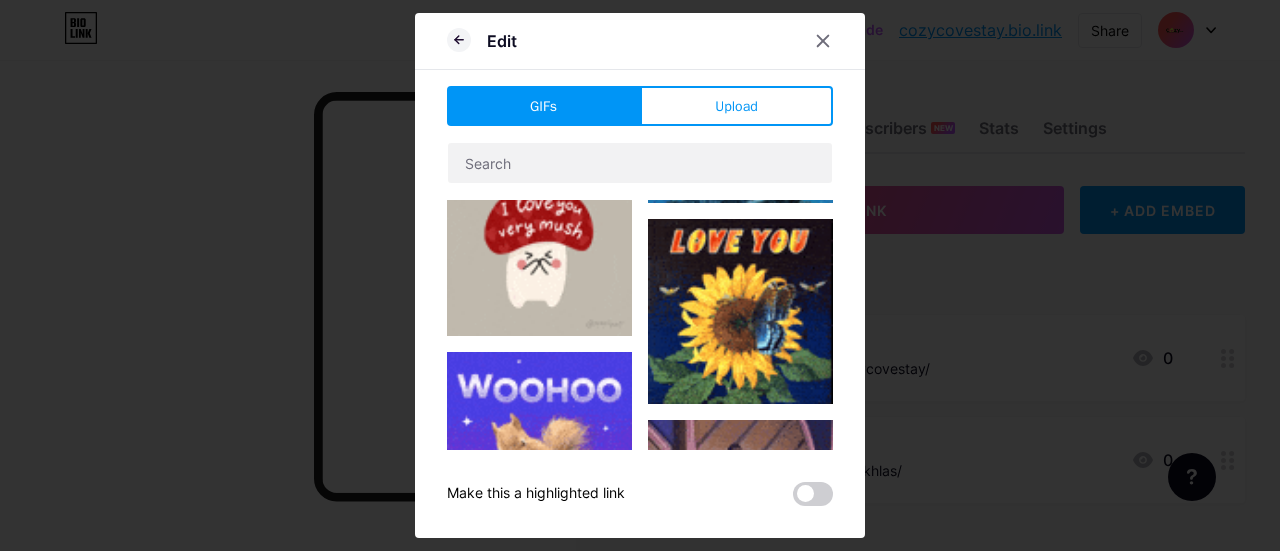 type on "cozycovestay" 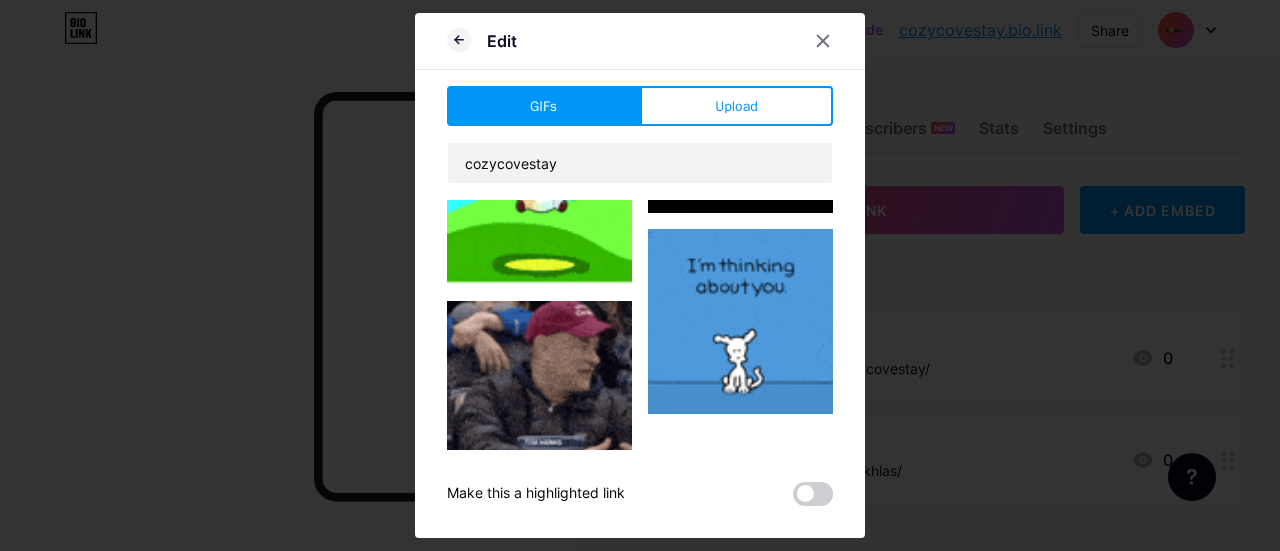 scroll, scrollTop: 1124, scrollLeft: 0, axis: vertical 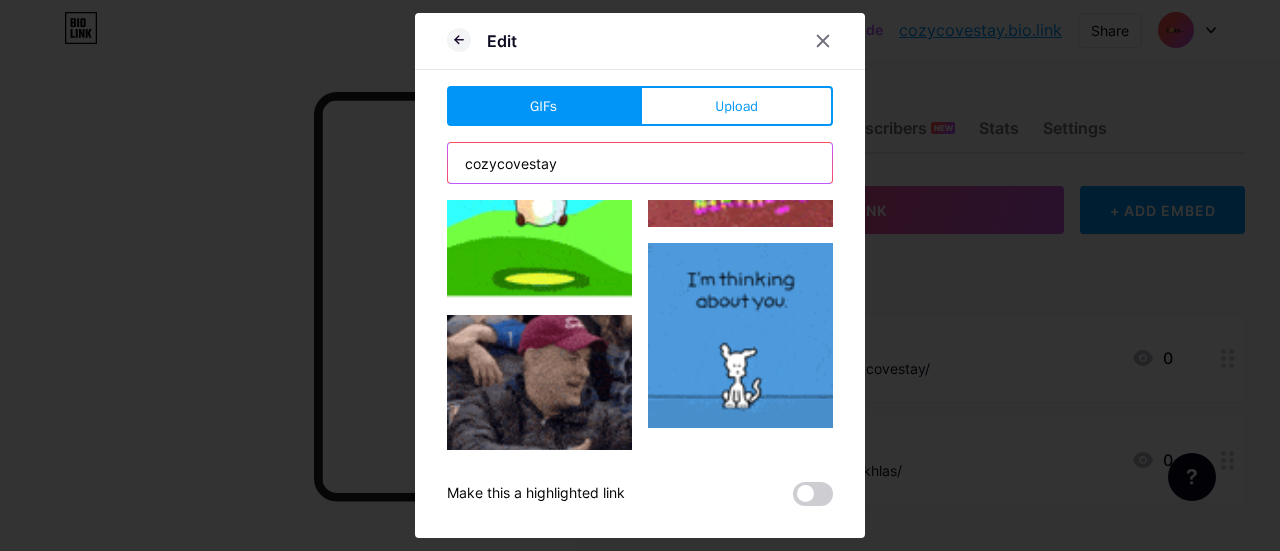 click on "cozycovestay" at bounding box center (640, 163) 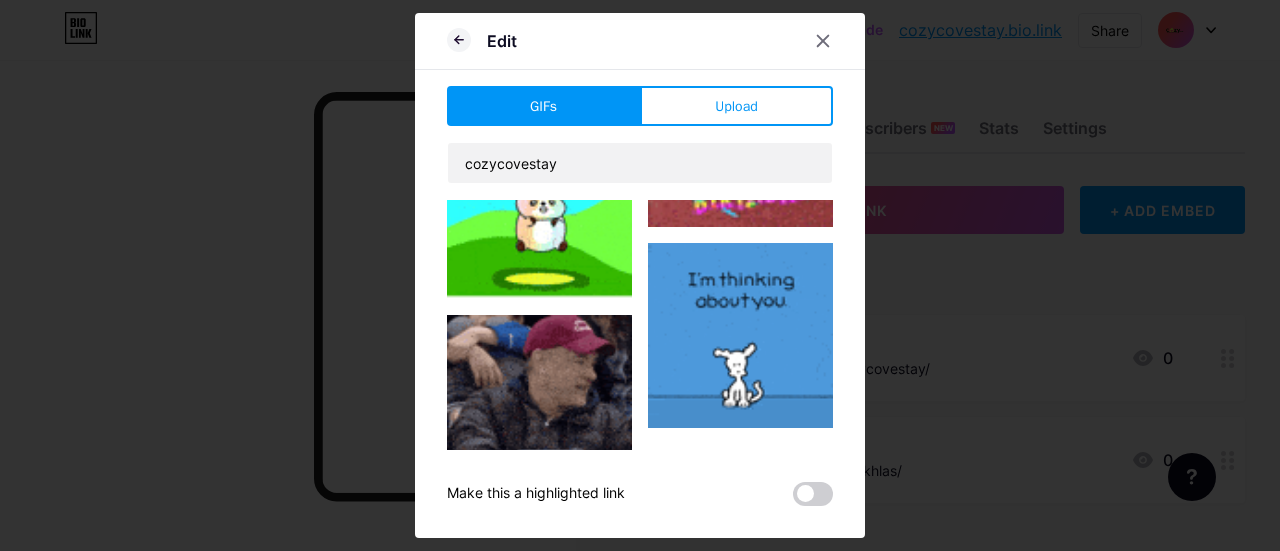 click on "GIFs" at bounding box center [543, 106] 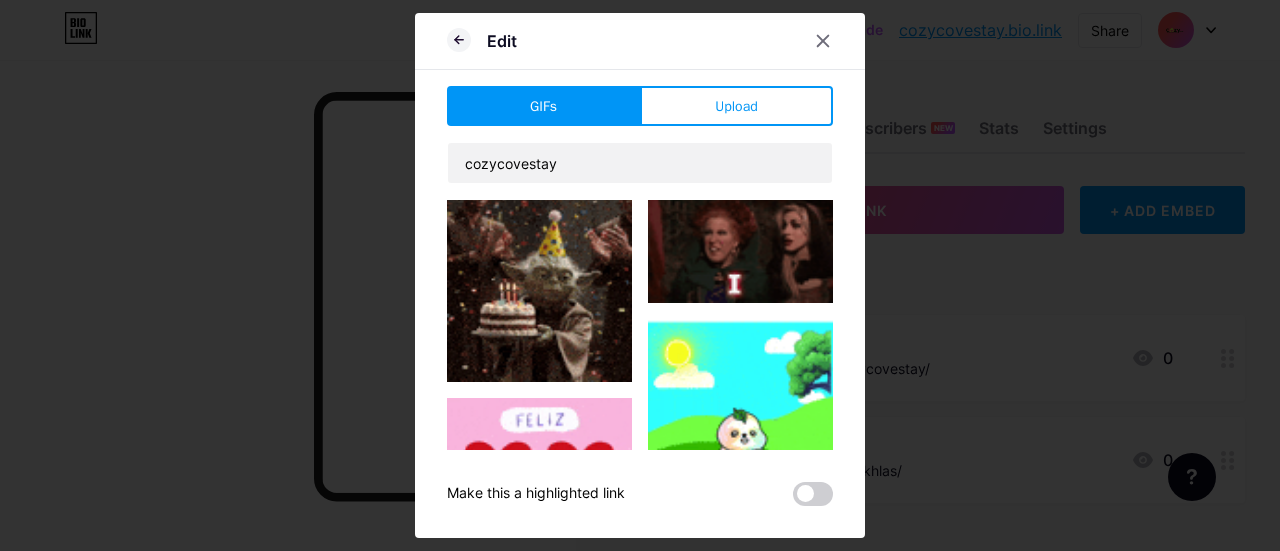 scroll, scrollTop: 0, scrollLeft: 0, axis: both 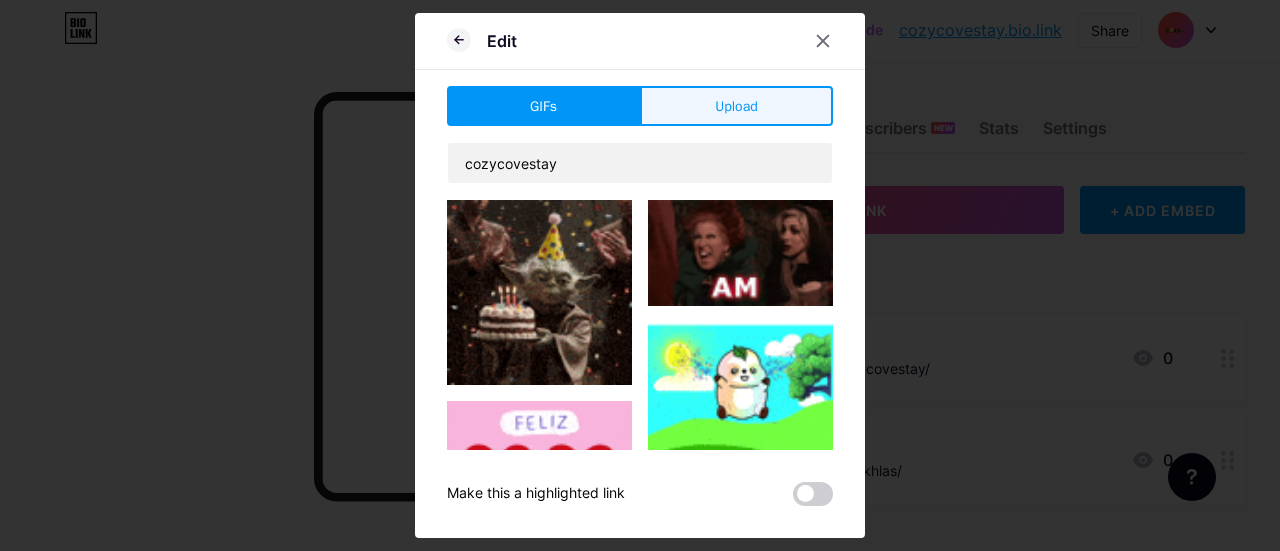 click on "Upload" at bounding box center (736, 106) 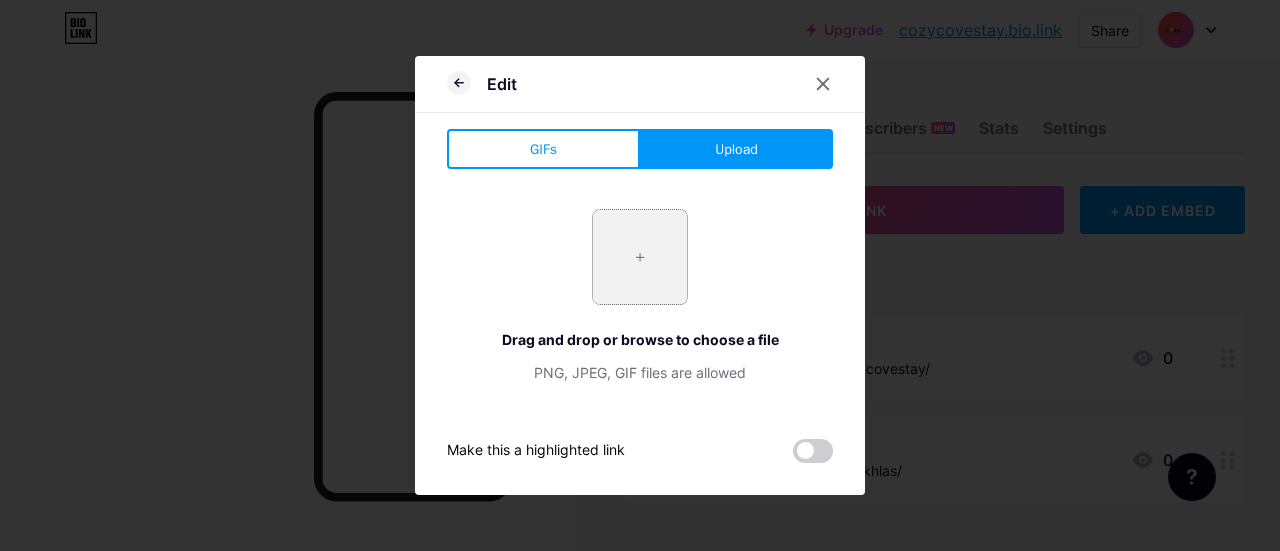 click at bounding box center [640, 257] 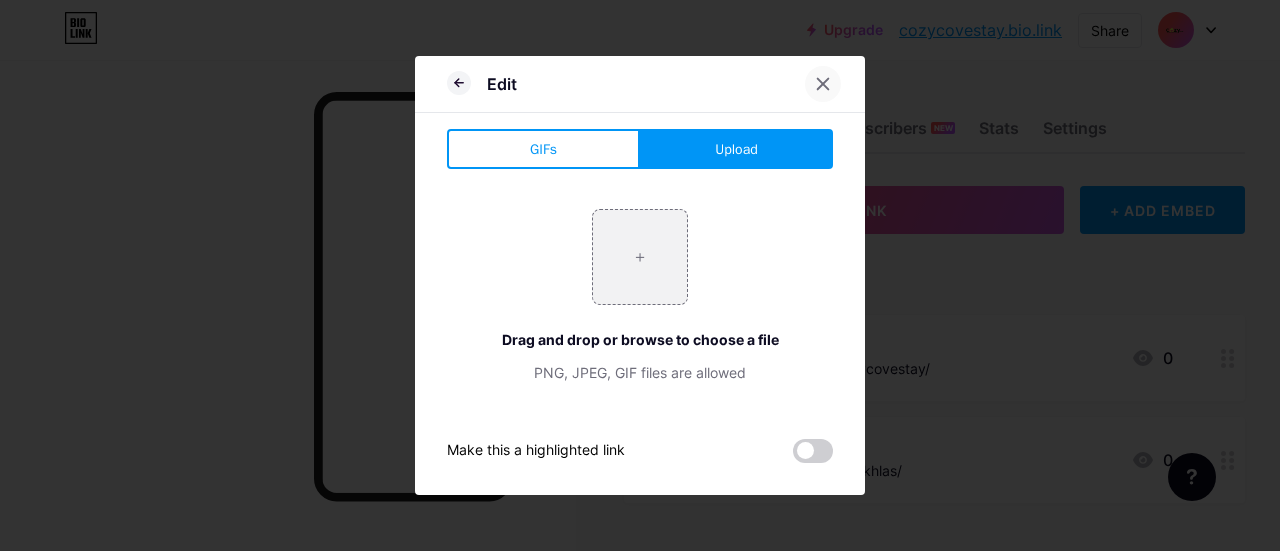 click 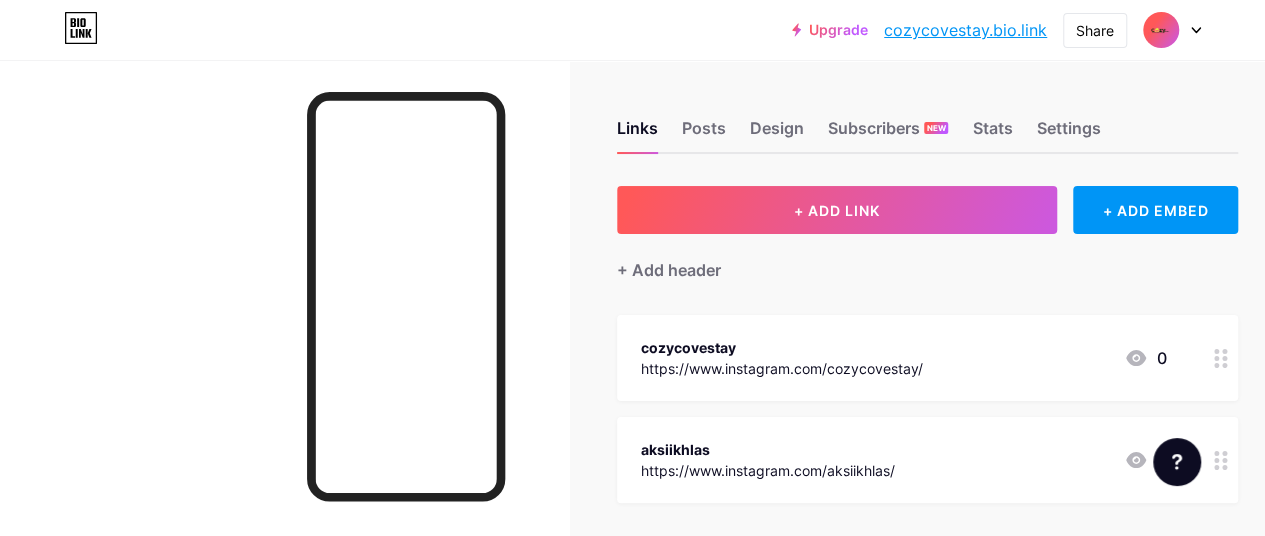 click on "cozycovestay
https://www.instagram.com/cozycovestay/
0" at bounding box center [903, 358] 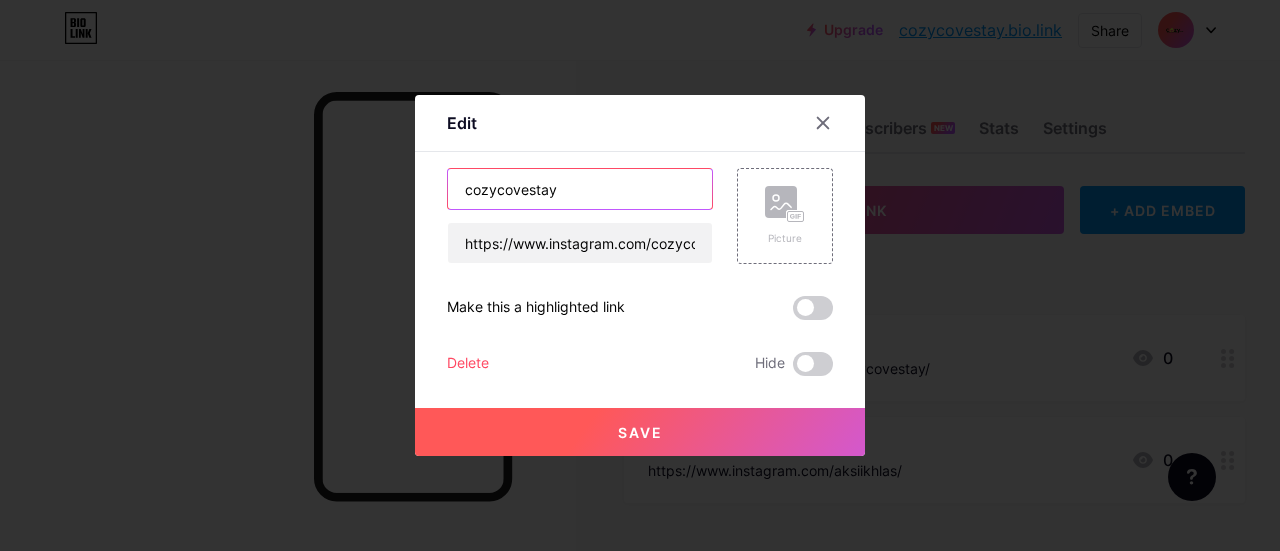 click on "cozycovestay" at bounding box center [580, 189] 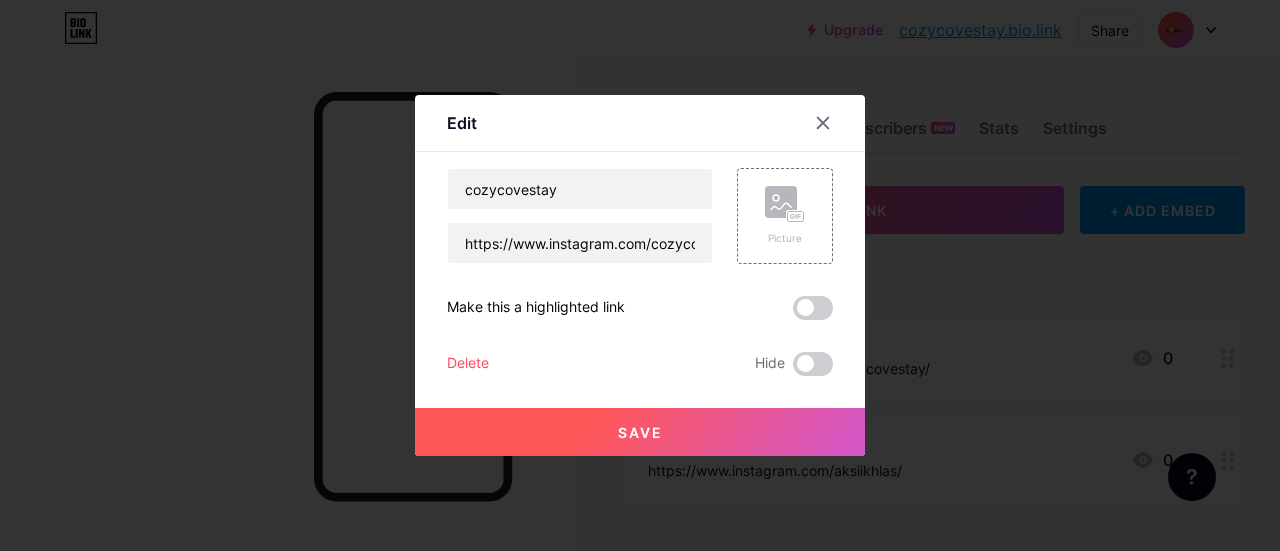 click on "Delete" at bounding box center (468, 364) 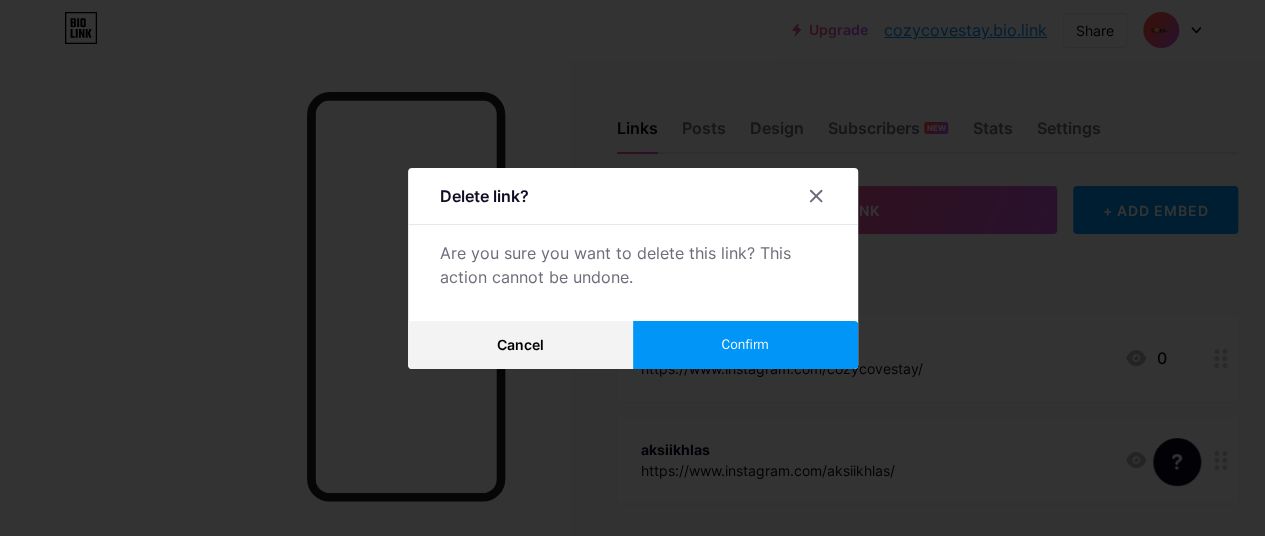 click on "Confirm" at bounding box center [745, 345] 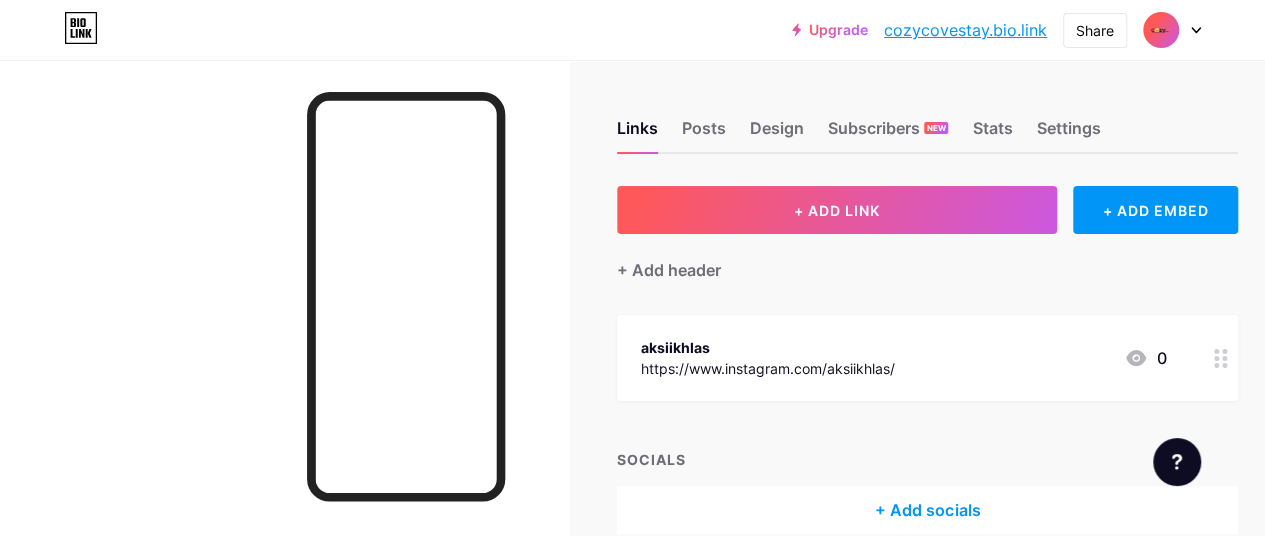 click on "aksiikhlas
https://www.instagram.com/aksiikhlas/
0" at bounding box center [903, 358] 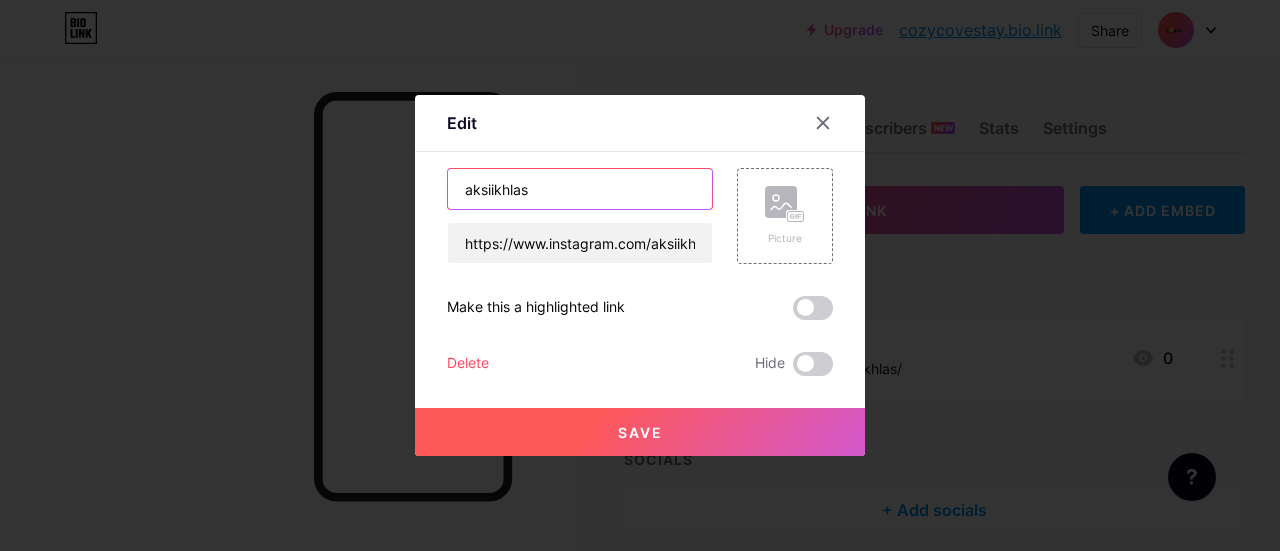 click on "aksiikhlas" at bounding box center [580, 189] 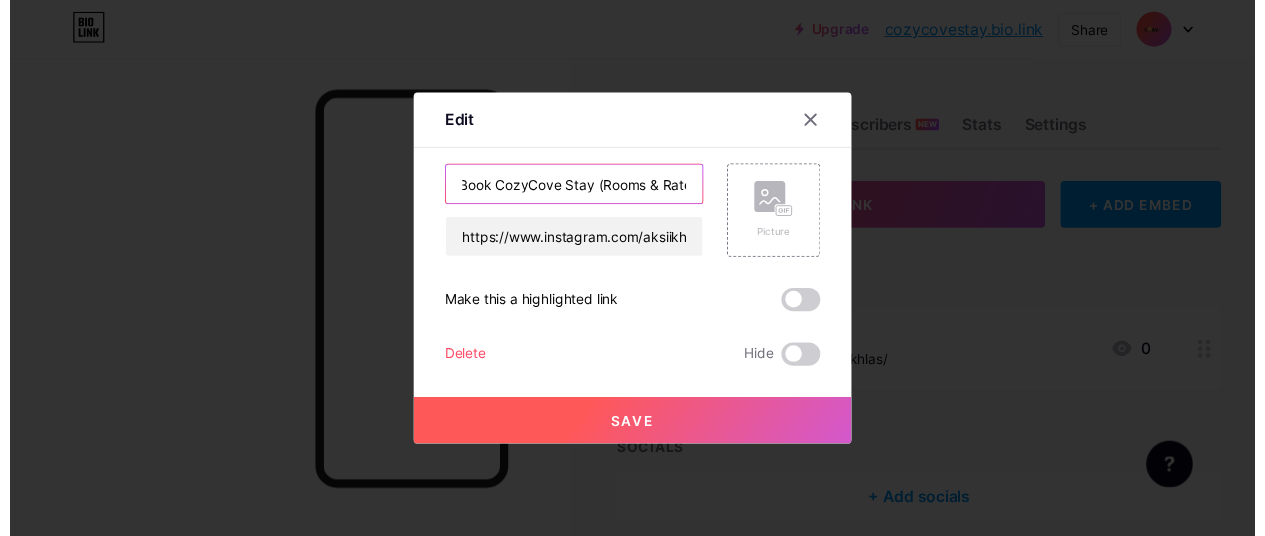 scroll, scrollTop: 0, scrollLeft: 0, axis: both 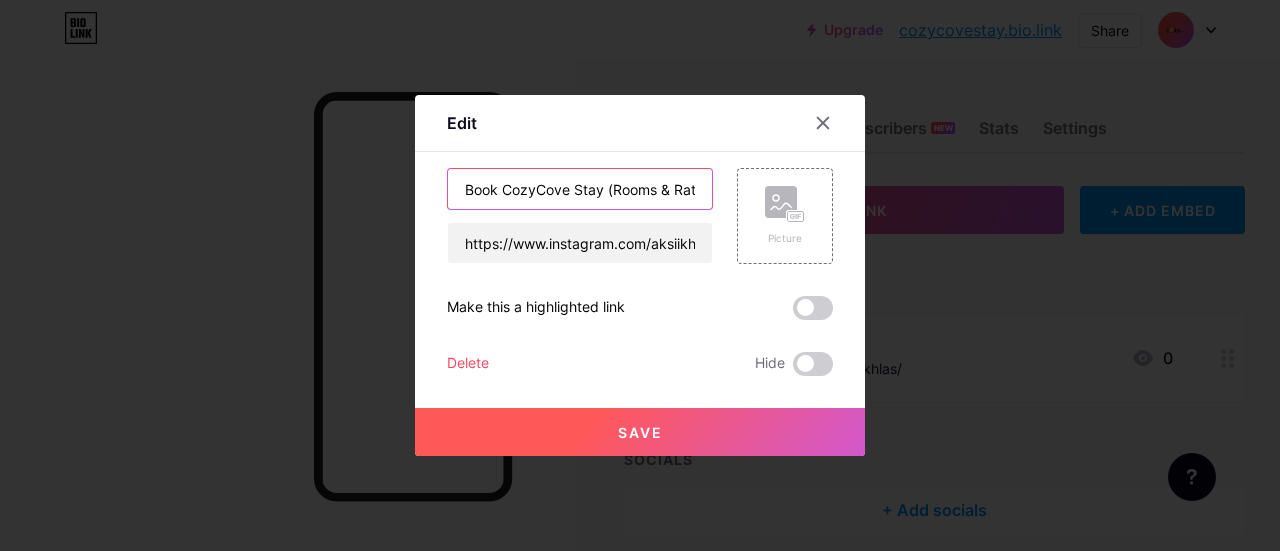 click on "Book CozyCove Stay (Rooms & Rates)" at bounding box center (580, 189) 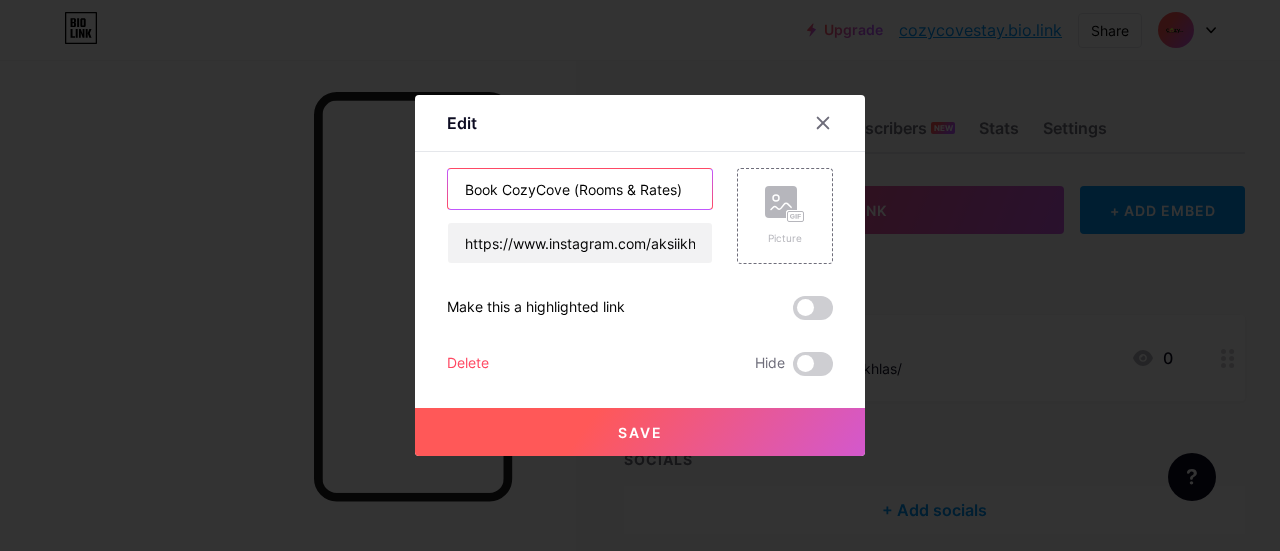type on "Book CozyCove (Rooms & Rates)" 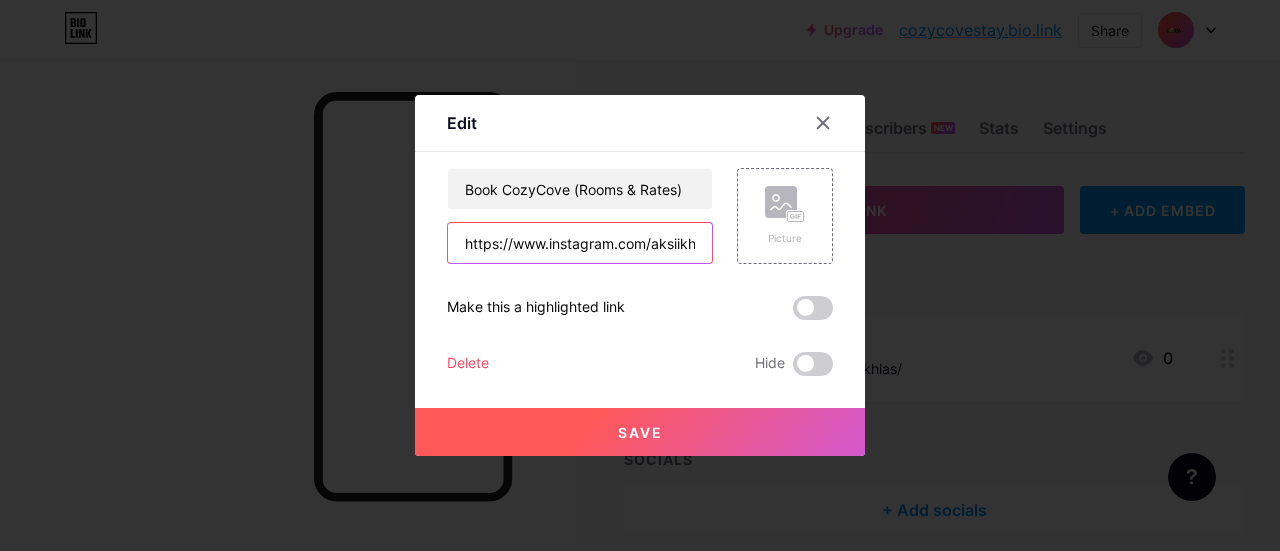 click on "https://www.instagram.com/aksiikhlas/" at bounding box center [580, 243] 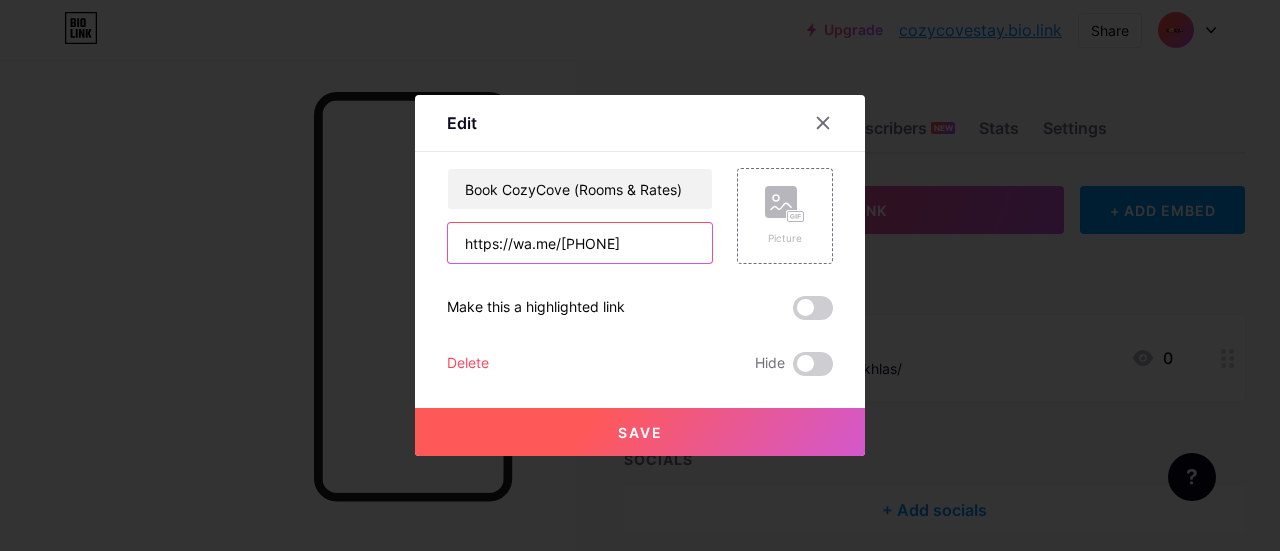 type on "https://wa.me/601163806005" 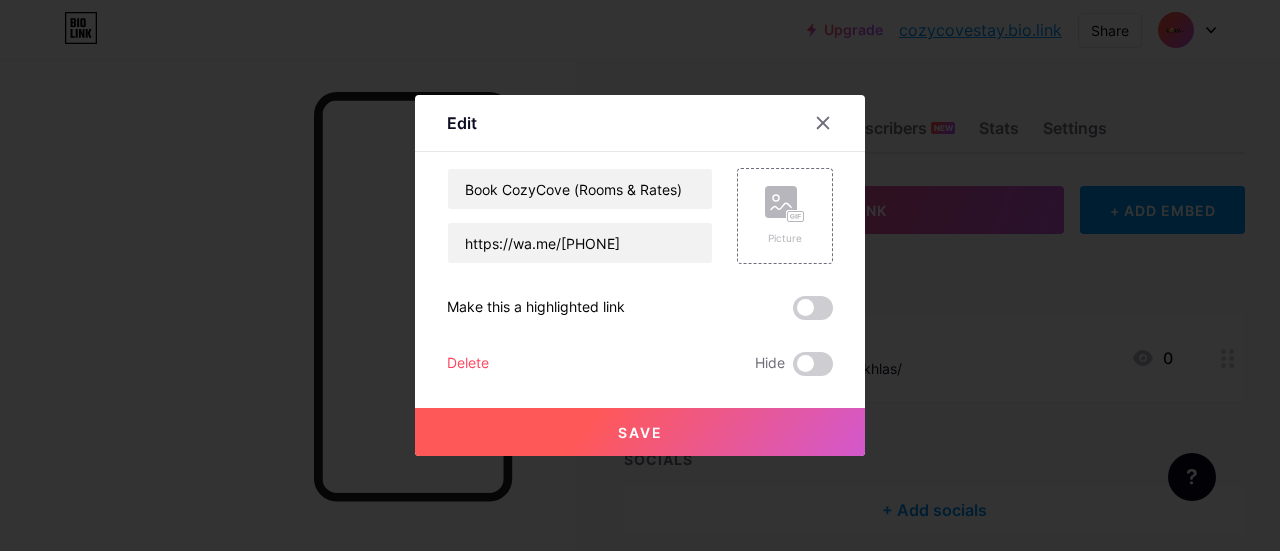 click on "Save" at bounding box center [640, 432] 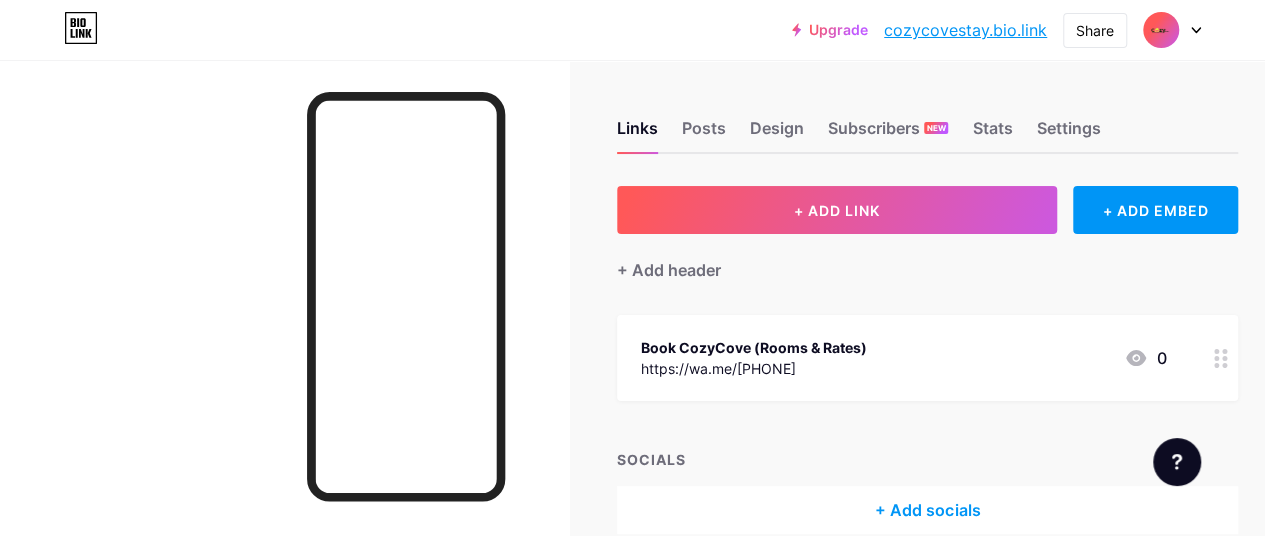 scroll, scrollTop: 97, scrollLeft: 0, axis: vertical 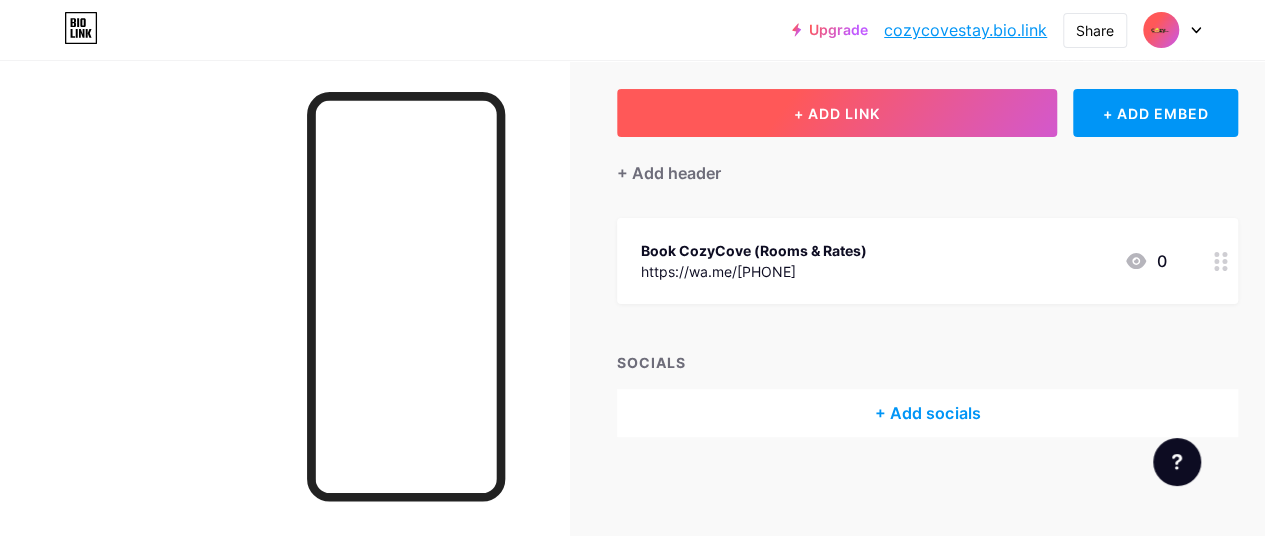 click on "+ ADD LINK" at bounding box center [837, 113] 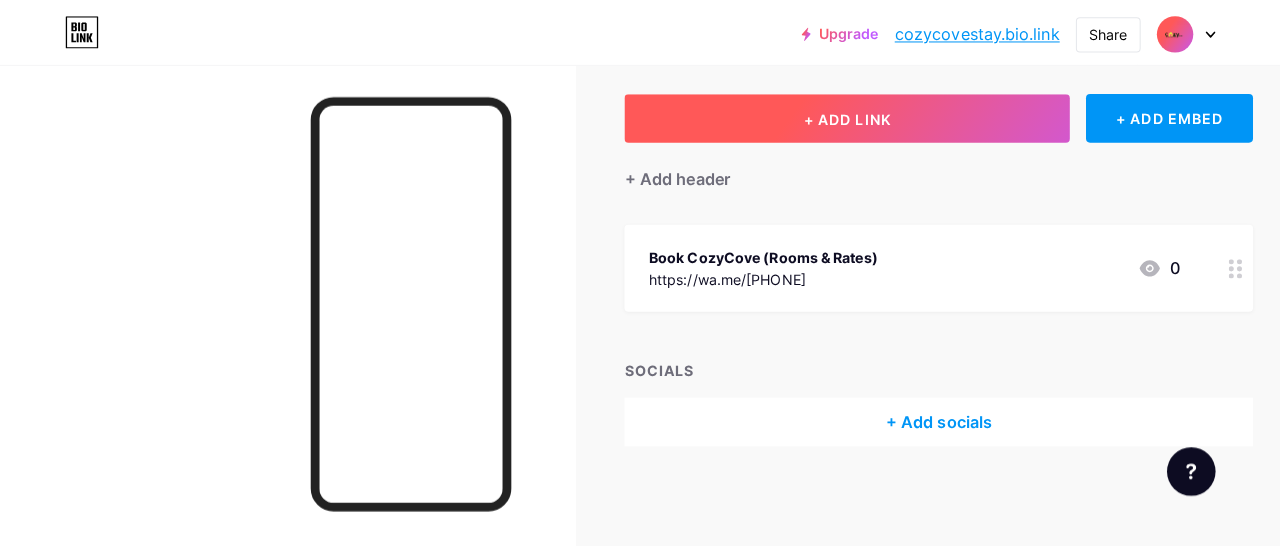 scroll, scrollTop: 82, scrollLeft: 0, axis: vertical 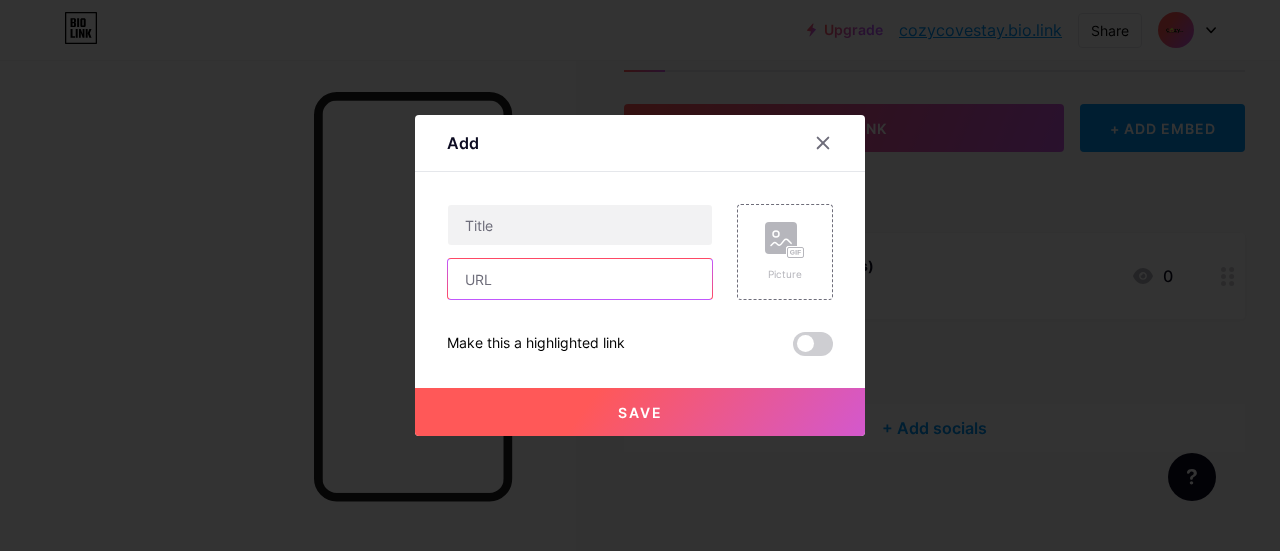 click at bounding box center [580, 279] 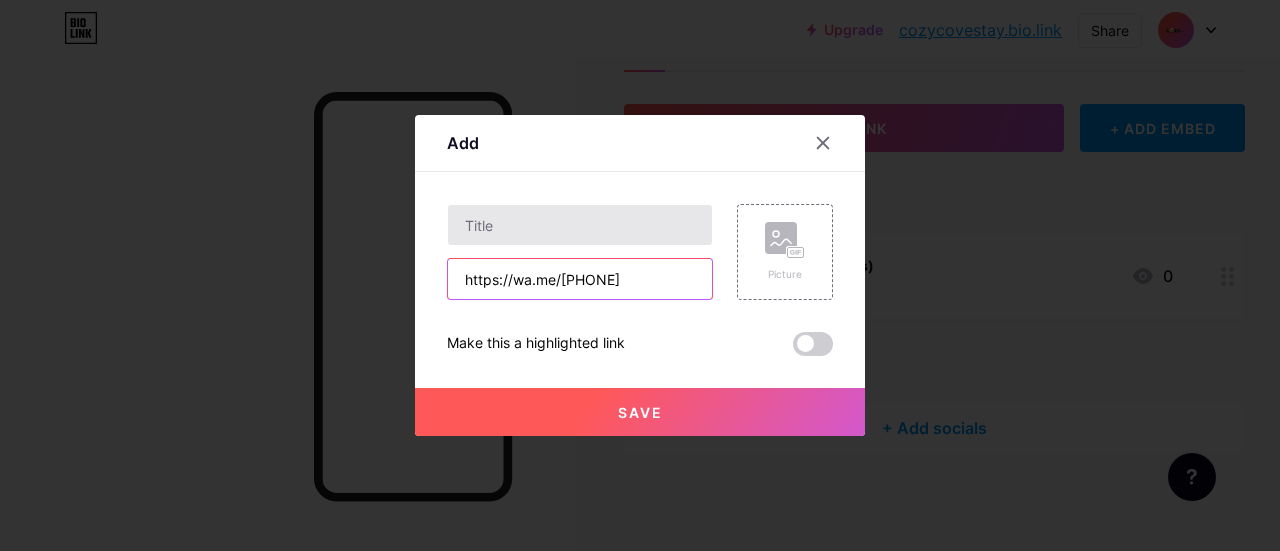 type on "https://wa.me/601163806005" 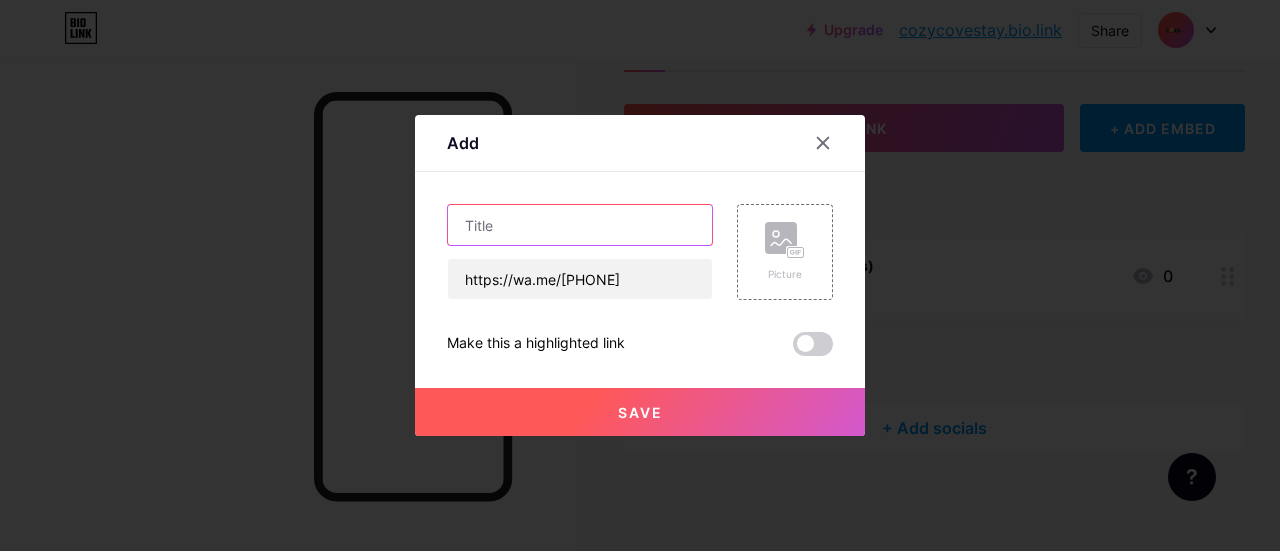 click at bounding box center [580, 225] 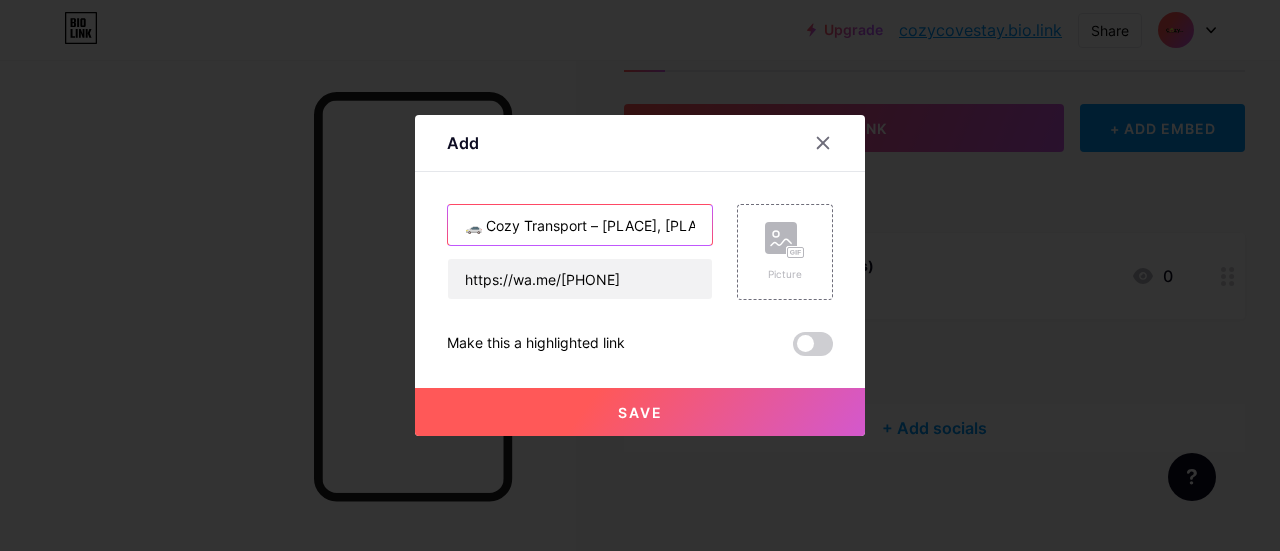 scroll, scrollTop: 0, scrollLeft: 106, axis: horizontal 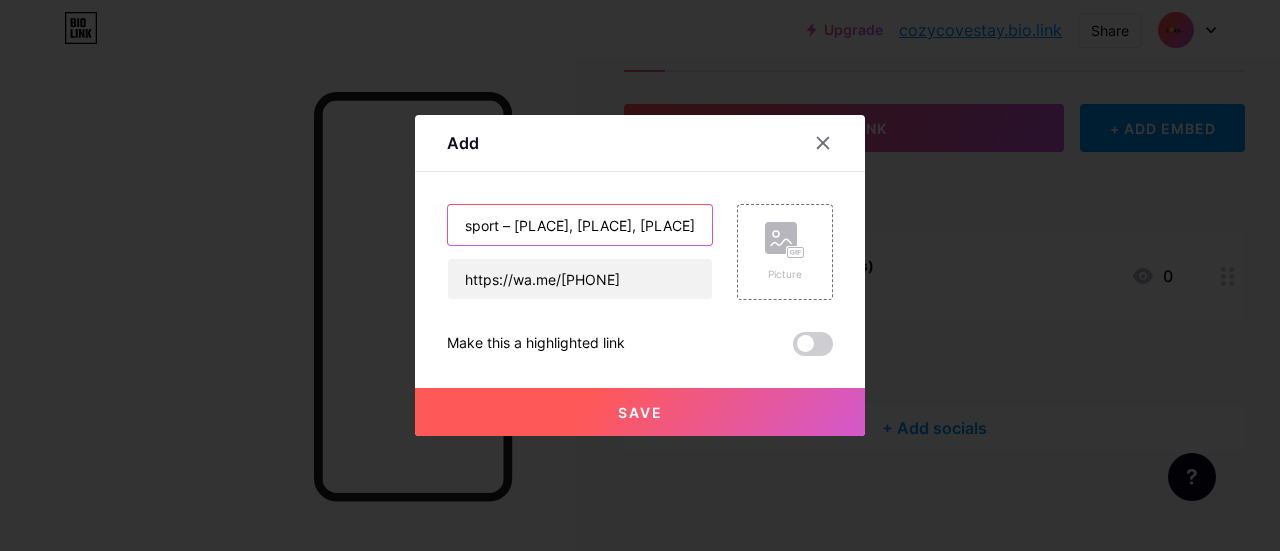 type on "🚗 Cozy Transport – Bandara, Rumah Sakit, Wisata" 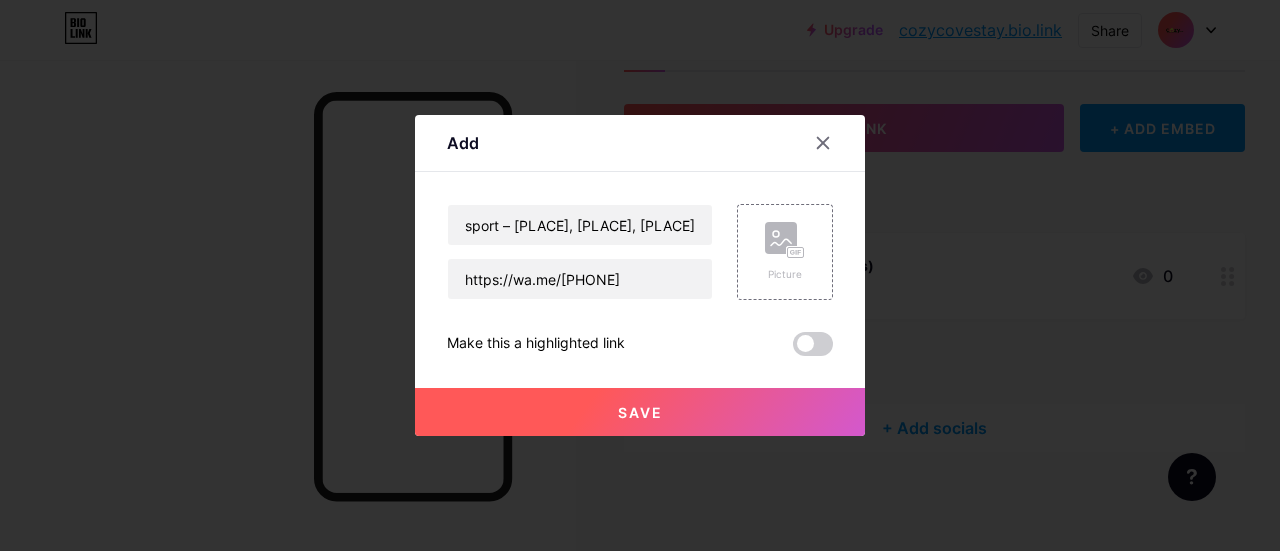 click on "Save" at bounding box center (640, 412) 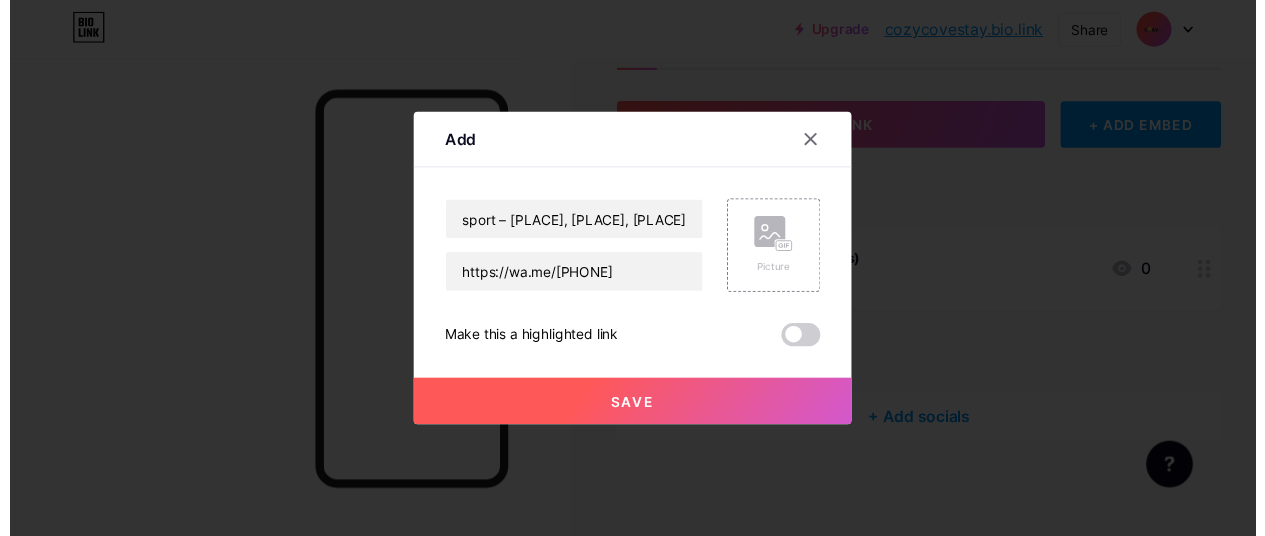 scroll, scrollTop: 0, scrollLeft: 0, axis: both 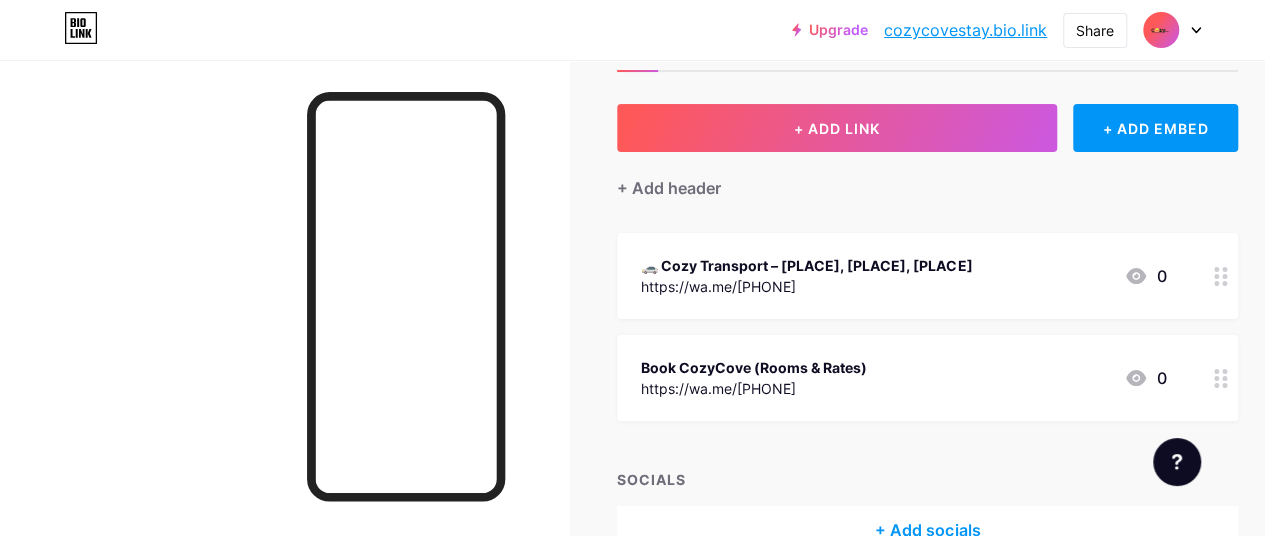 click on "🚗 Cozy Transport – Bandara, Rumah Sakit, Wisata
https://wa.me/601163806005
0" at bounding box center [903, 276] 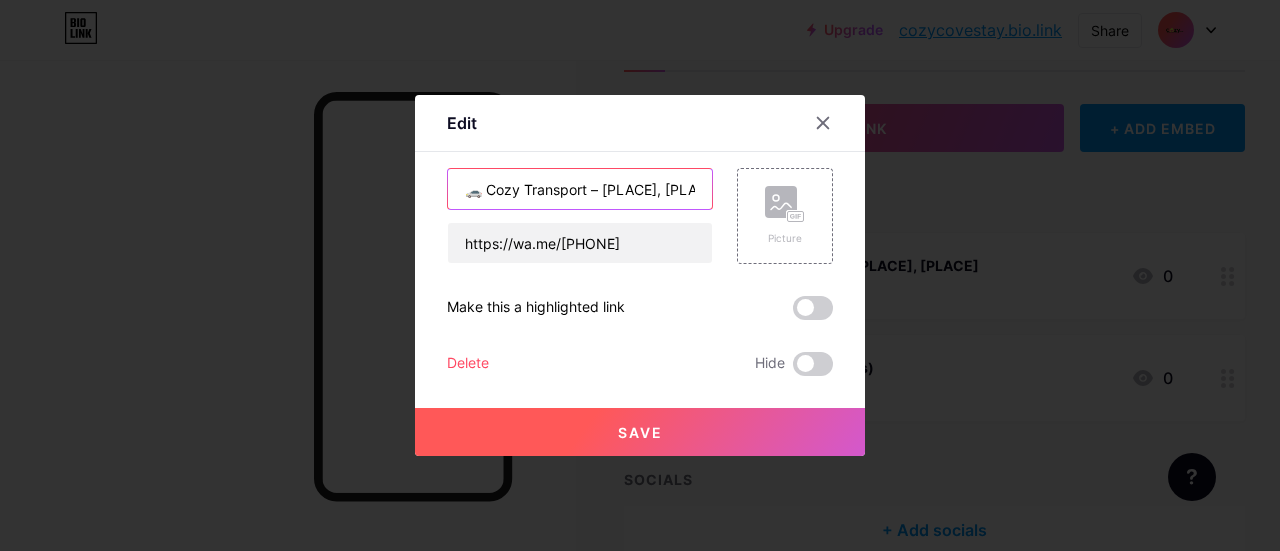 click on "🚗 Cozy Transport – Bandara, Rumah Sakit, Wisata" at bounding box center (580, 189) 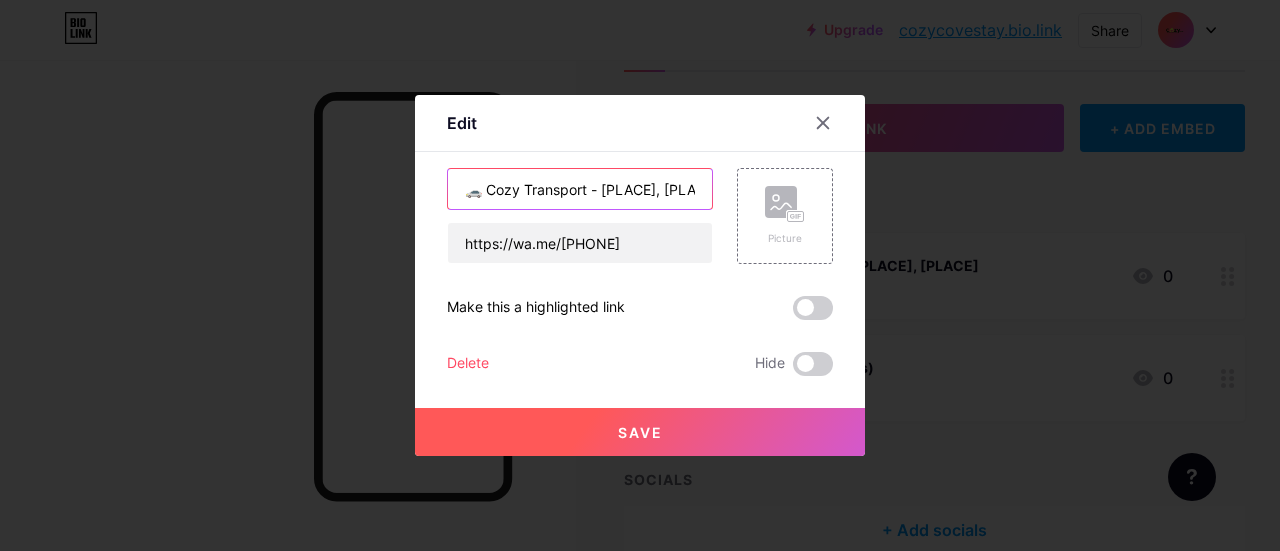 type on "🚗 Cozy Transport - Bandara, Rumah Sakit, Wisata" 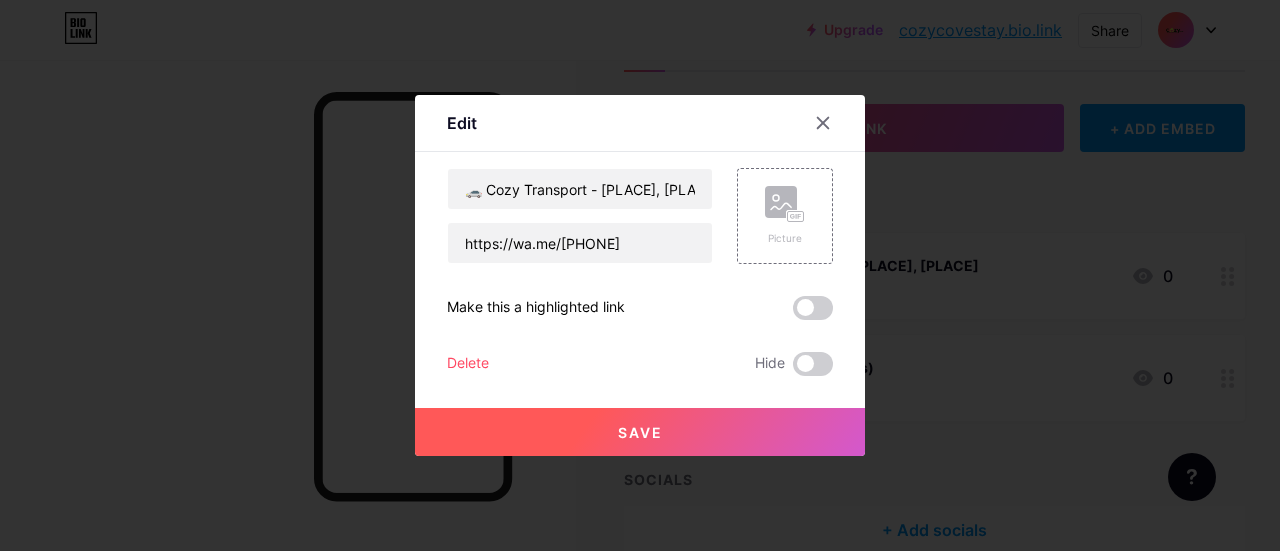 click on "Save" at bounding box center (640, 432) 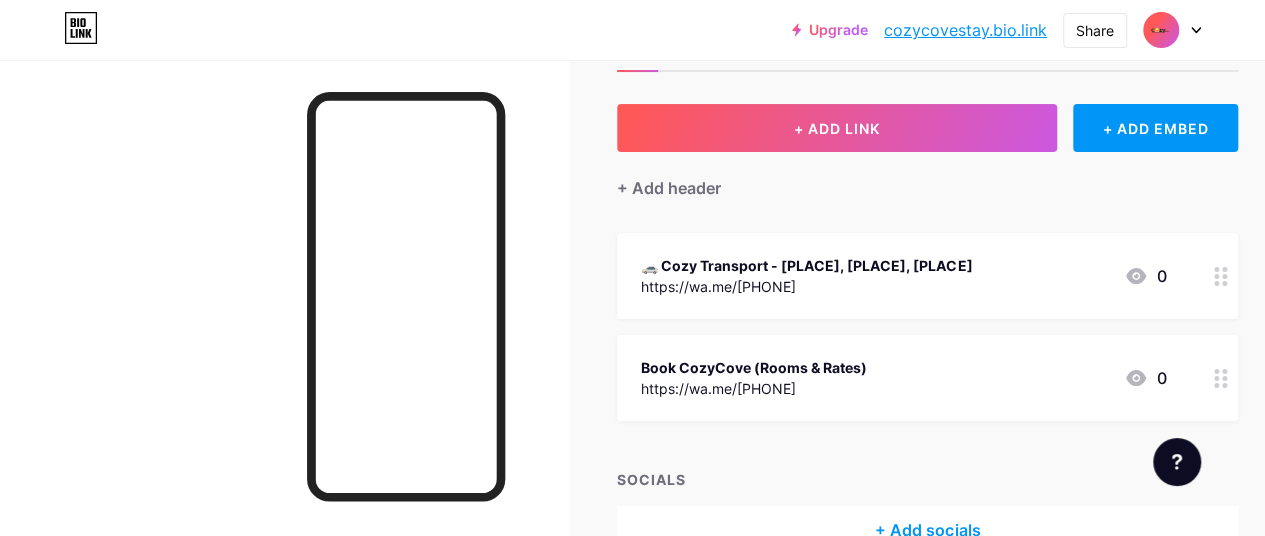 click on "Book CozyCove (Rooms & Rates)
https://wa.me/601163806005
0" at bounding box center [903, 378] 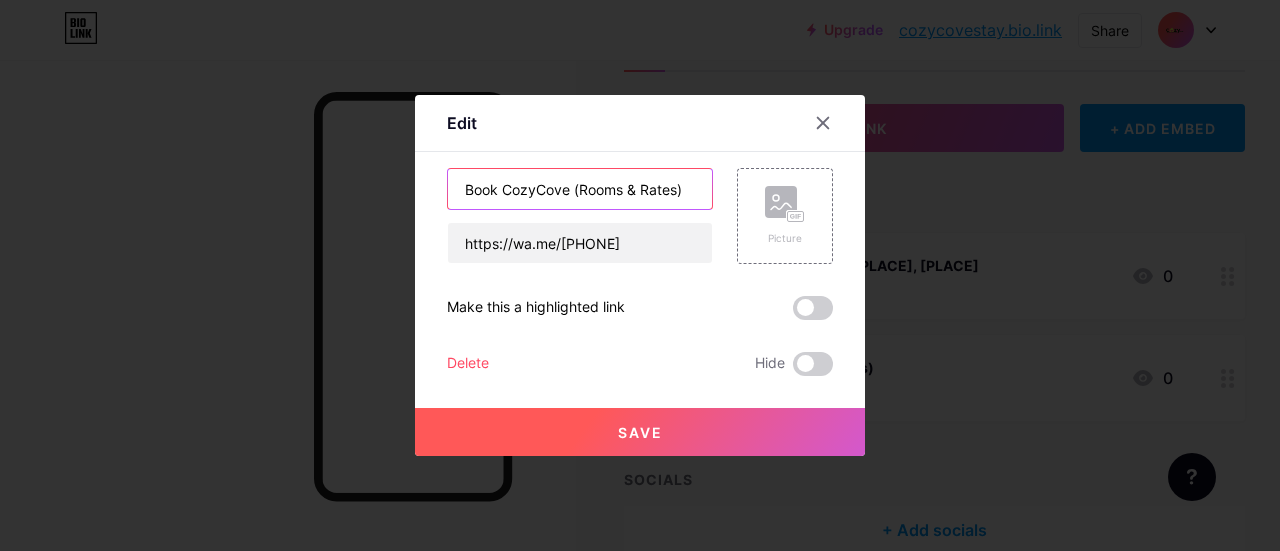 click on "Book CozyCove (Rooms & Rates)" at bounding box center [580, 189] 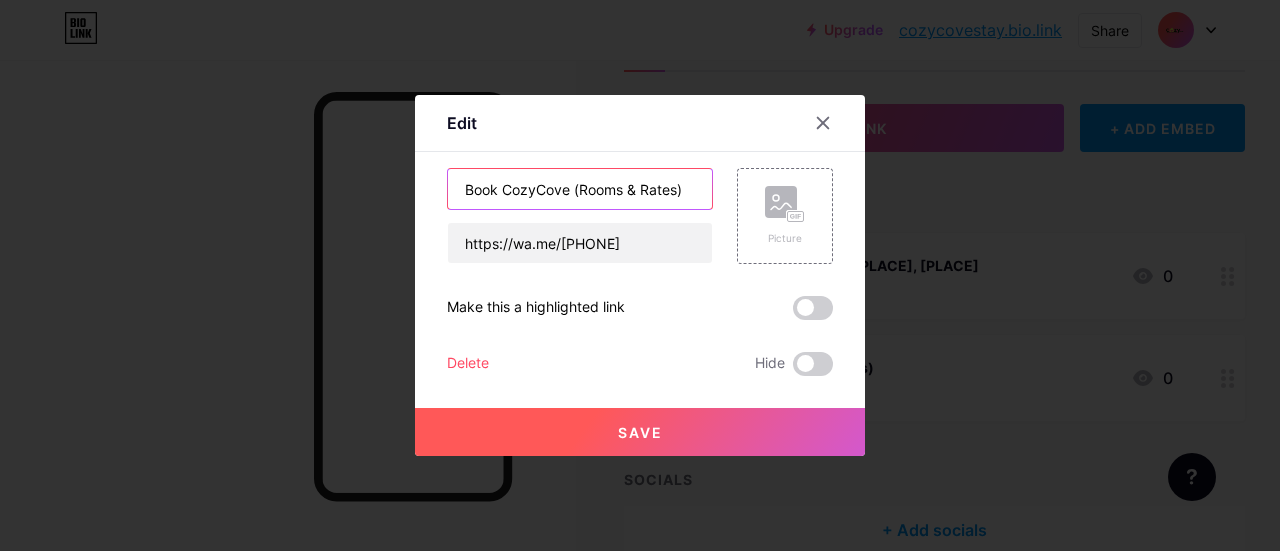 paste on "🏠" 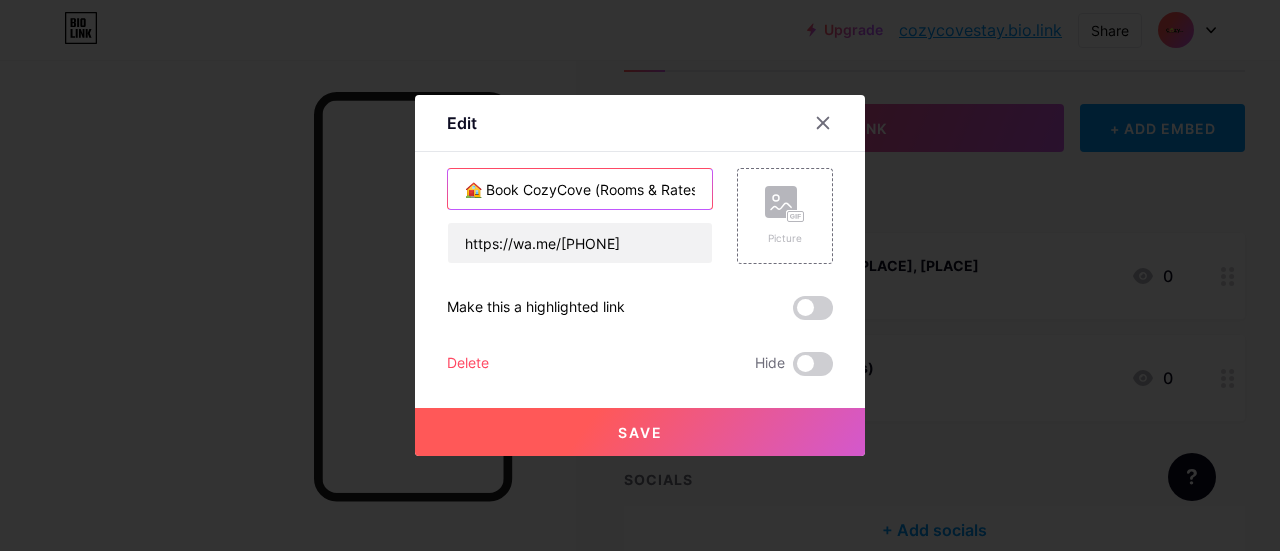 click on "🏠 Book CozyCove (Rooms & Rates)" at bounding box center (580, 189) 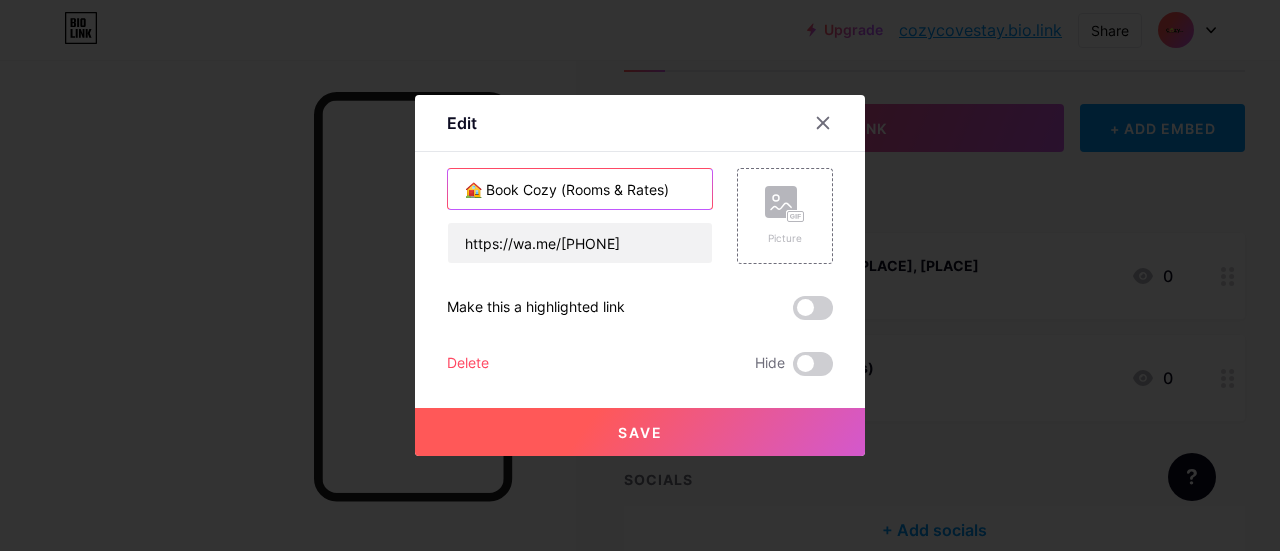 click on "🏠 Book Cozy (Rooms & Rates)" at bounding box center (580, 189) 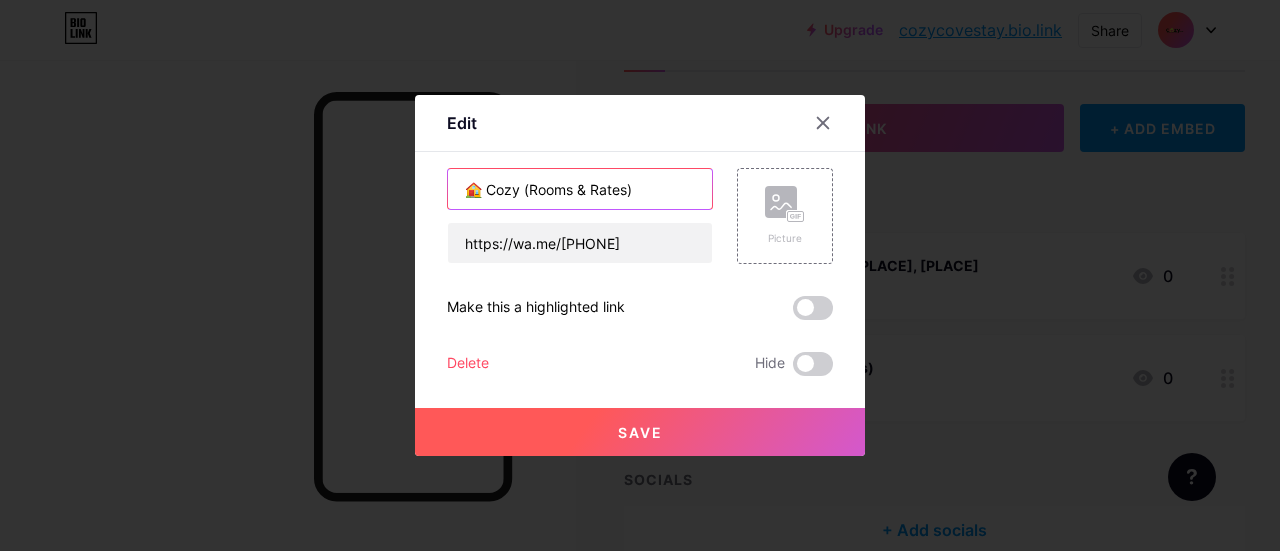 click on "🏠 Cozy (Rooms & Rates)" at bounding box center (580, 189) 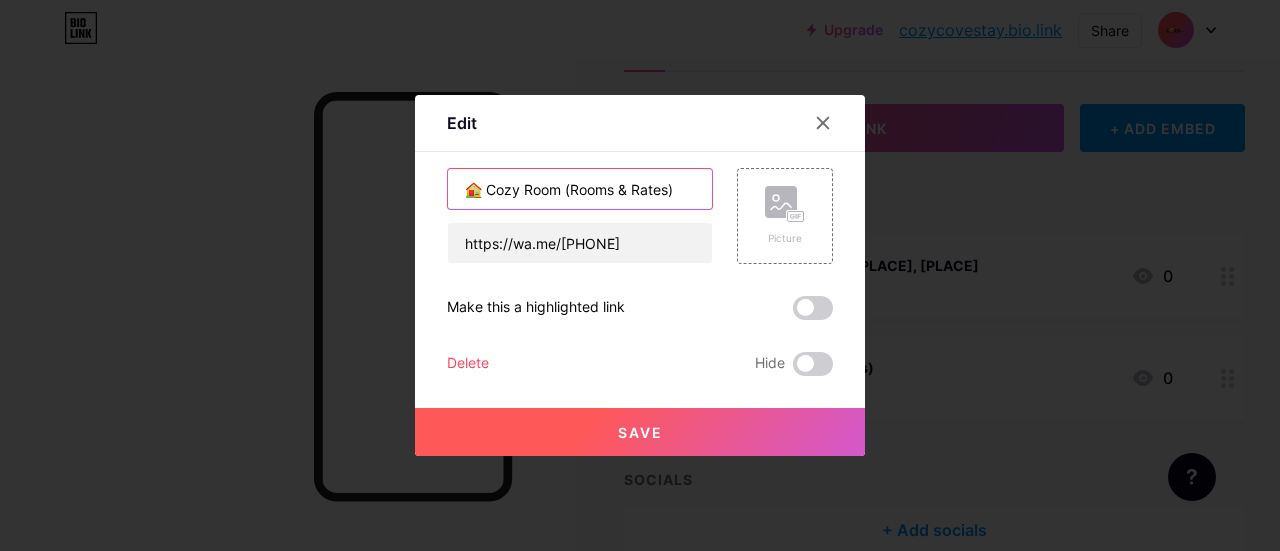 type on "🏠 Cozy Room (Rooms & Rates)" 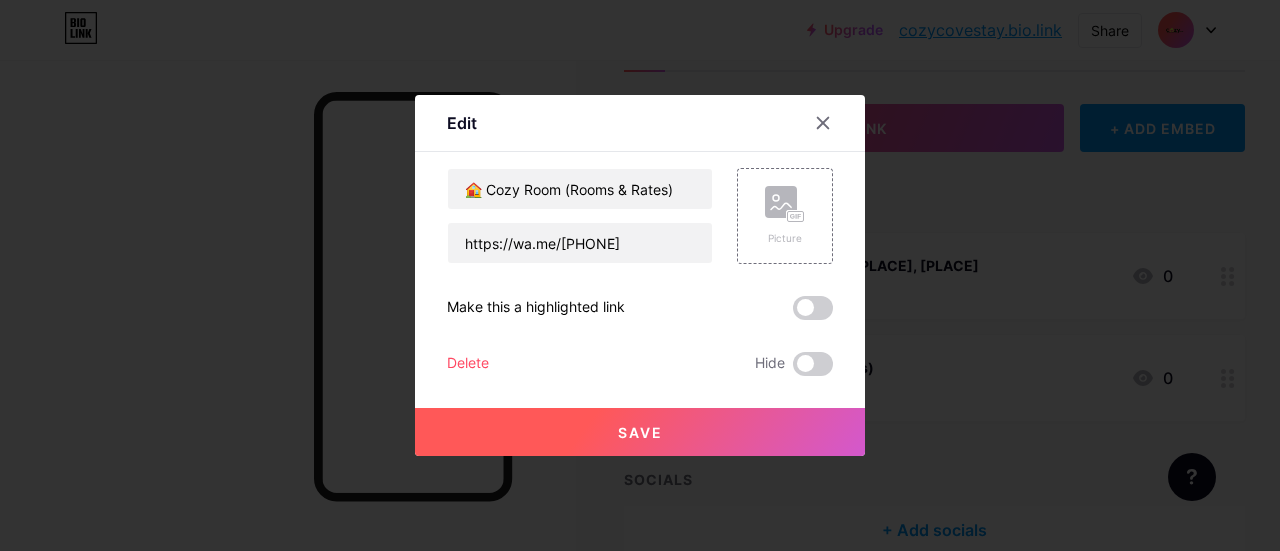 click on "Save" at bounding box center (640, 432) 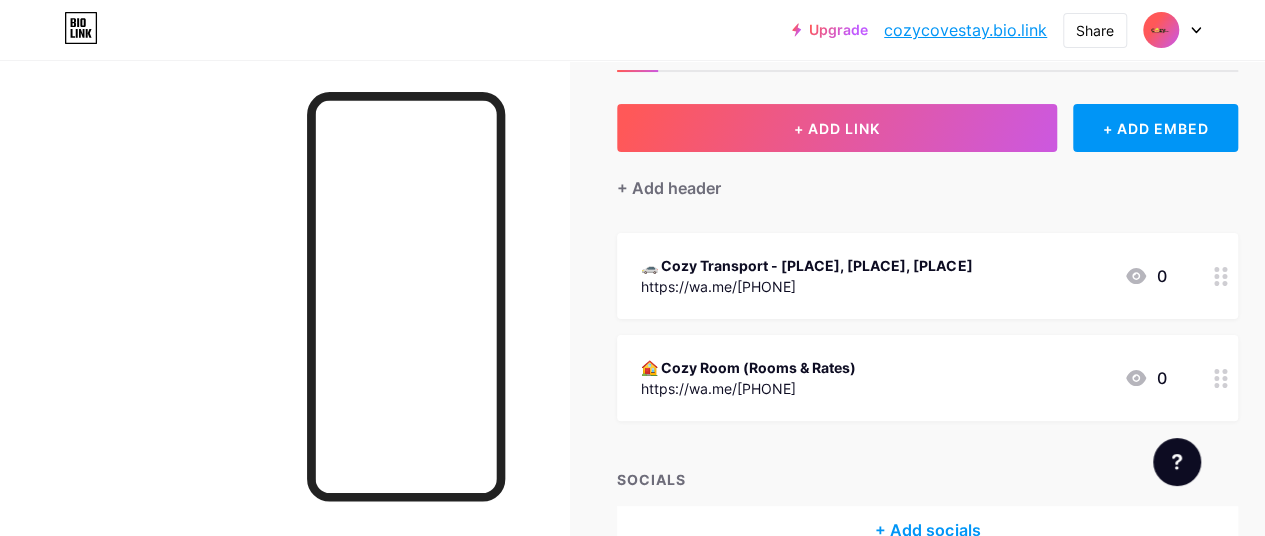 click on "🏠 Cozy Room (Rooms & Rates)
https://wa.me/601163806005" at bounding box center [748, 378] 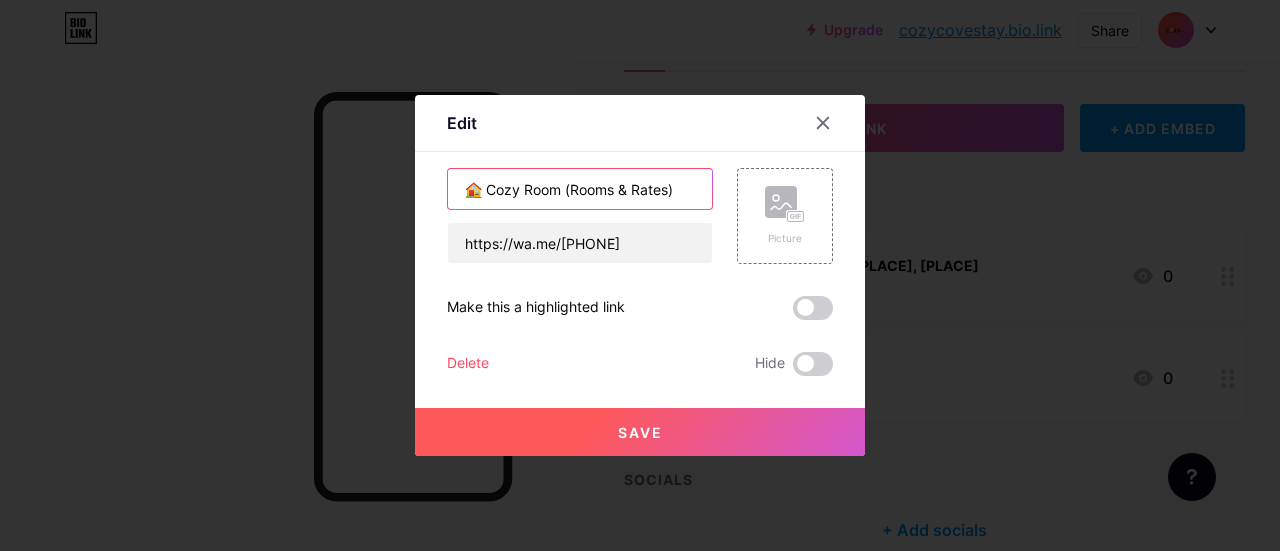 click on "🏠 Cozy Room (Rooms & Rates)" at bounding box center (580, 189) 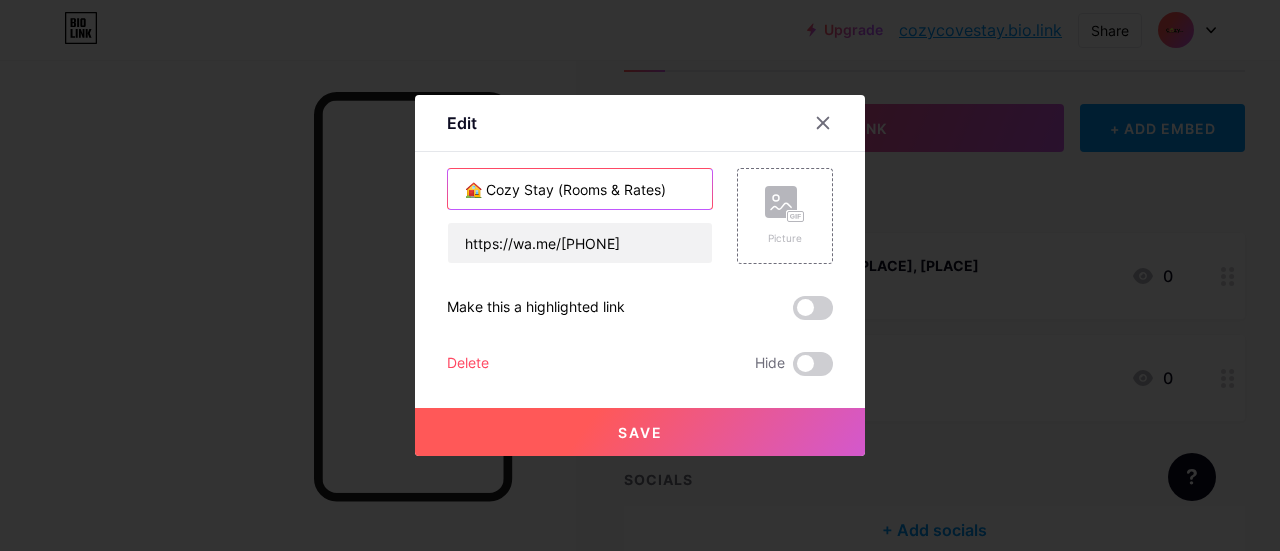 type on "🏠 Cozy Stay (Rooms & Rates)" 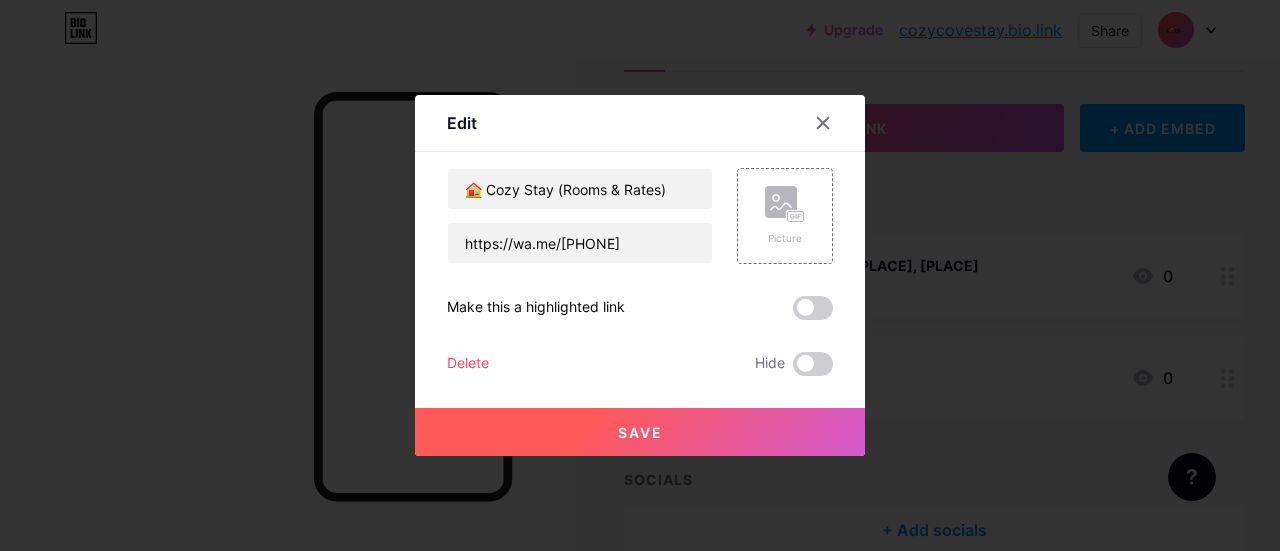 click on "Save" at bounding box center [640, 432] 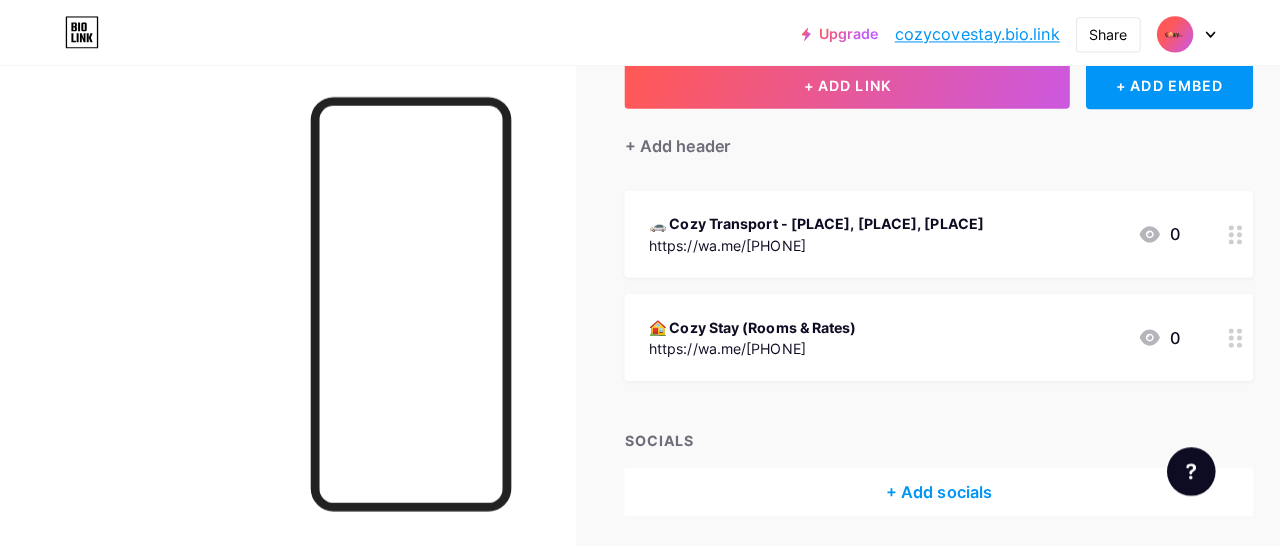 scroll, scrollTop: 99, scrollLeft: 0, axis: vertical 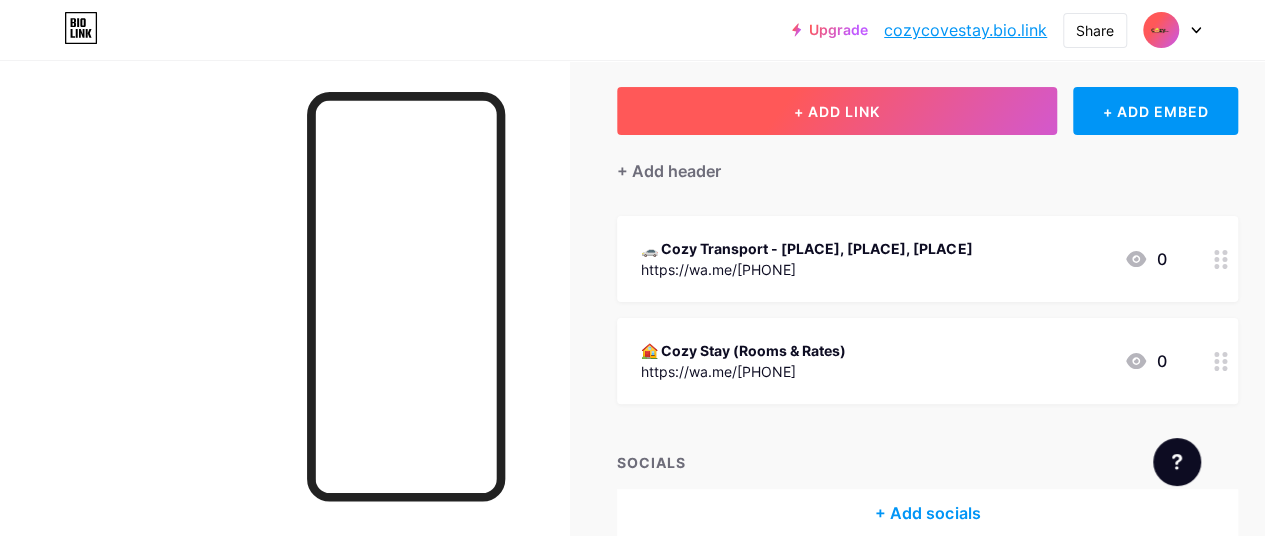 click on "+ ADD LINK" at bounding box center [837, 111] 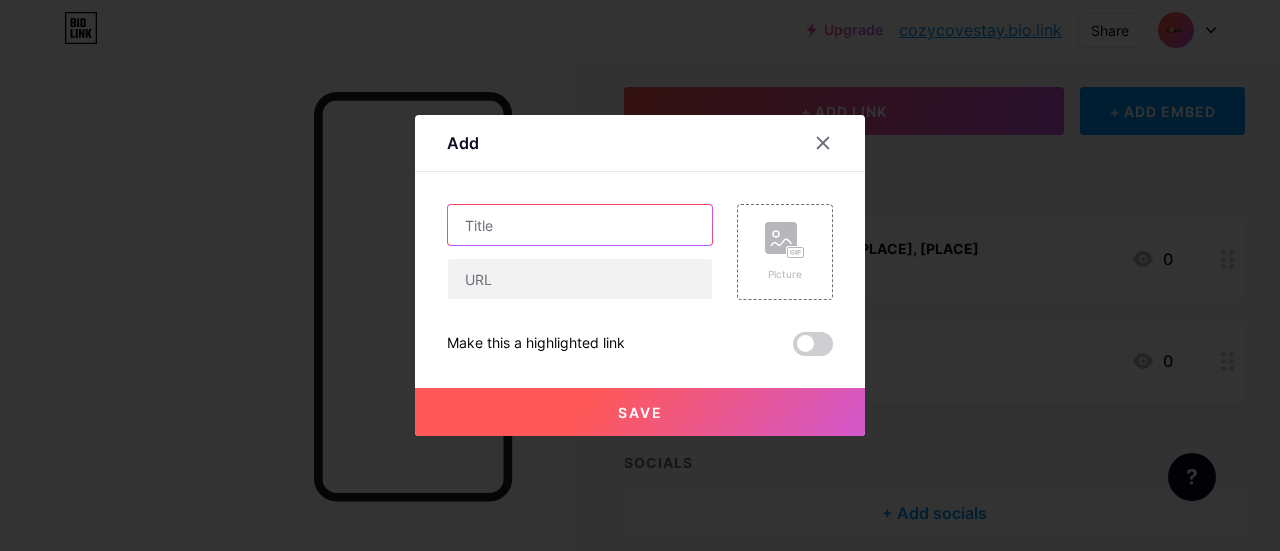click at bounding box center (580, 225) 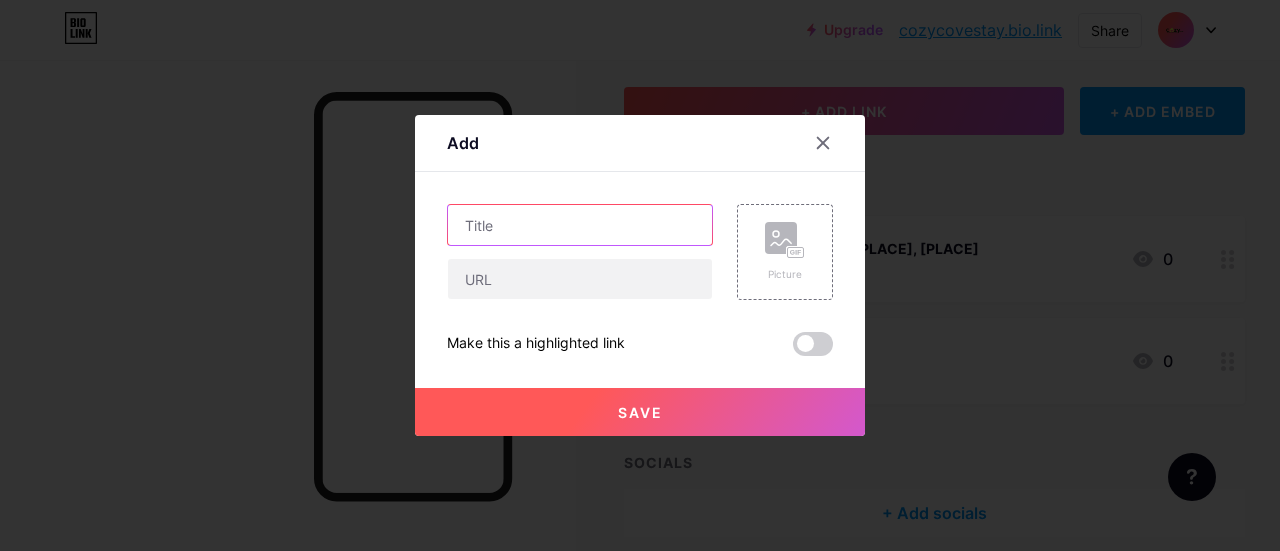 paste on "🌱 Tentang @aksiikhlas" 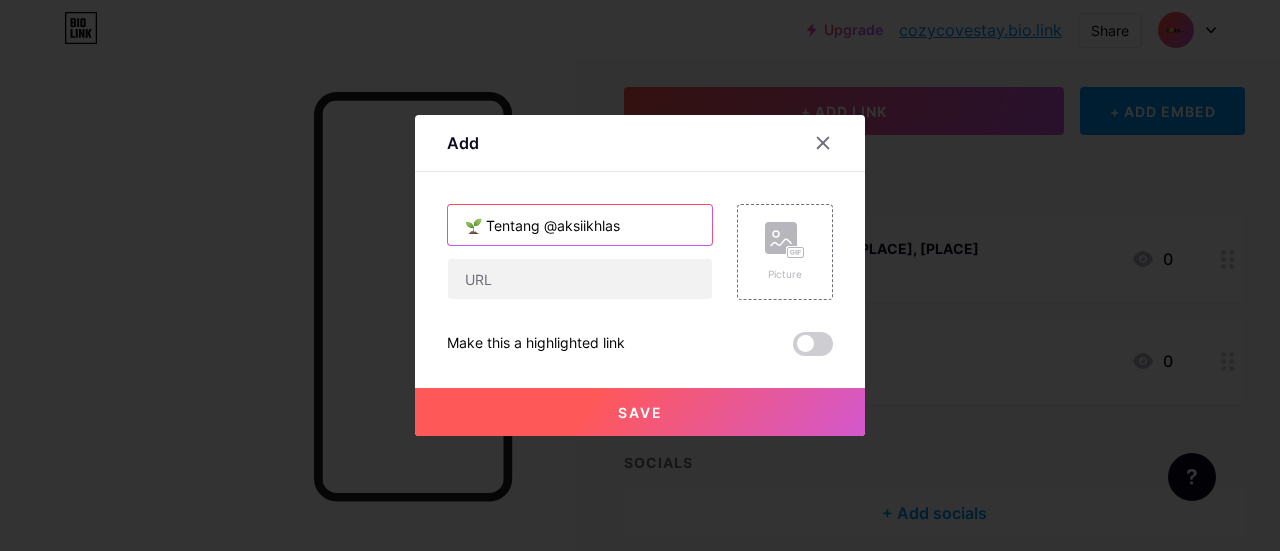 click on "🌱 Tentang @aksiikhlas" at bounding box center [580, 225] 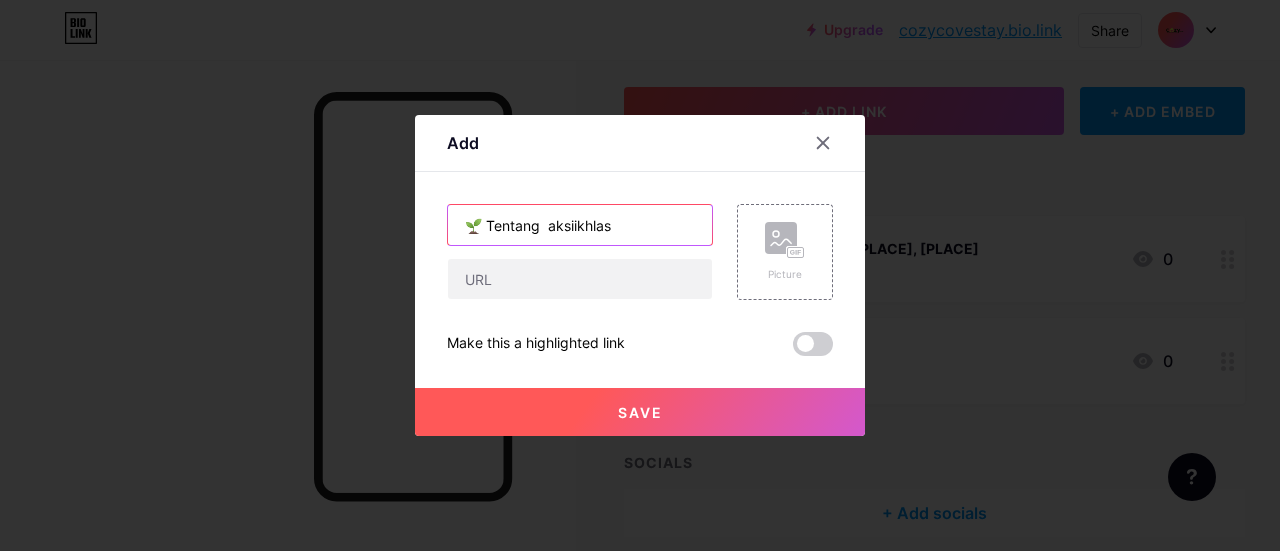 click on "🌱 Tentang  aksiikhlas" at bounding box center (580, 225) 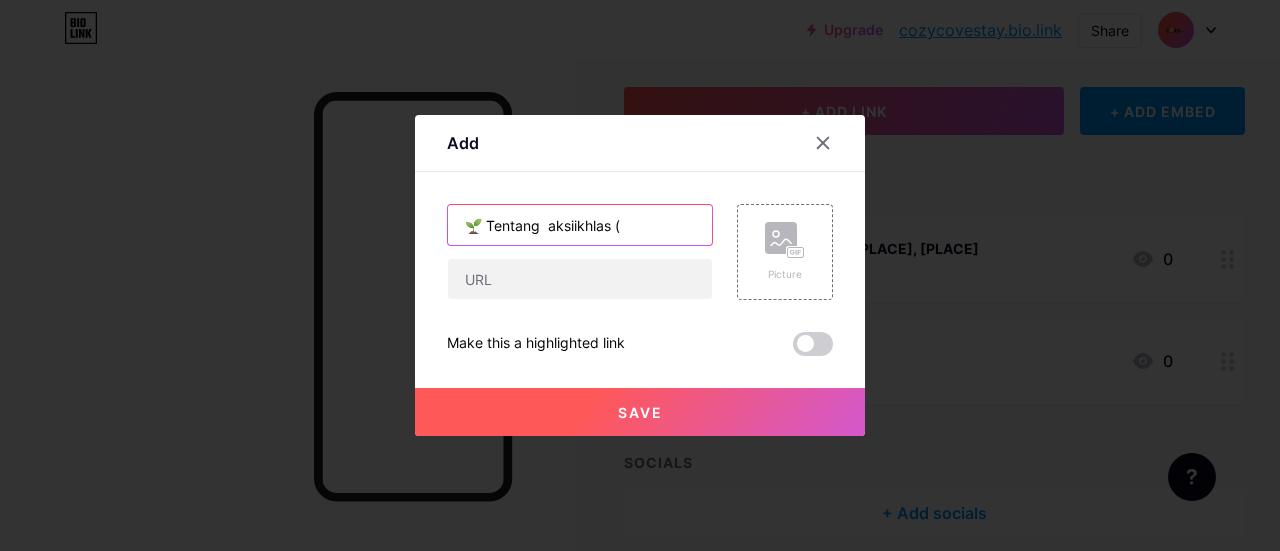 paste on "Sosial & Dakwah" 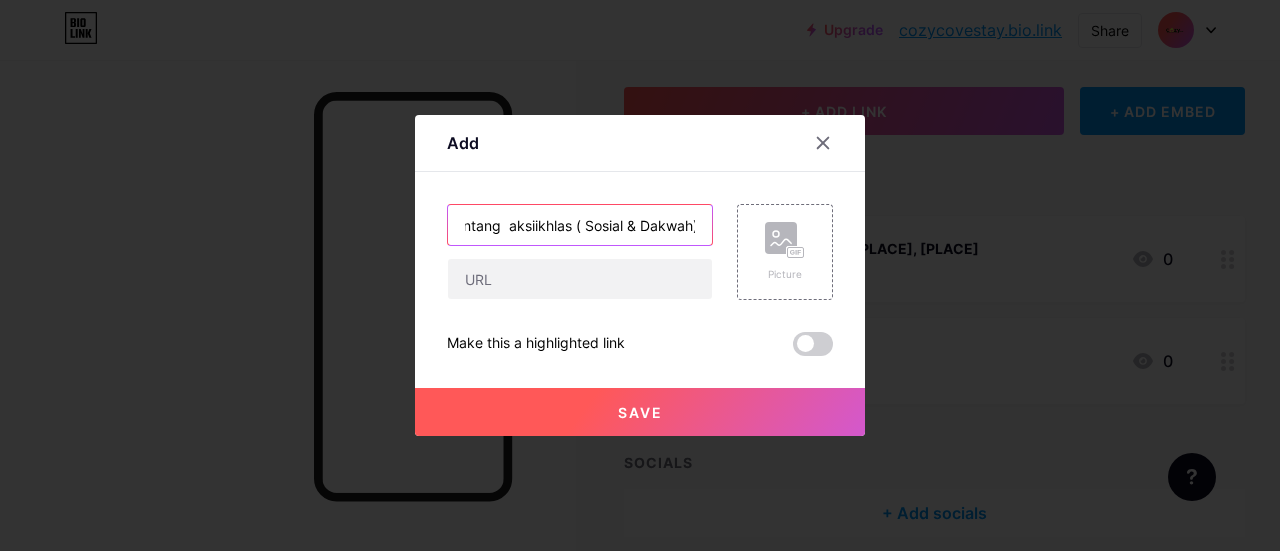 scroll, scrollTop: 0, scrollLeft: 44, axis: horizontal 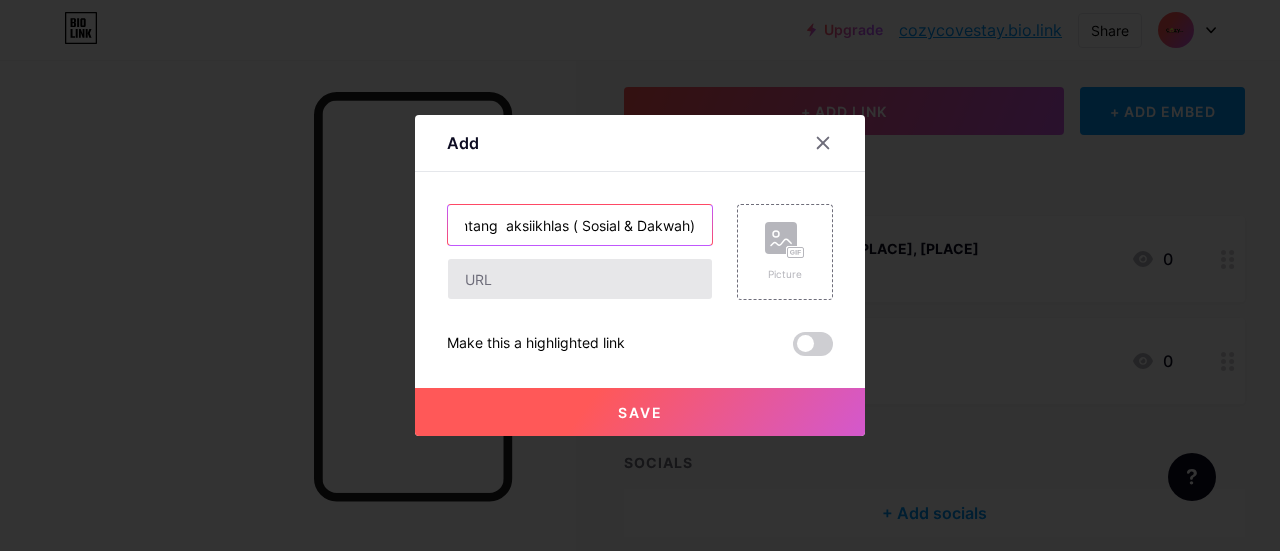 type on "🌱 Tentang  aksiikhlas ( Sosial & Dakwah)" 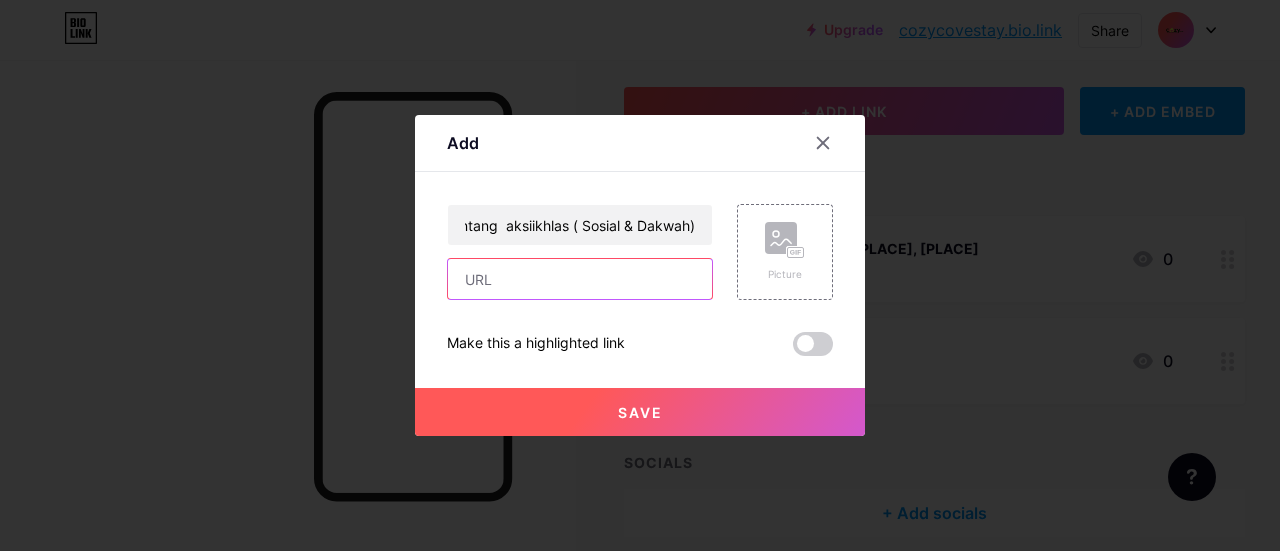 click at bounding box center (580, 279) 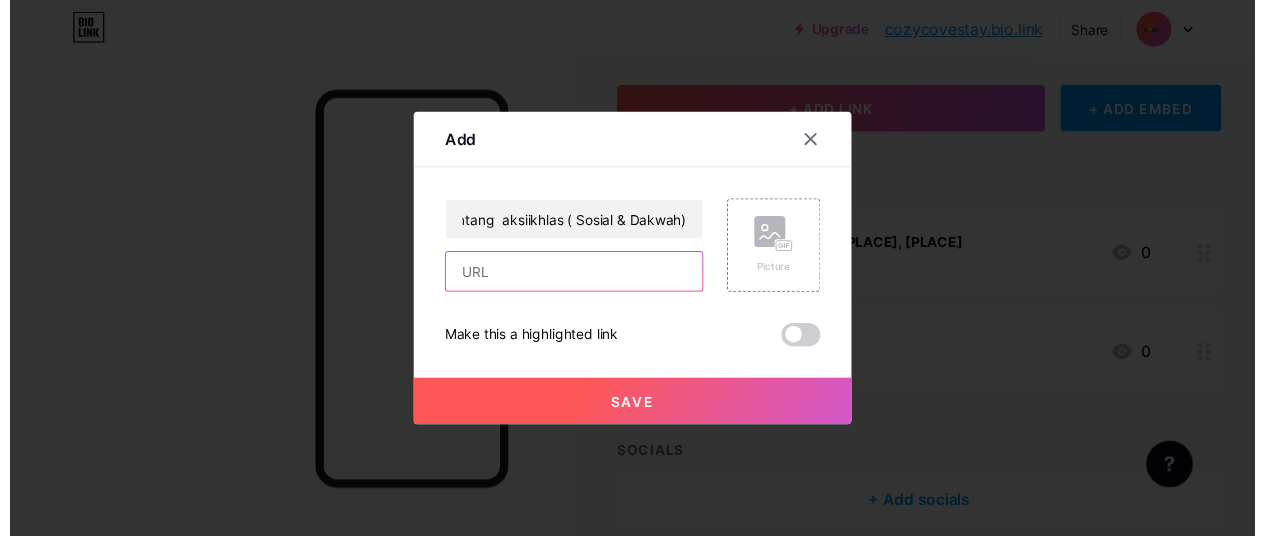 scroll, scrollTop: 0, scrollLeft: 0, axis: both 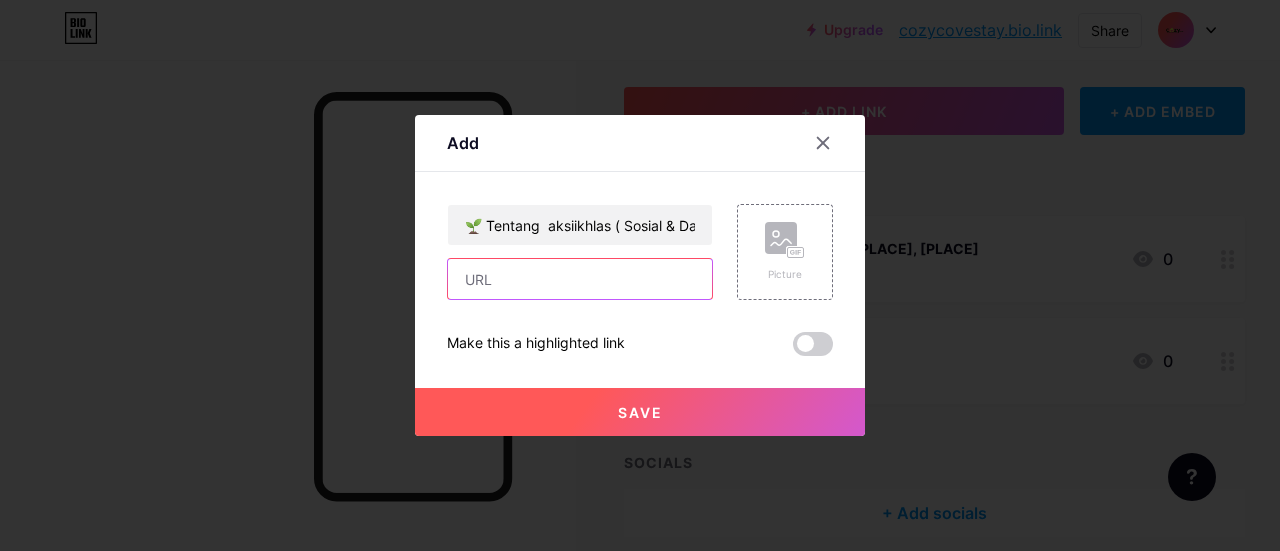 type on "https://wa.me/601163806005" 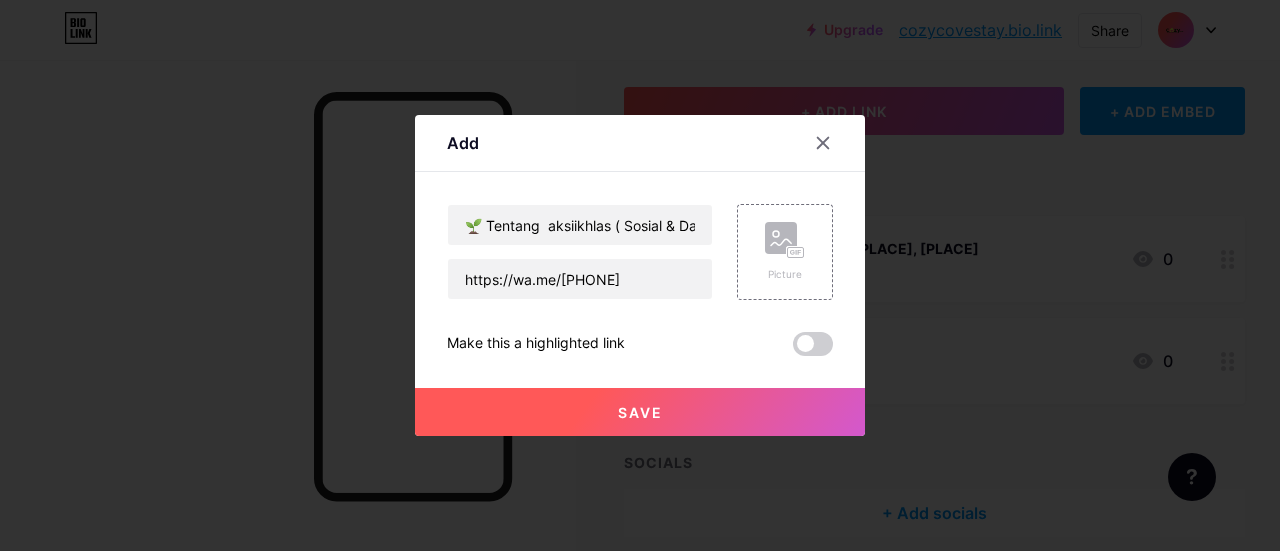 click on "Save" at bounding box center [640, 412] 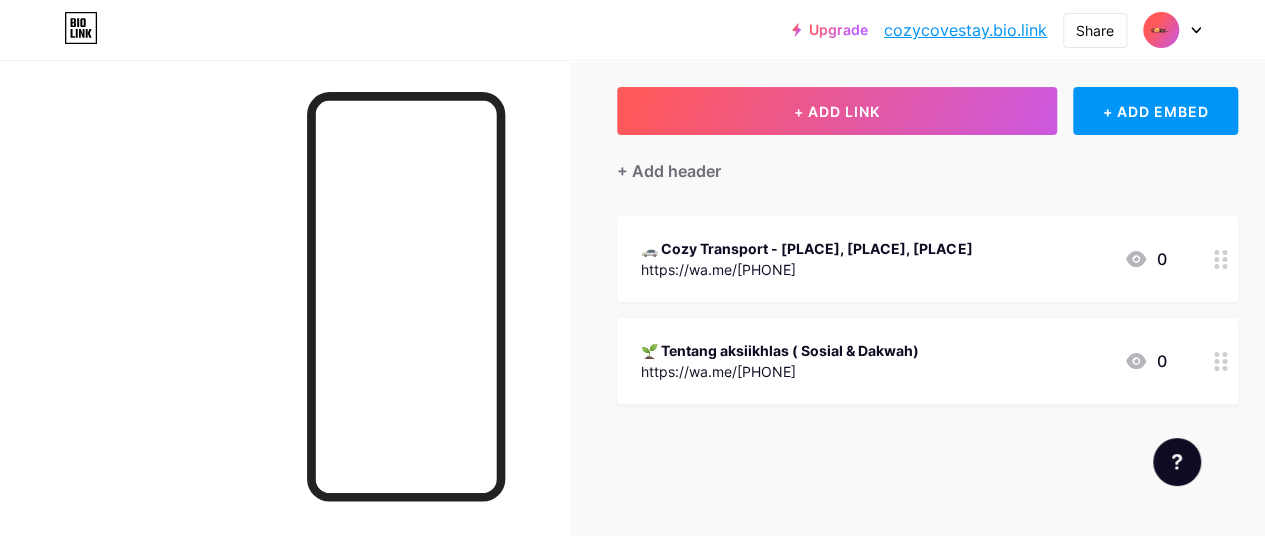 type 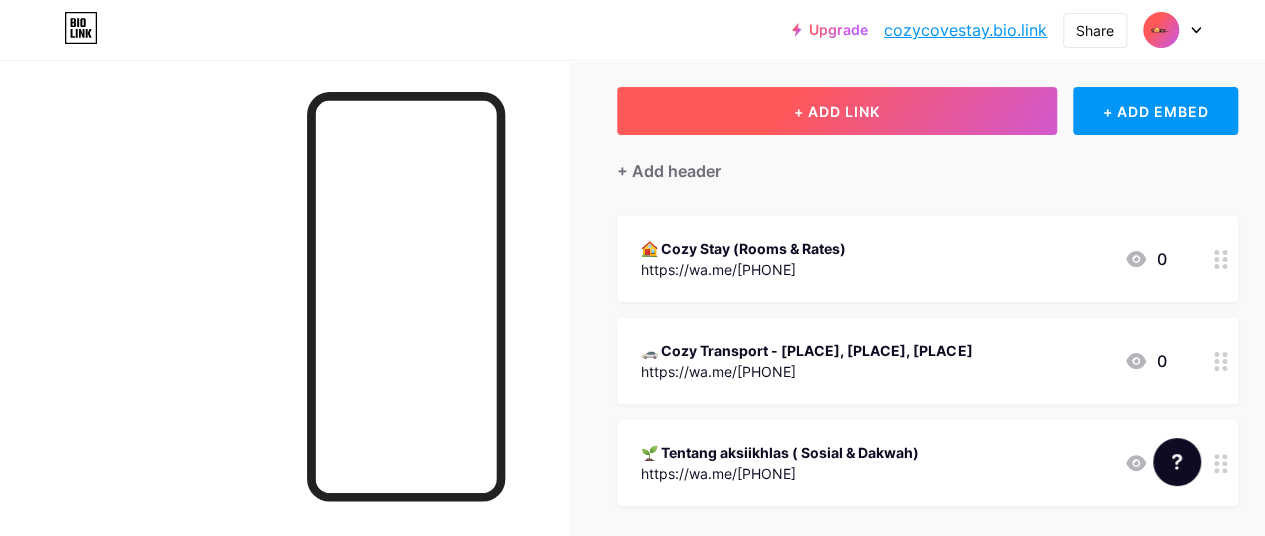 click on "+ ADD LINK" at bounding box center [837, 111] 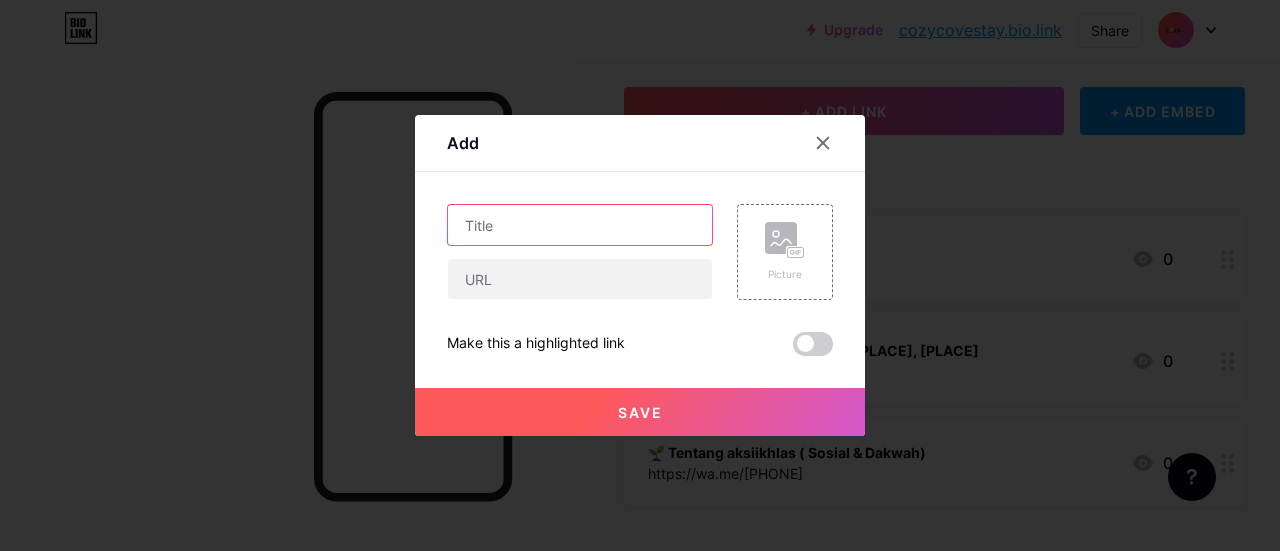 click at bounding box center [580, 225] 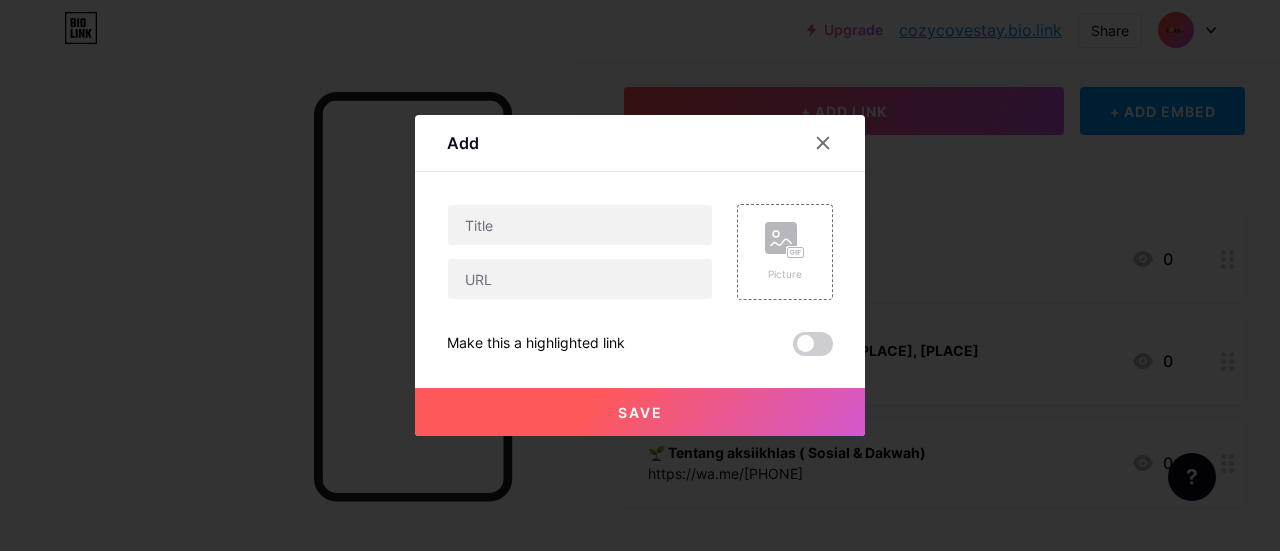 click at bounding box center (640, 275) 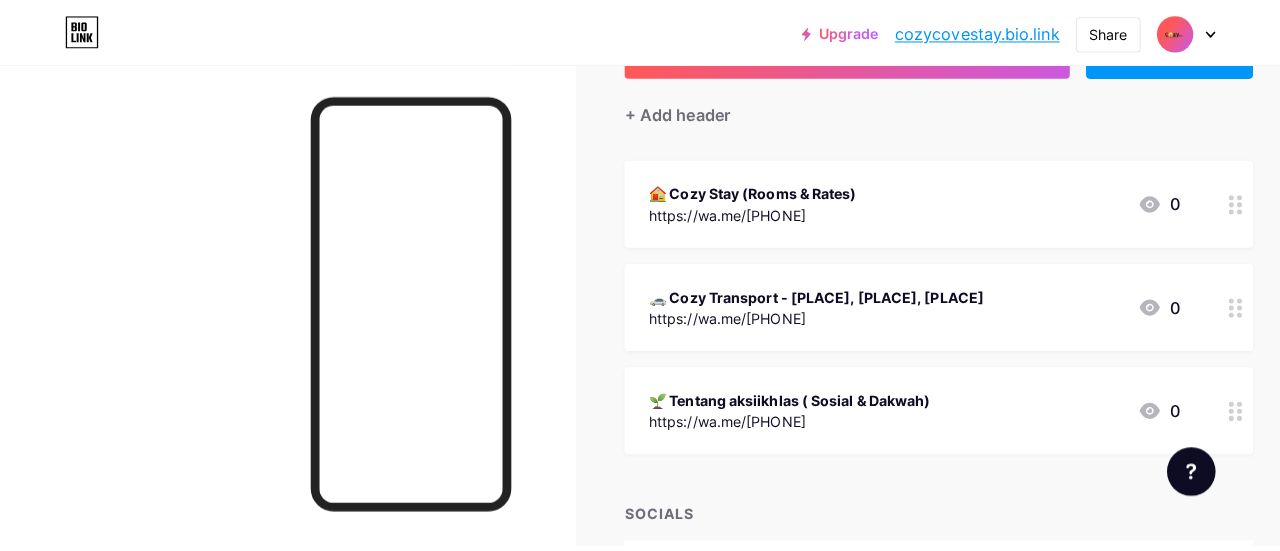 scroll, scrollTop: 99, scrollLeft: 0, axis: vertical 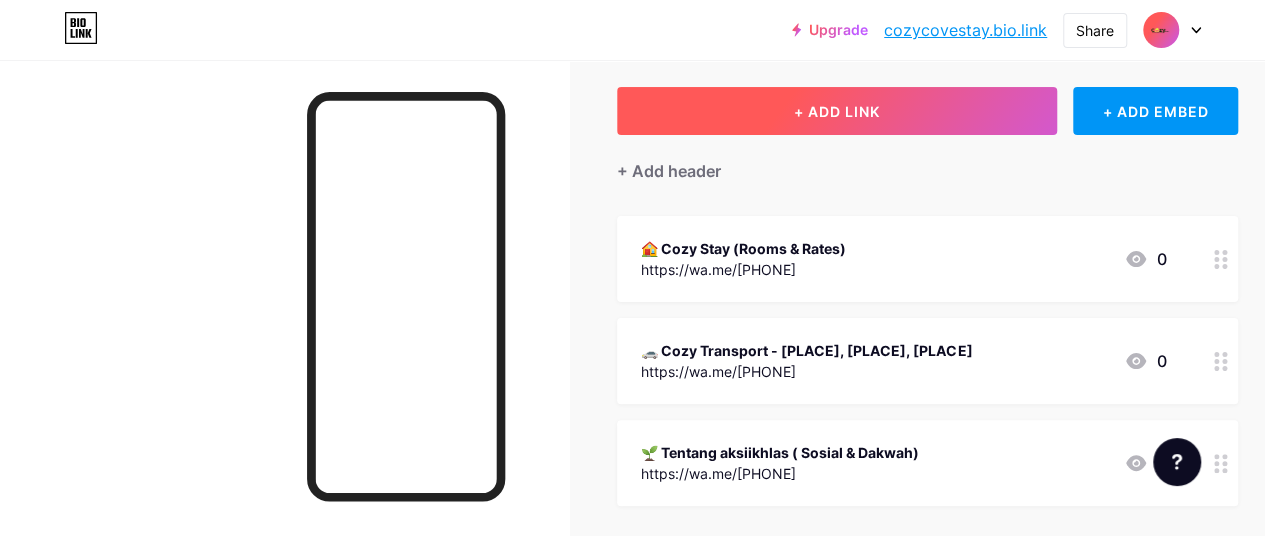 click on "+ ADD LINK" at bounding box center [837, 111] 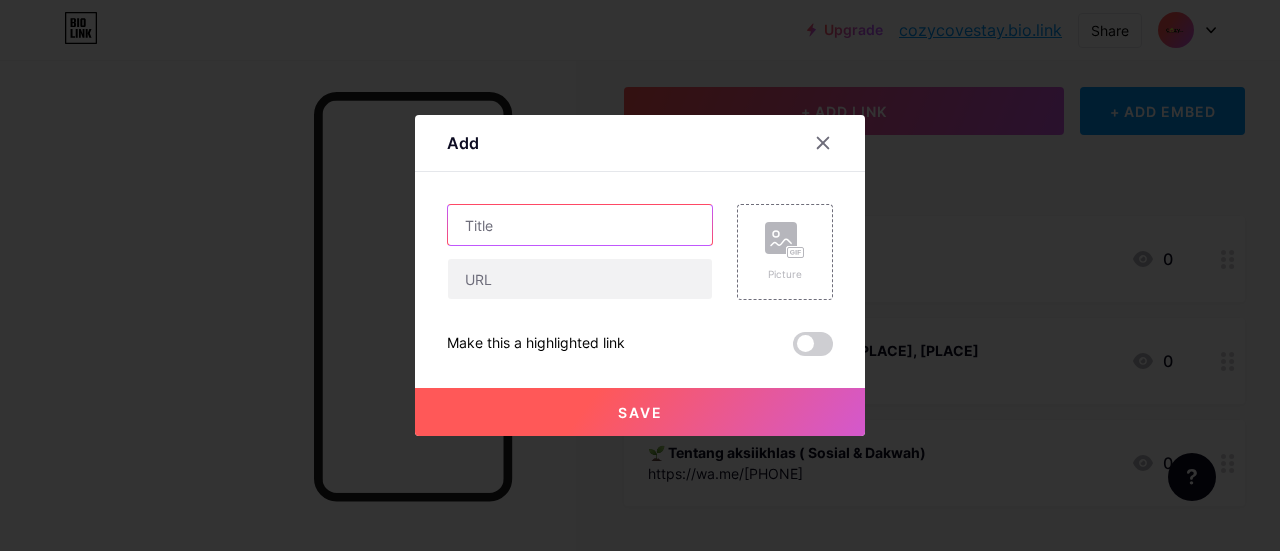 click at bounding box center [580, 225] 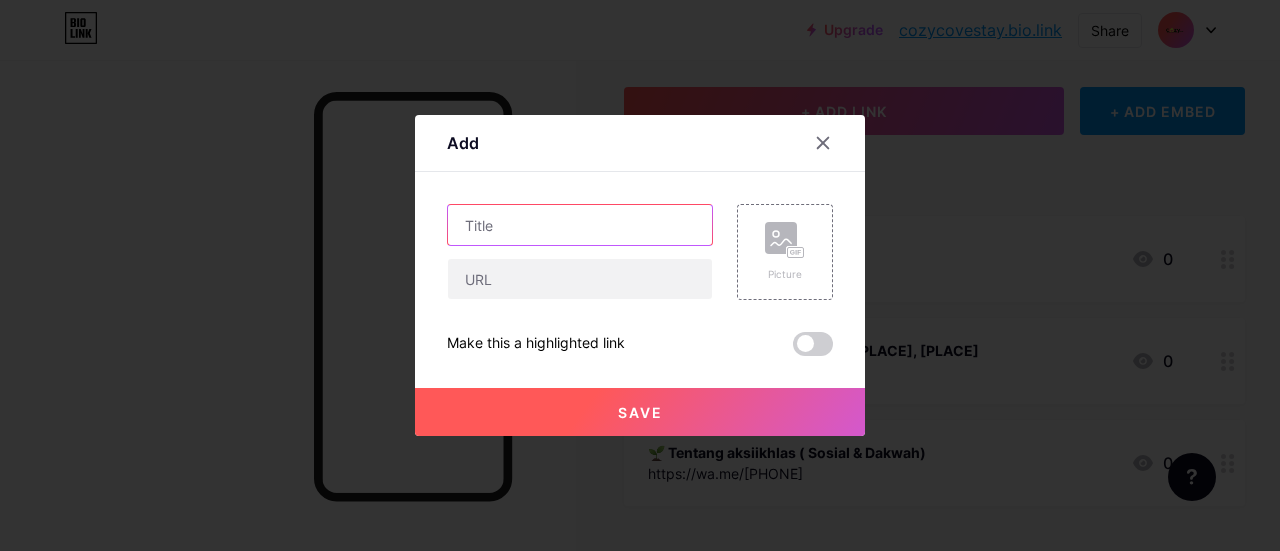 paste on "📍 Rekomendasi Rumah Sakit & Tempat Makan Halal" 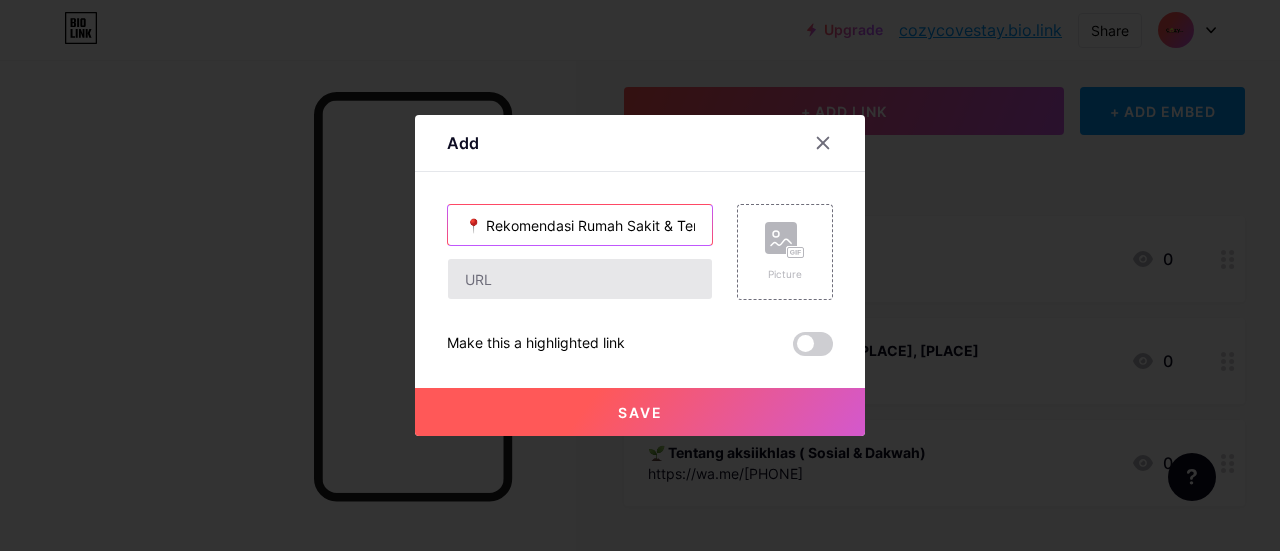 scroll, scrollTop: 0, scrollLeft: 117, axis: horizontal 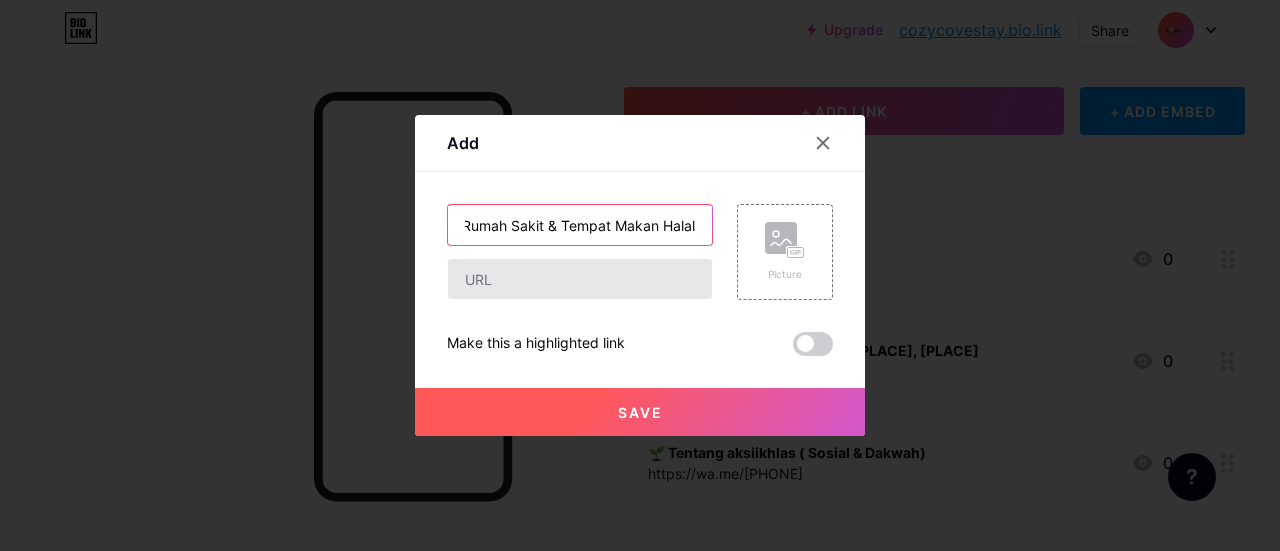 type on "📍 Rekomendasi Rumah Sakit & Tempat Makan Halal" 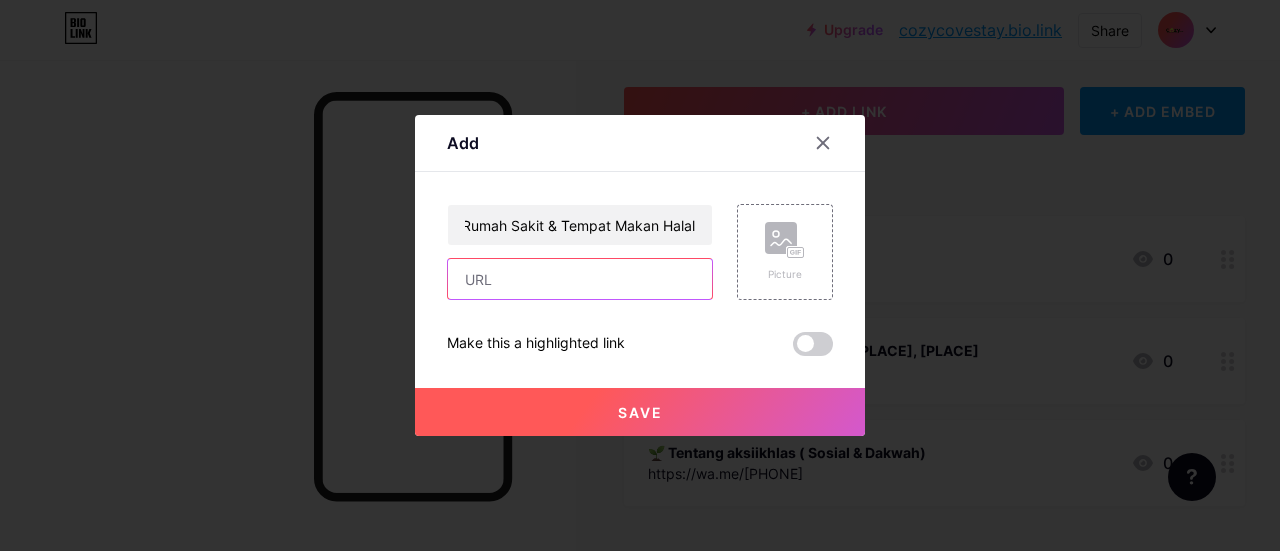 click at bounding box center (580, 279) 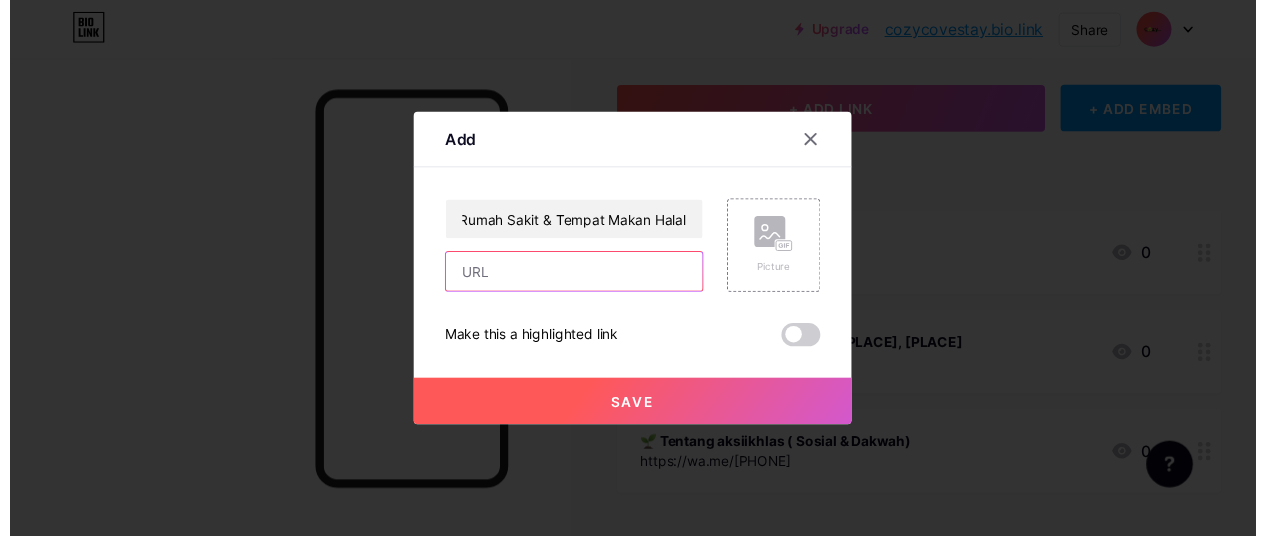 scroll, scrollTop: 0, scrollLeft: 0, axis: both 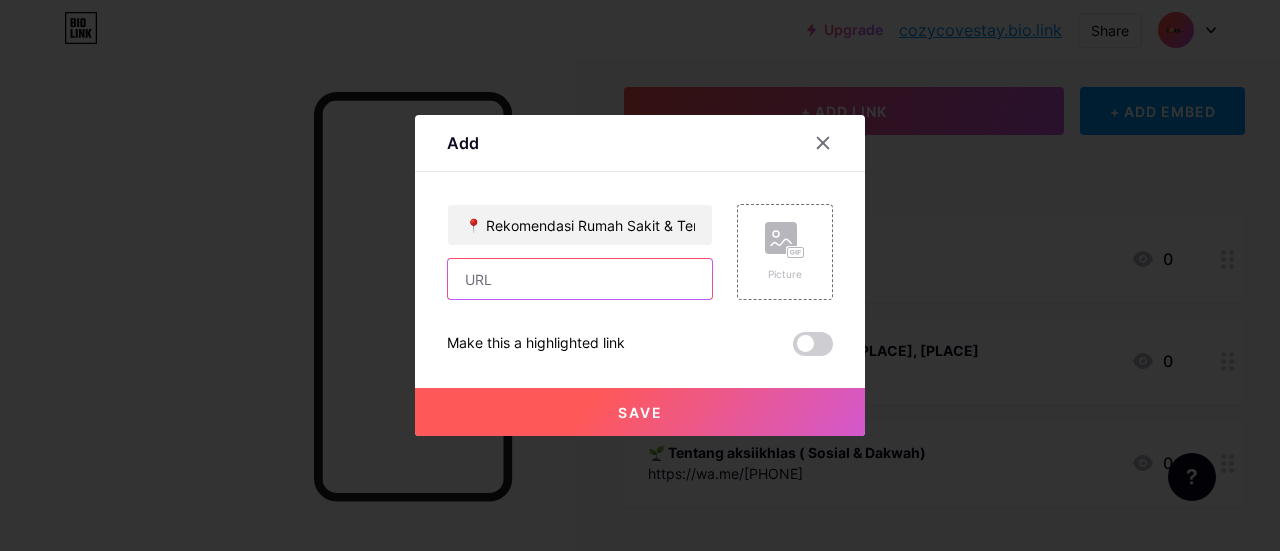type on "https://wa.me/601163806005" 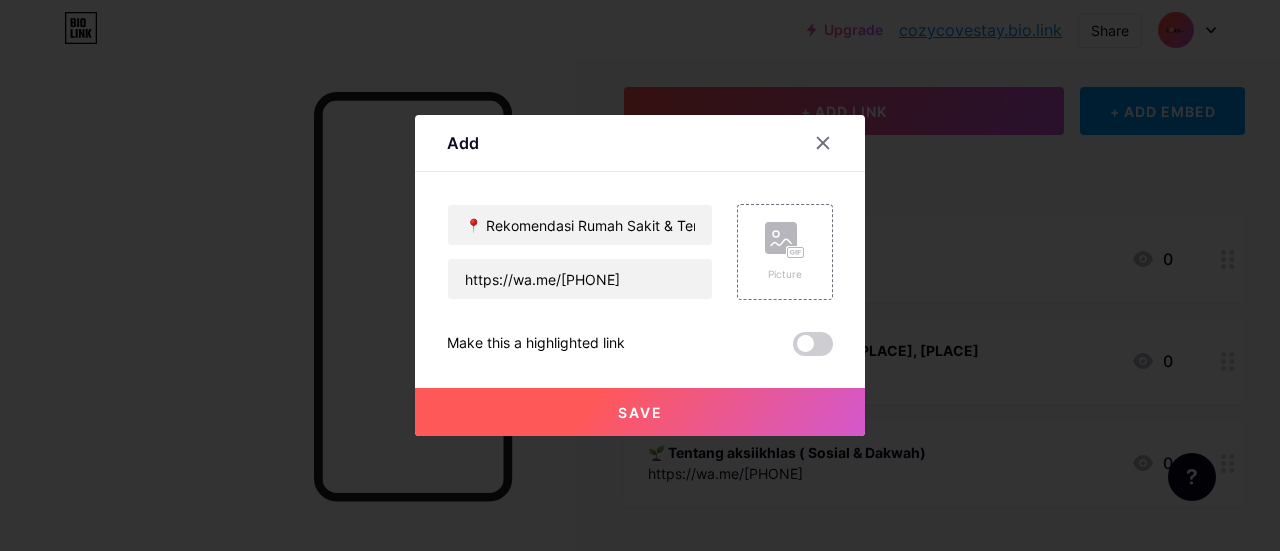 click on "Save" at bounding box center (640, 412) 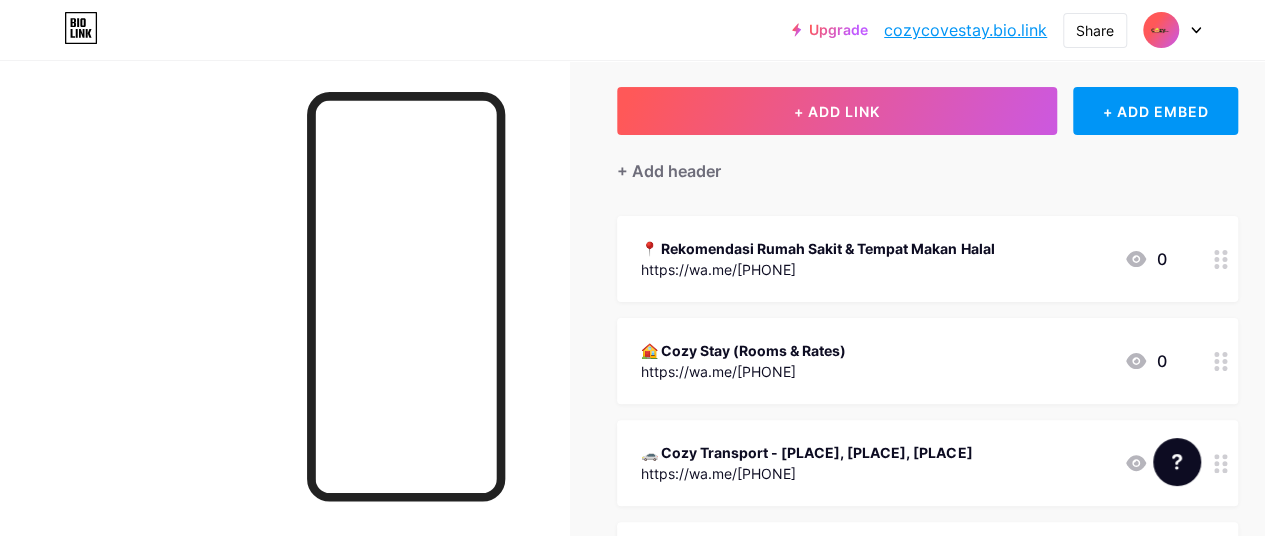 drag, startPoint x: 1070, startPoint y: 275, endPoint x: 1046, endPoint y: 399, distance: 126.30122 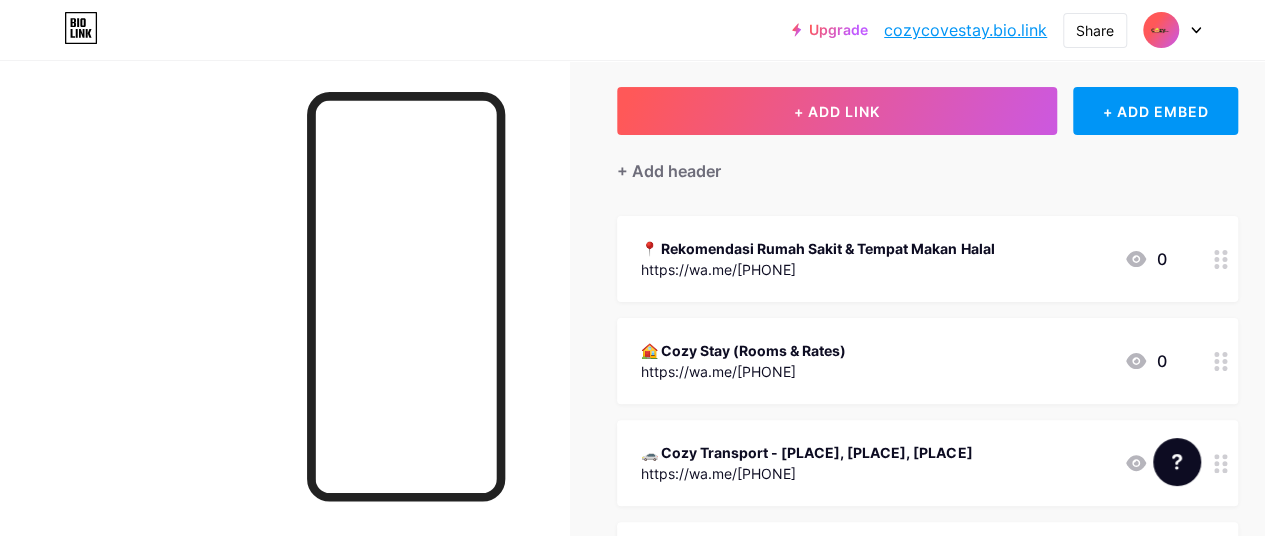 click 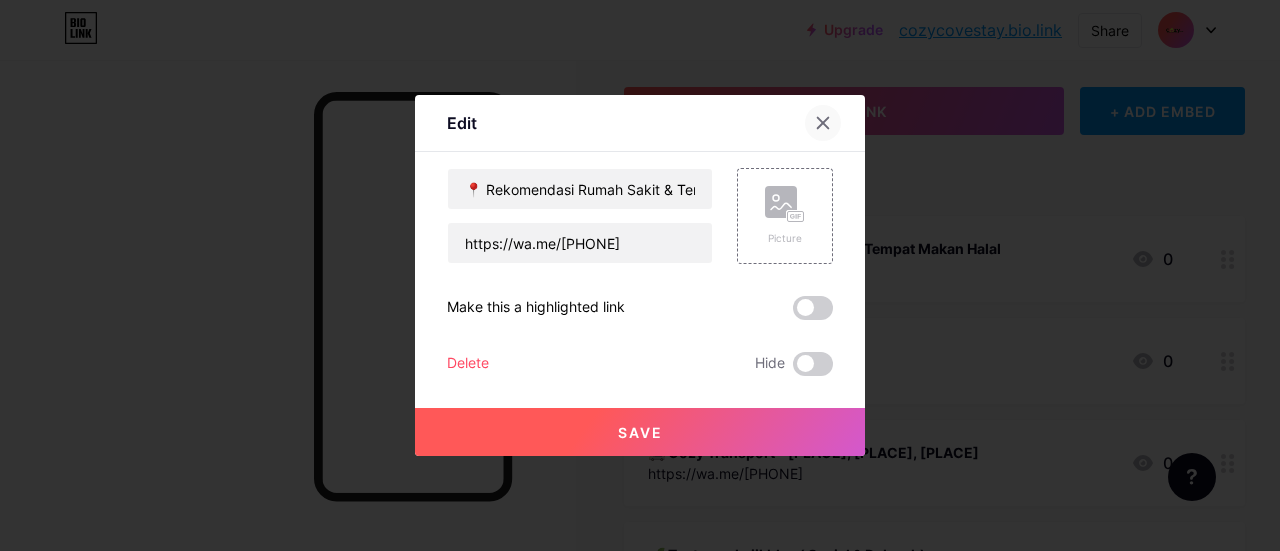 click 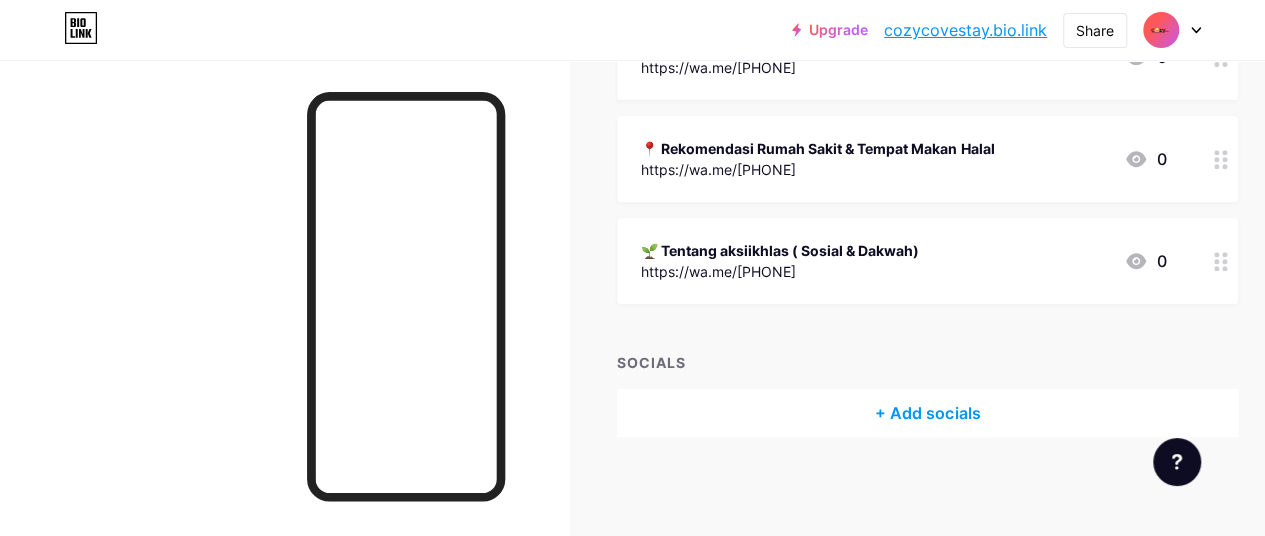 scroll, scrollTop: 103, scrollLeft: 0, axis: vertical 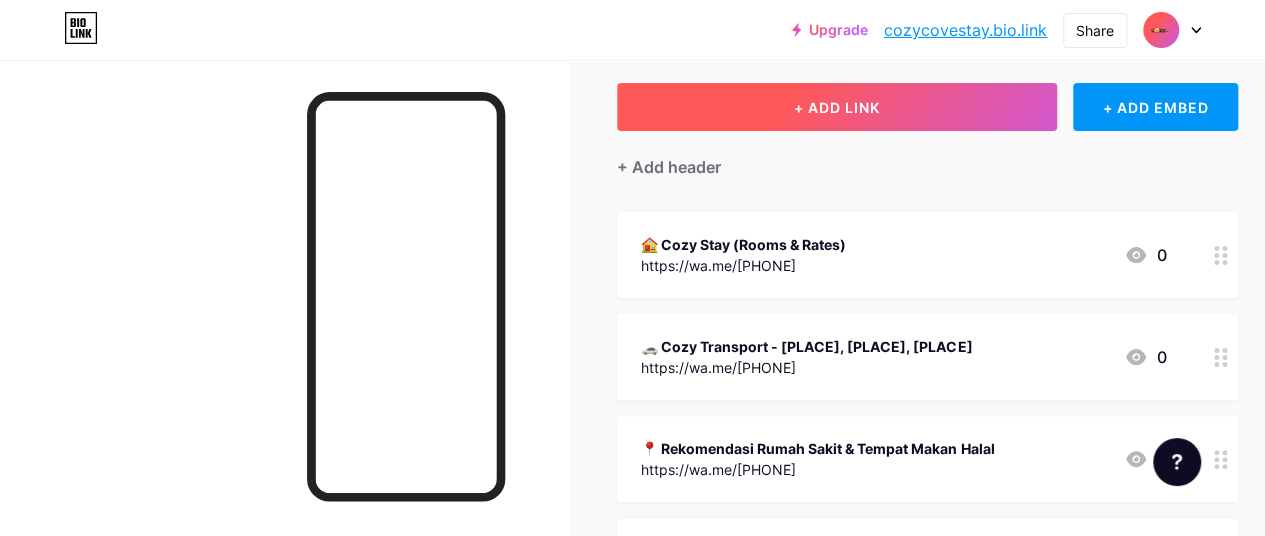 click on "+ ADD LINK" at bounding box center [837, 107] 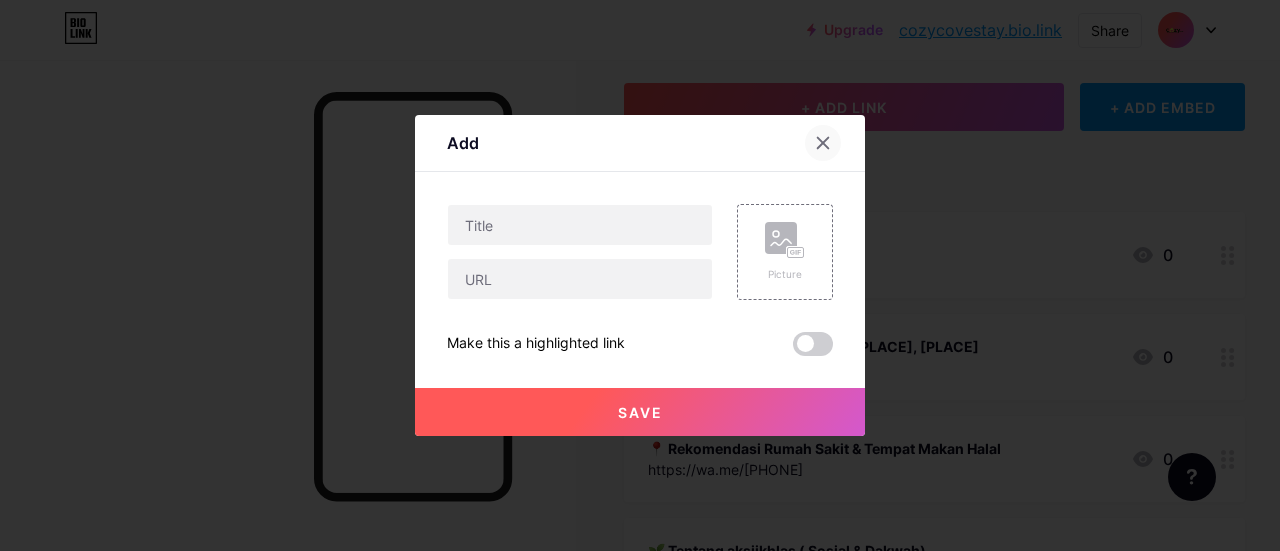 click at bounding box center (823, 143) 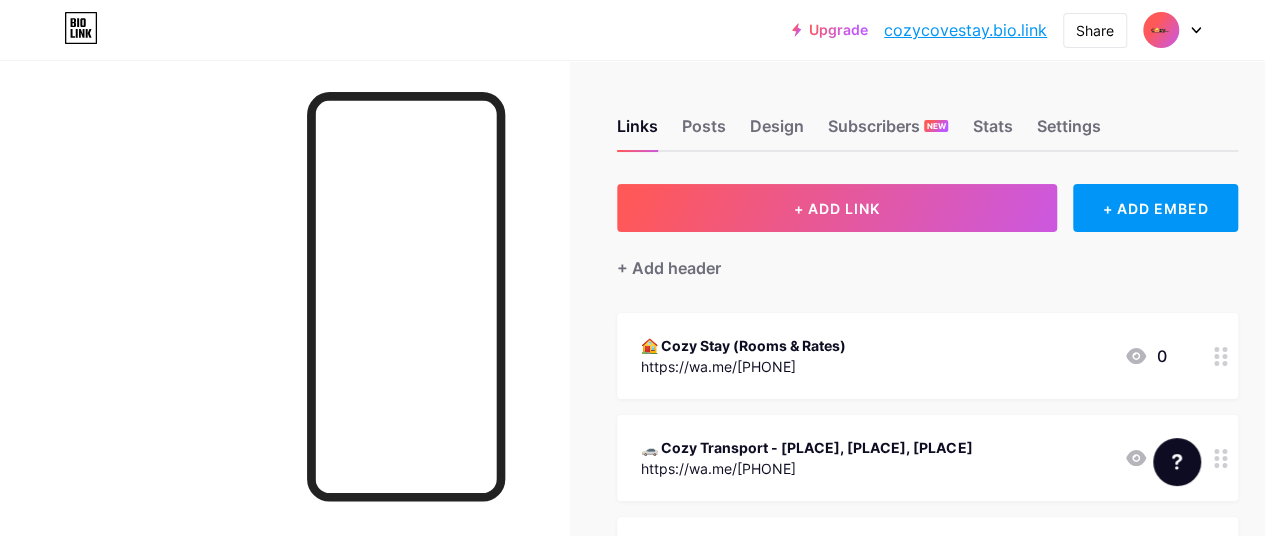 scroll, scrollTop: 0, scrollLeft: 0, axis: both 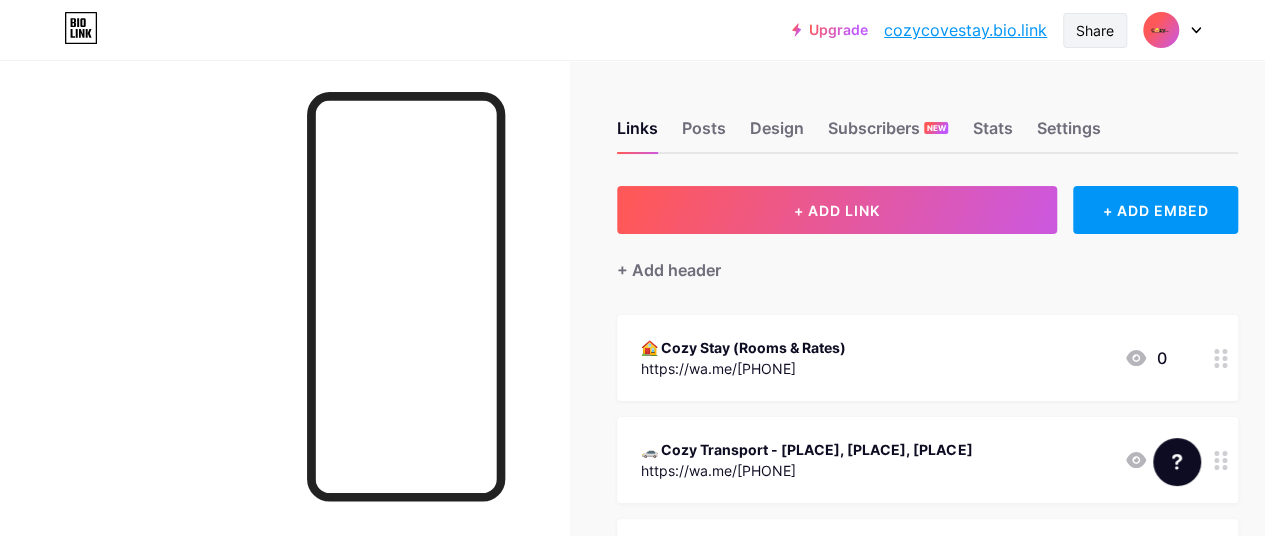 click on "Share" at bounding box center (1095, 30) 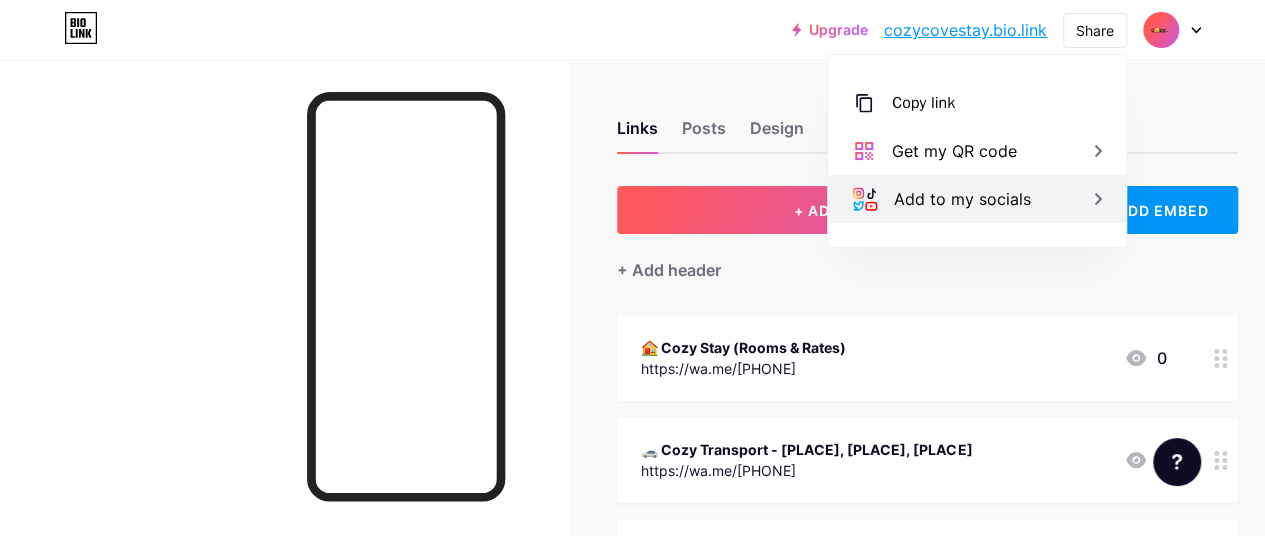 click 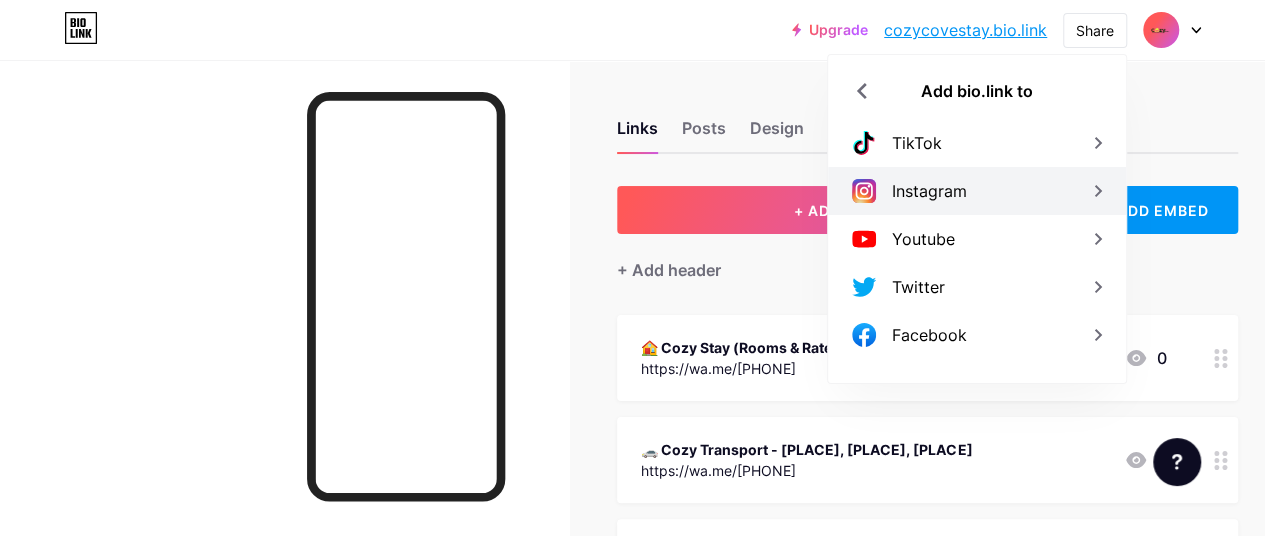 click on "Instagram" at bounding box center (977, 191) 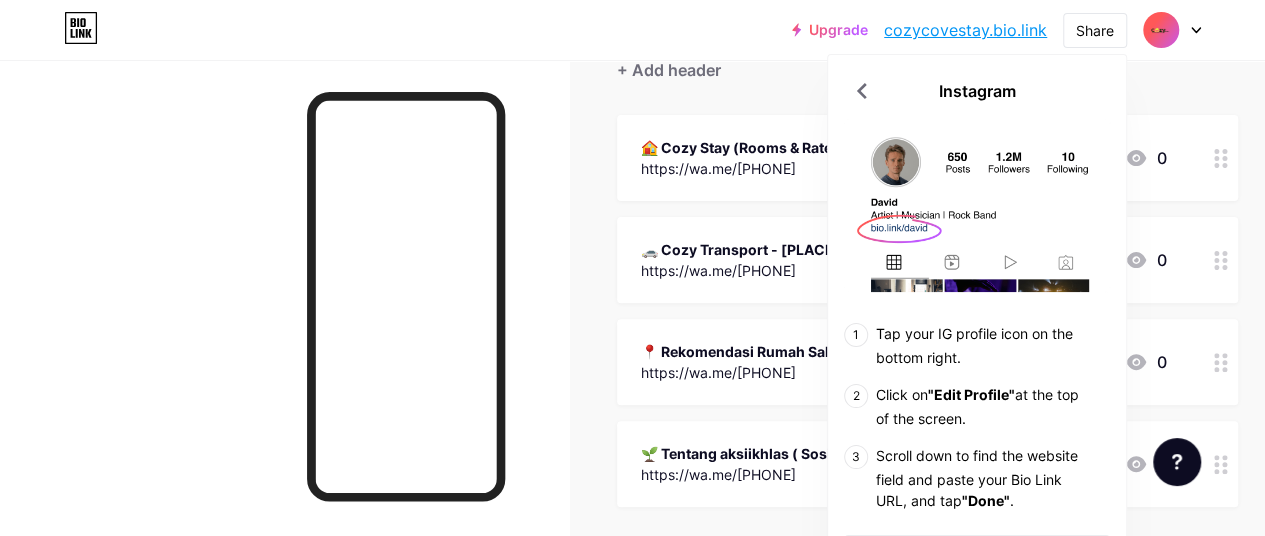 scroll, scrollTop: 300, scrollLeft: 0, axis: vertical 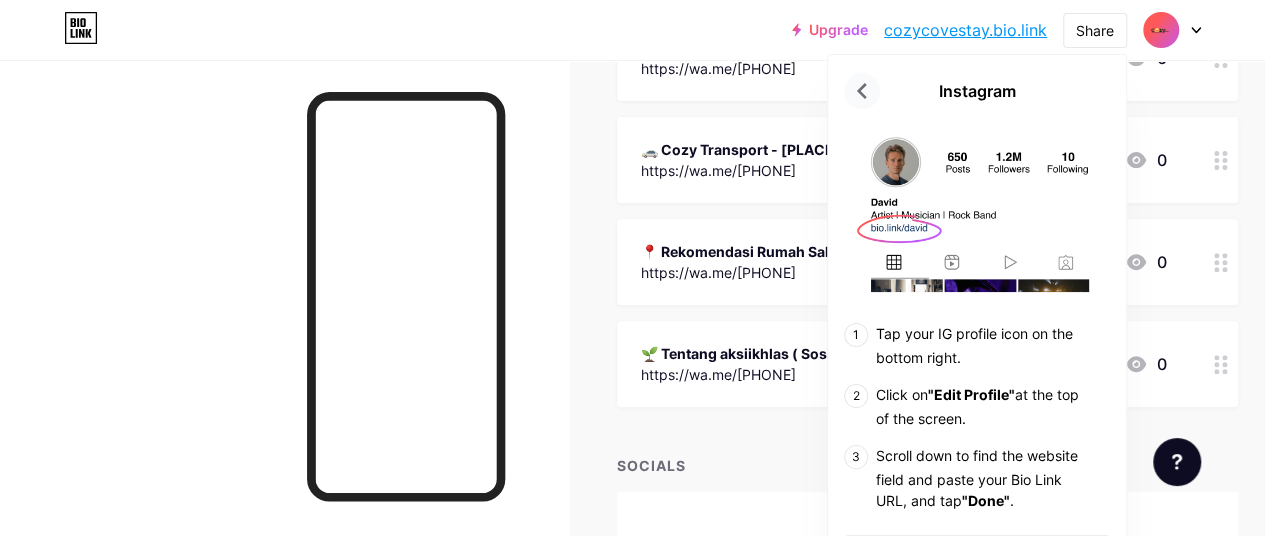 click 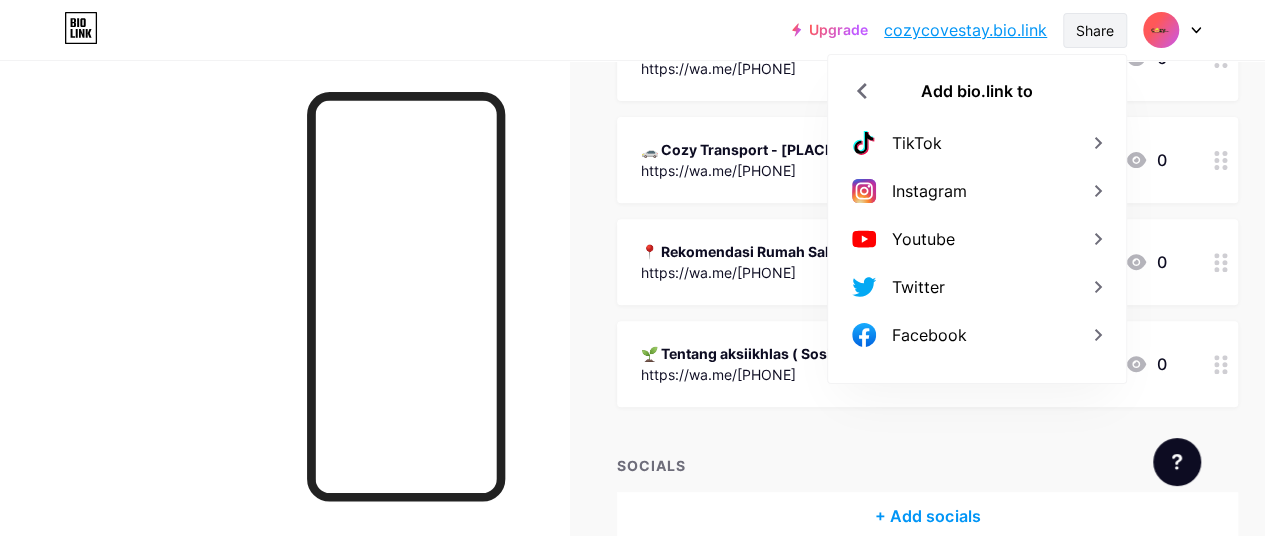 click on "Share" at bounding box center (1095, 30) 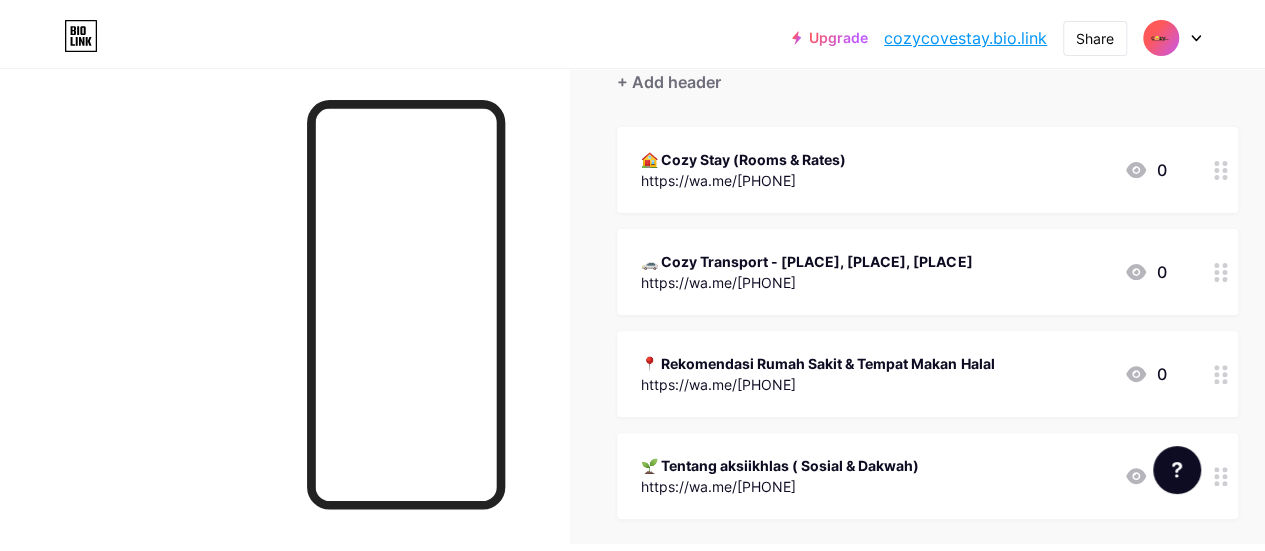 scroll, scrollTop: 0, scrollLeft: 0, axis: both 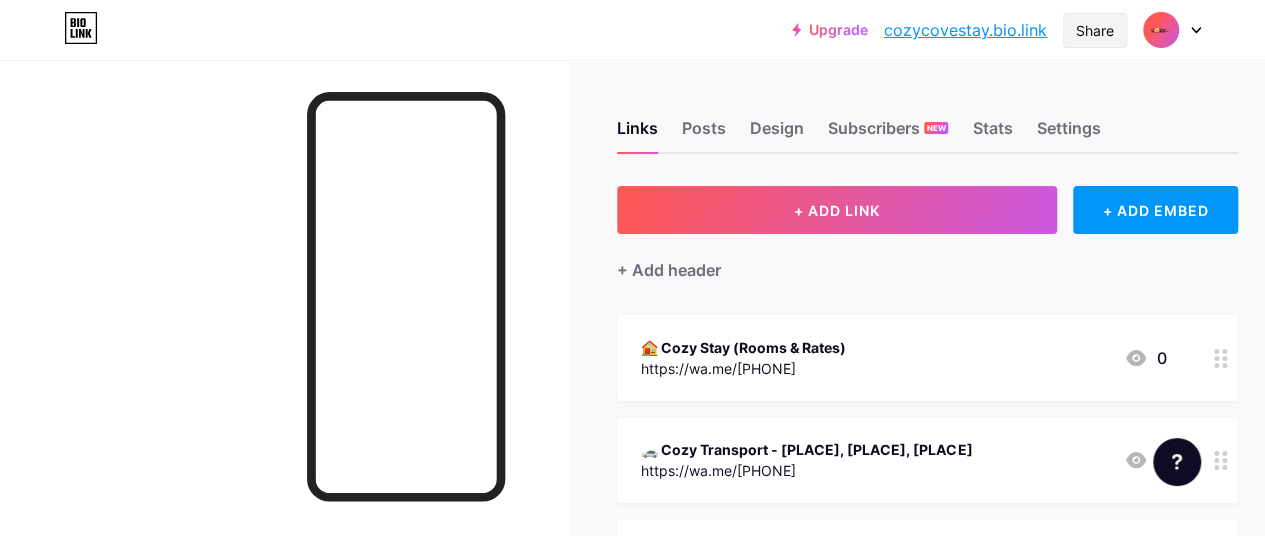 click on "Share" at bounding box center [1095, 30] 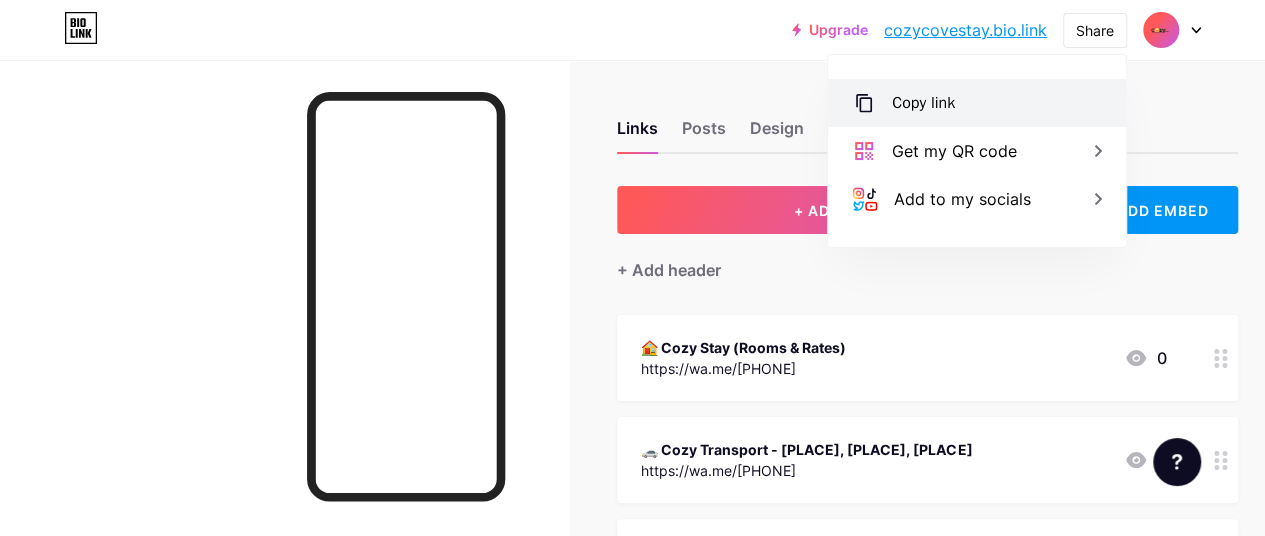 click on "Copy link" at bounding box center (977, 103) 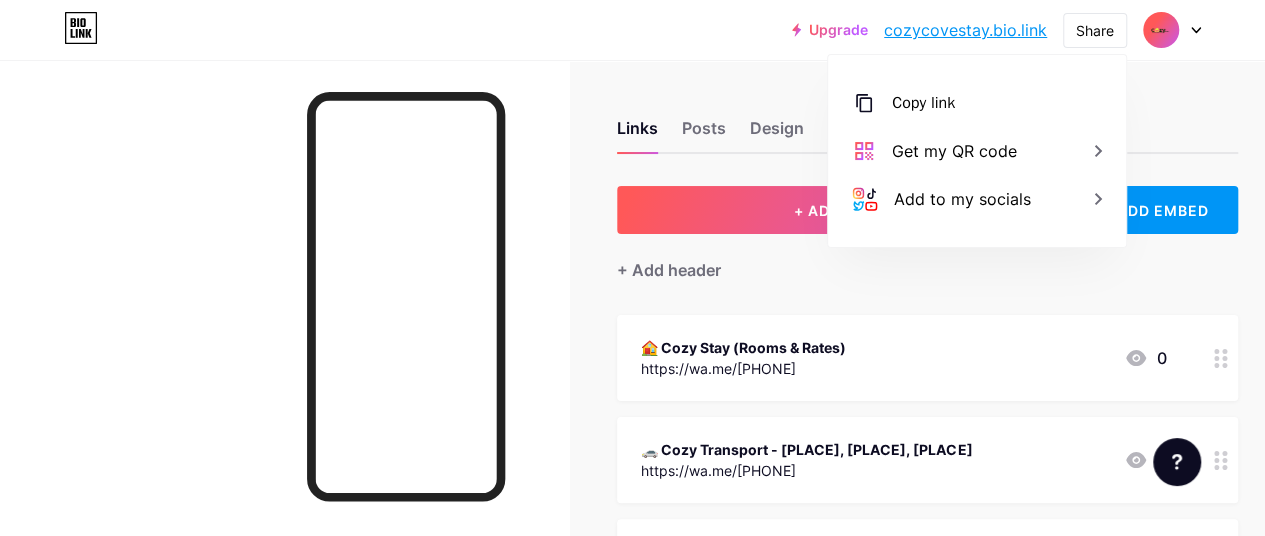 click at bounding box center [284, 328] 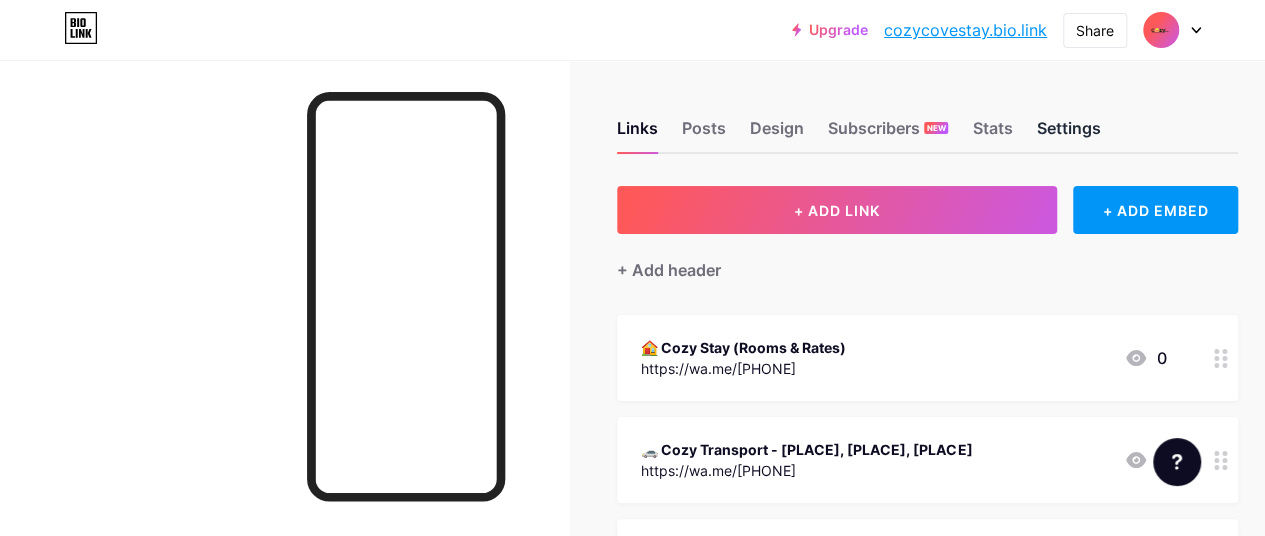 click on "Settings" at bounding box center (1068, 134) 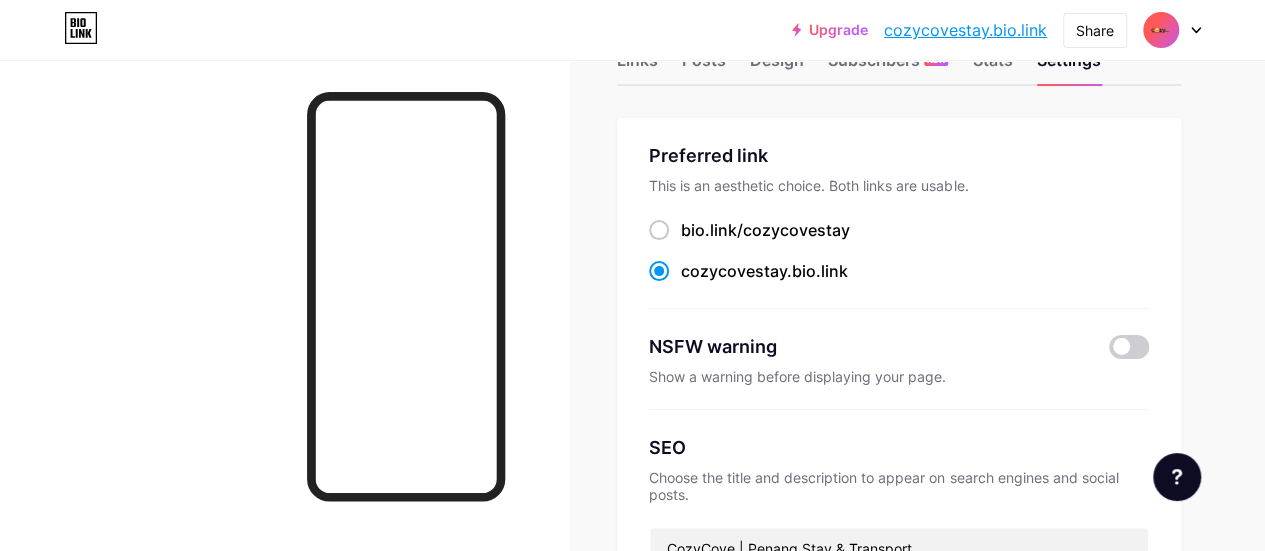 scroll, scrollTop: 0, scrollLeft: 0, axis: both 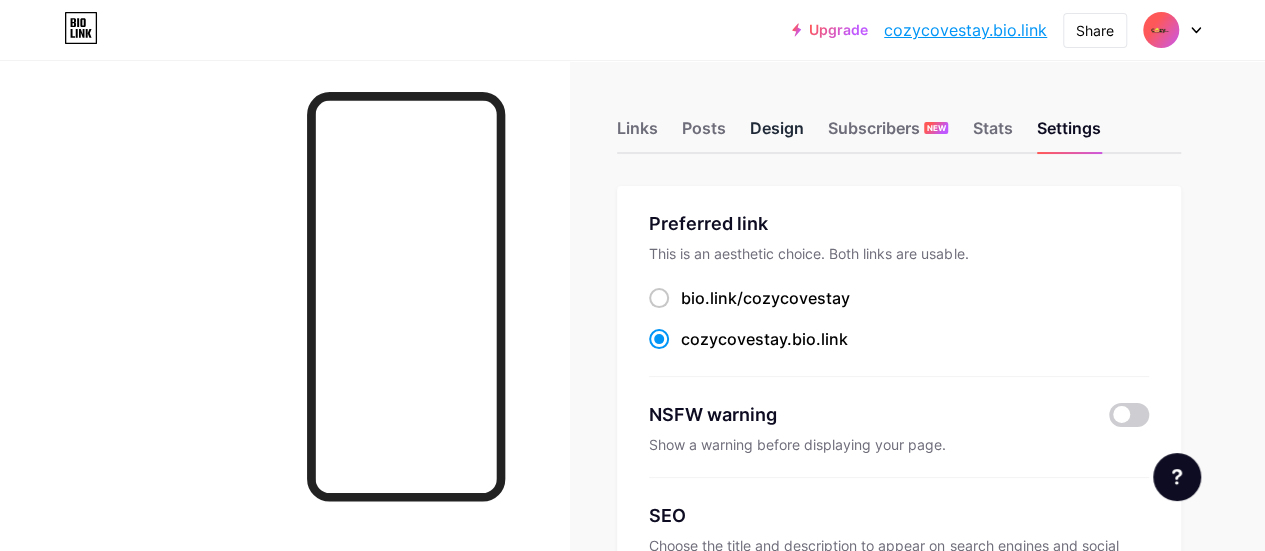 click on "Design" at bounding box center (777, 134) 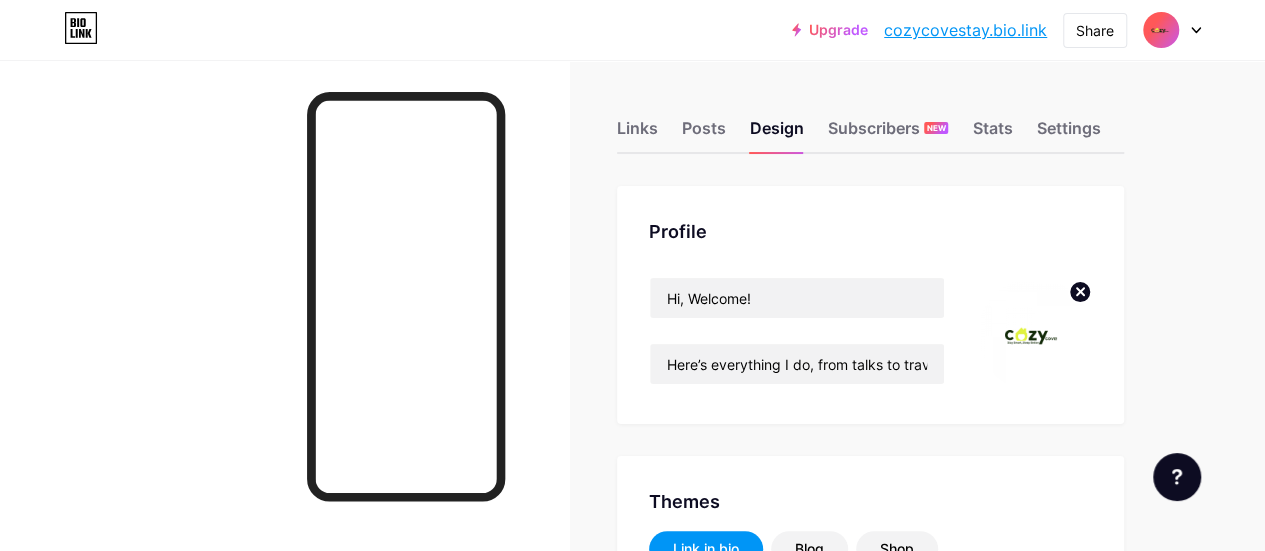 click 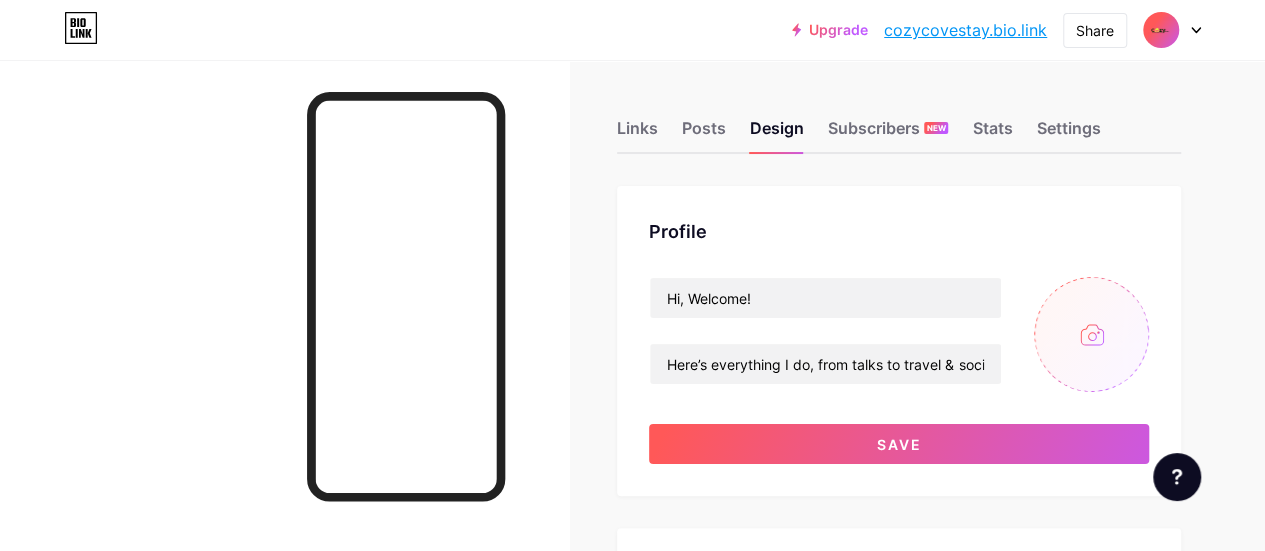 click at bounding box center [1091, 334] 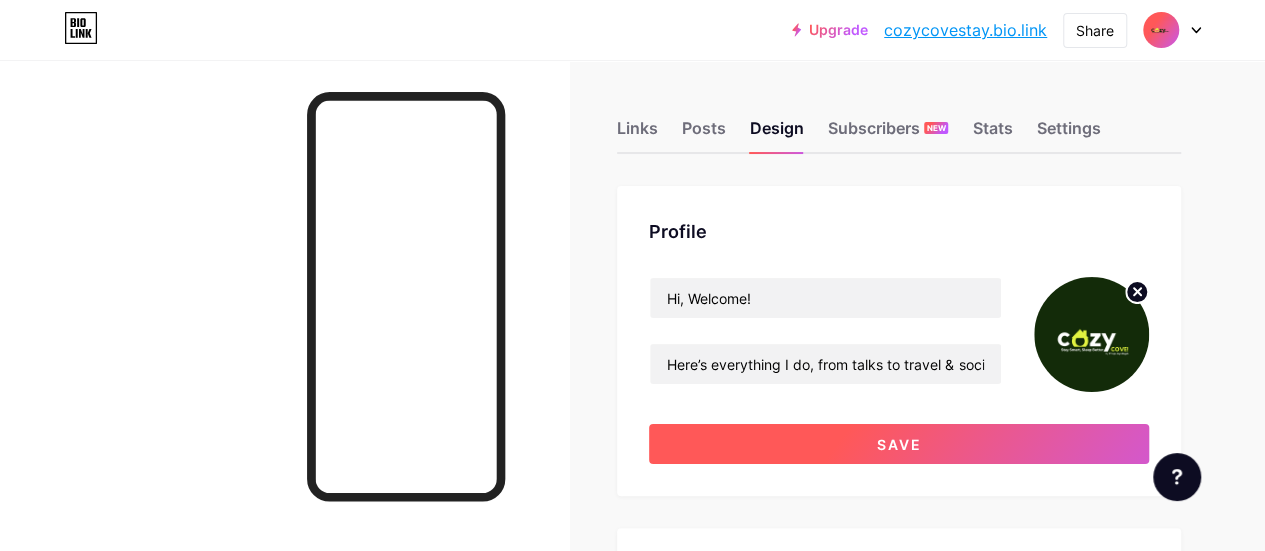 click on "Save" at bounding box center (899, 444) 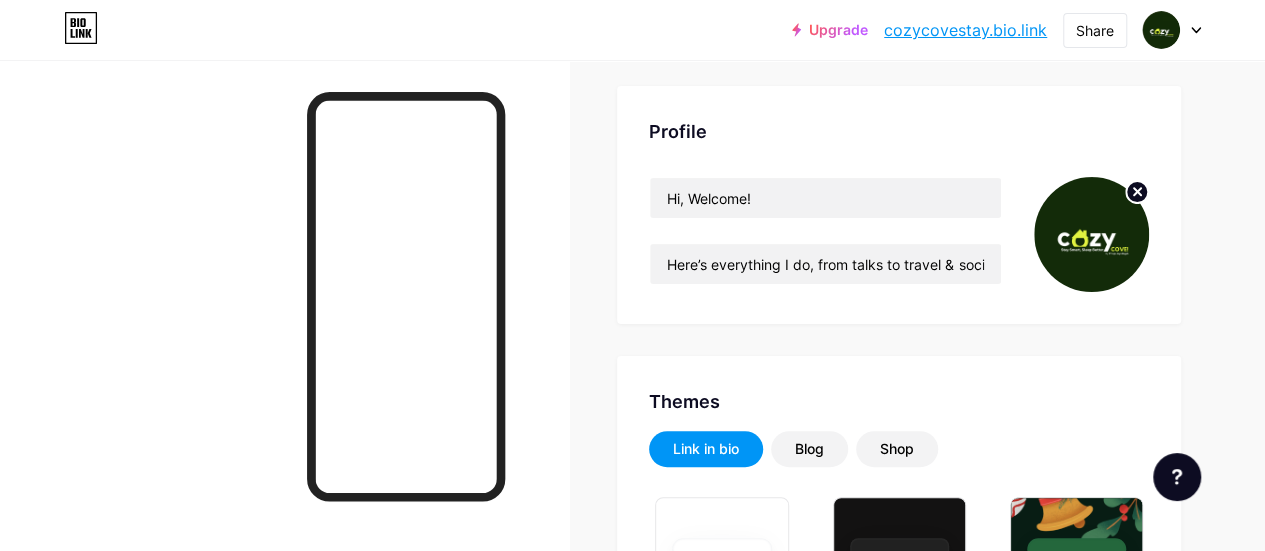 scroll, scrollTop: 0, scrollLeft: 0, axis: both 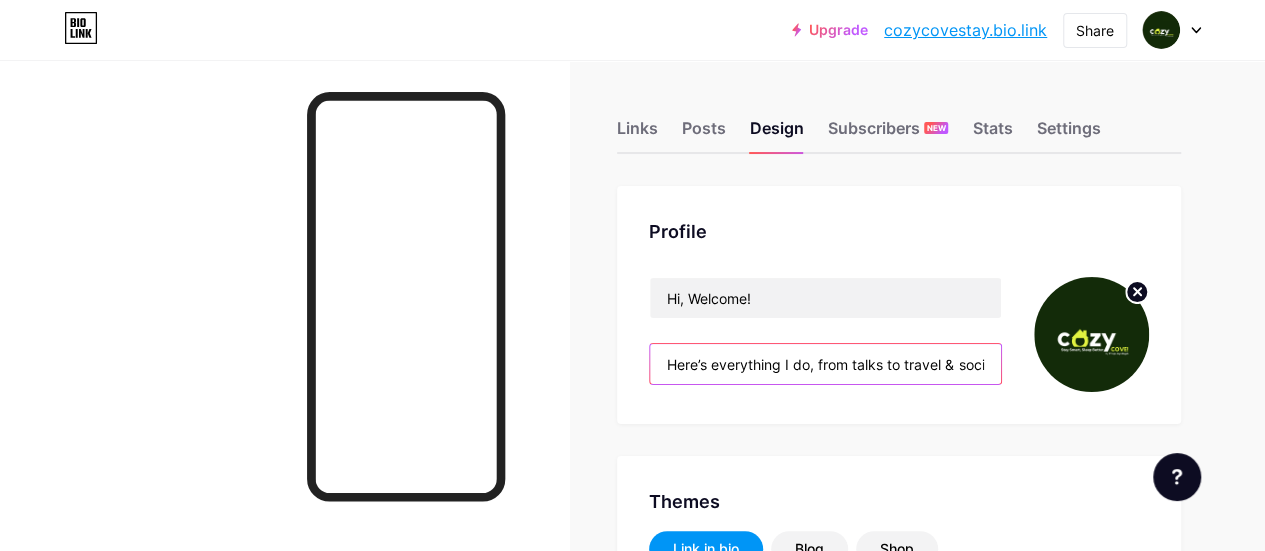click on "Here’s everything I do, from talks to travel & social work. Feel free to explore below 👇" at bounding box center [825, 364] 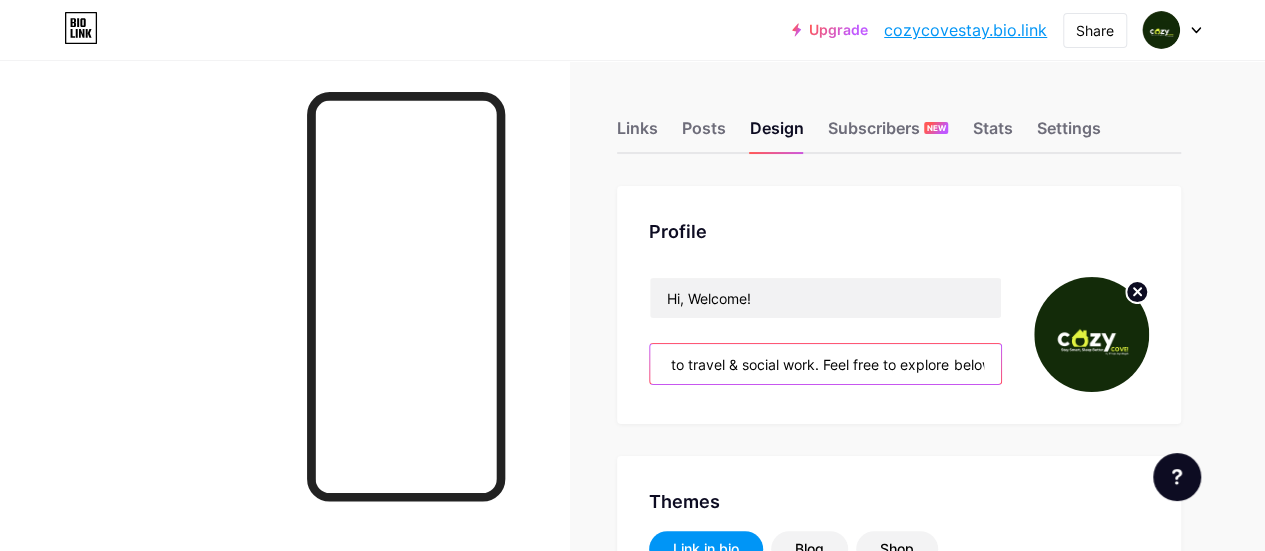 scroll, scrollTop: 0, scrollLeft: 224, axis: horizontal 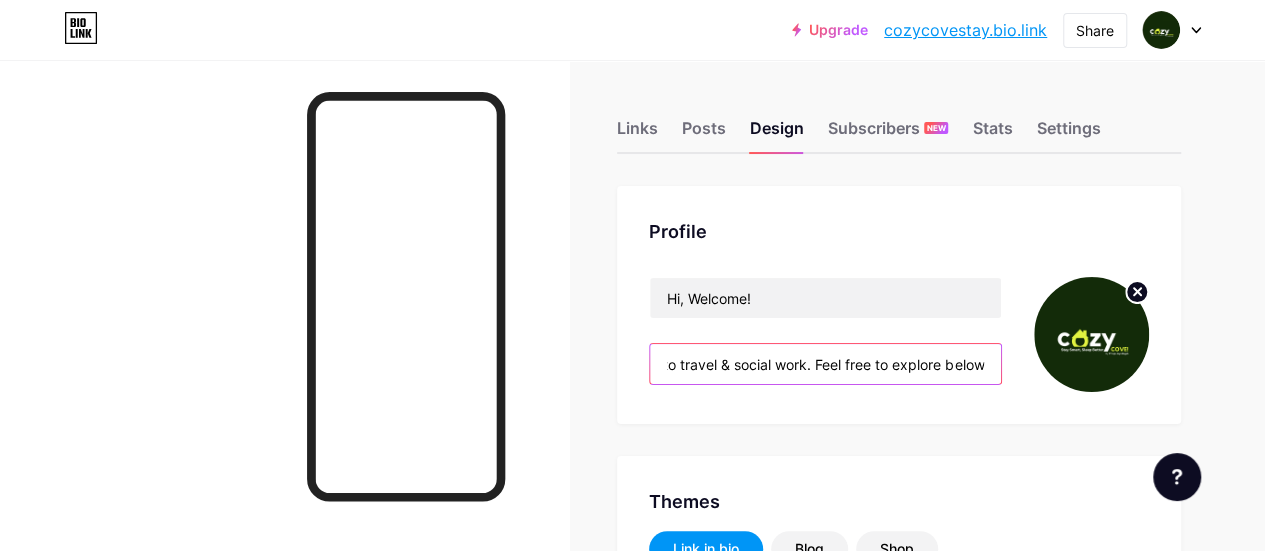 click on "Here’s everything I do, from talks to travel & social work. Feel free to explore below 👇" at bounding box center (825, 364) 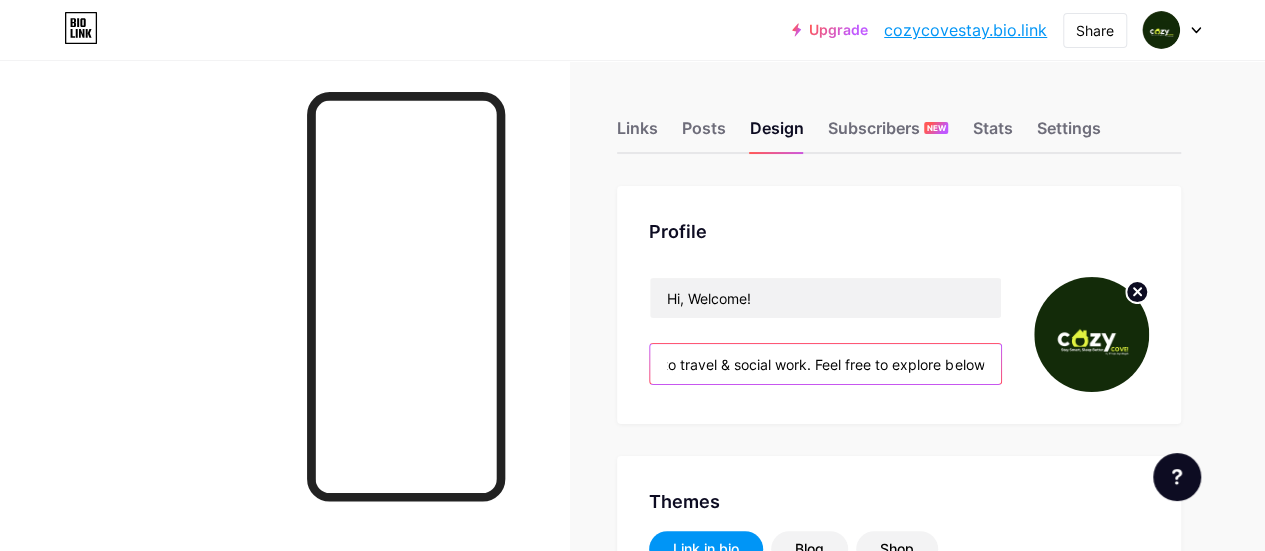 scroll, scrollTop: 0, scrollLeft: 257, axis: horizontal 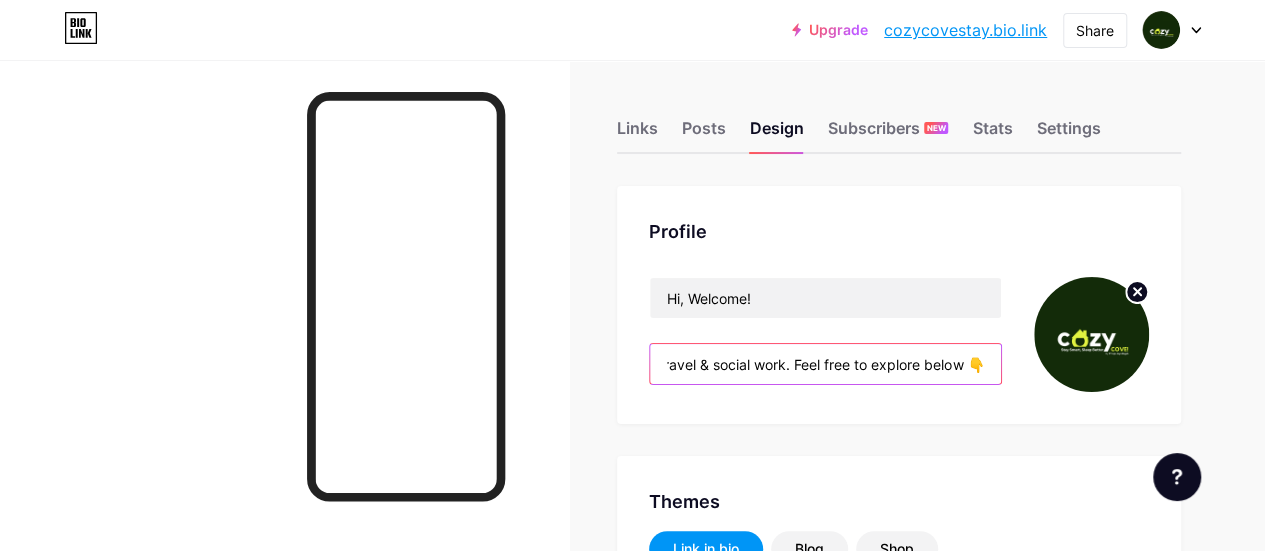 paste on "feel free to reach out" 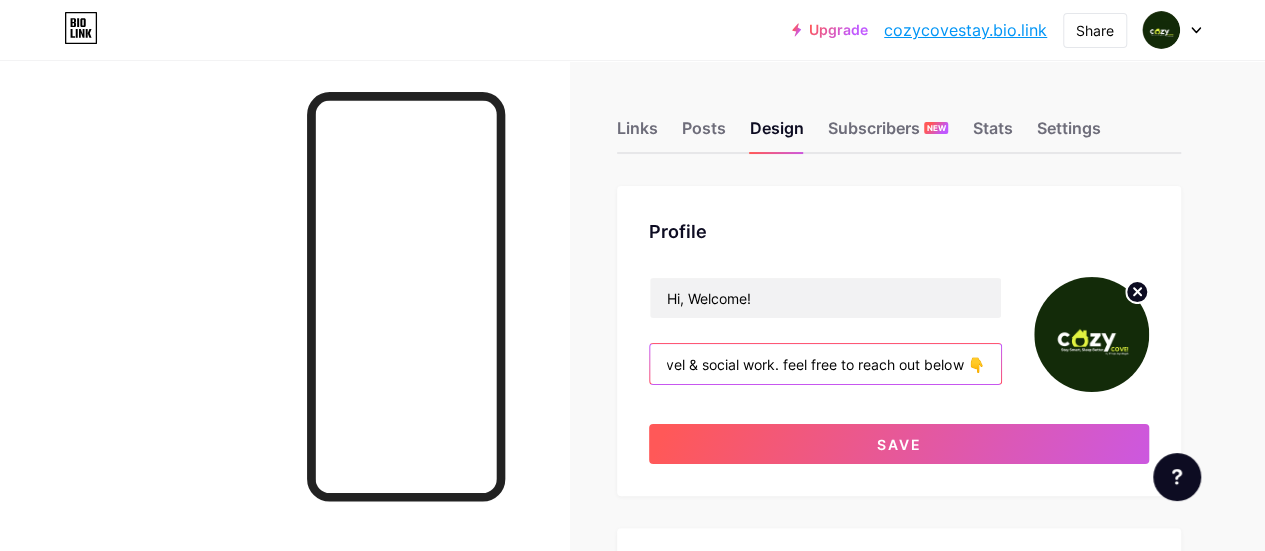 scroll, scrollTop: 0, scrollLeft: 268, axis: horizontal 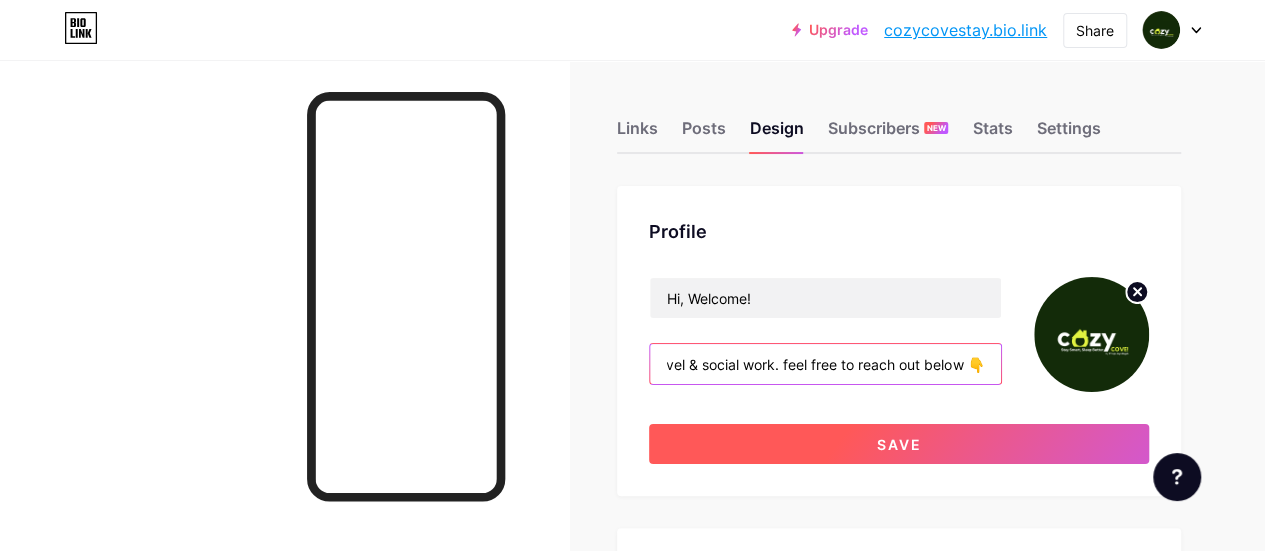 type on "Here’s everything I do, from talks to travel & social work. feel free to reach out below 👇" 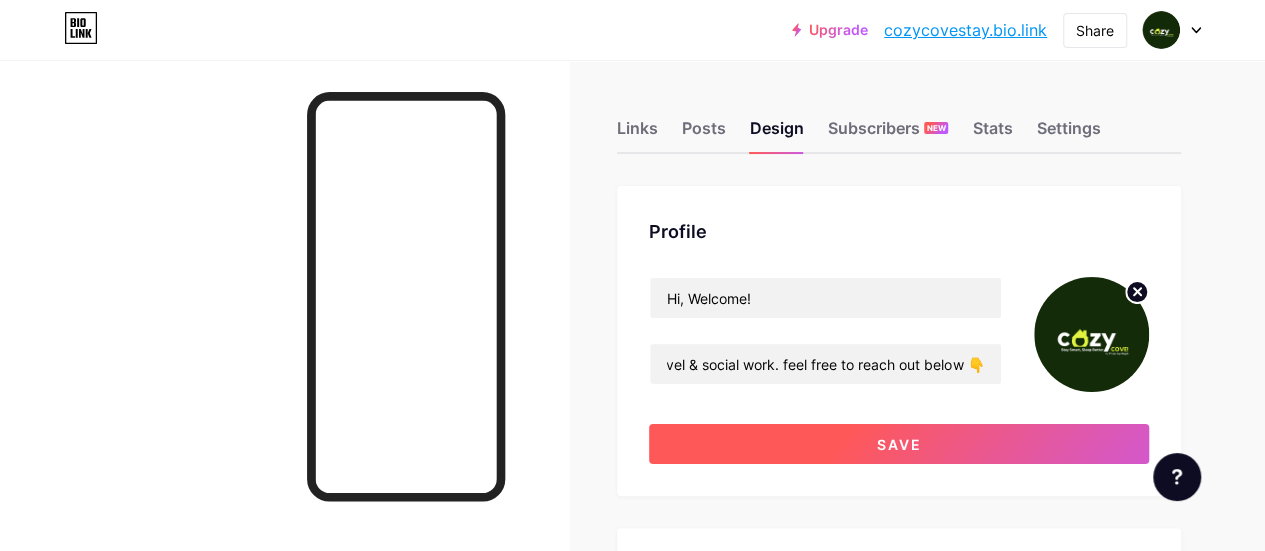 click on "Save" at bounding box center (899, 444) 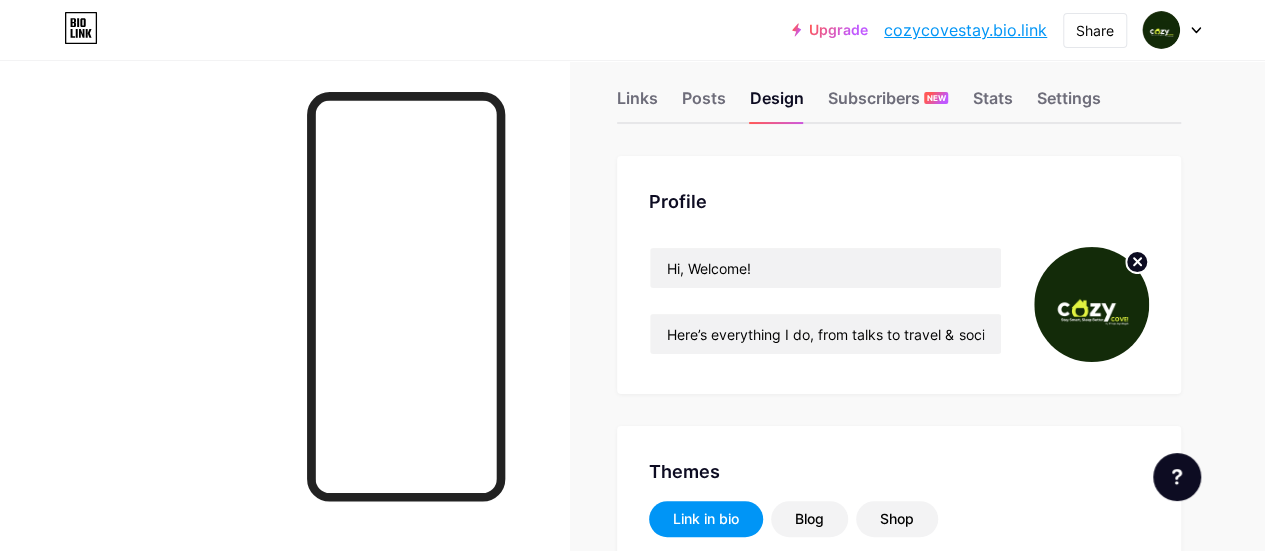 scroll, scrollTop: 0, scrollLeft: 0, axis: both 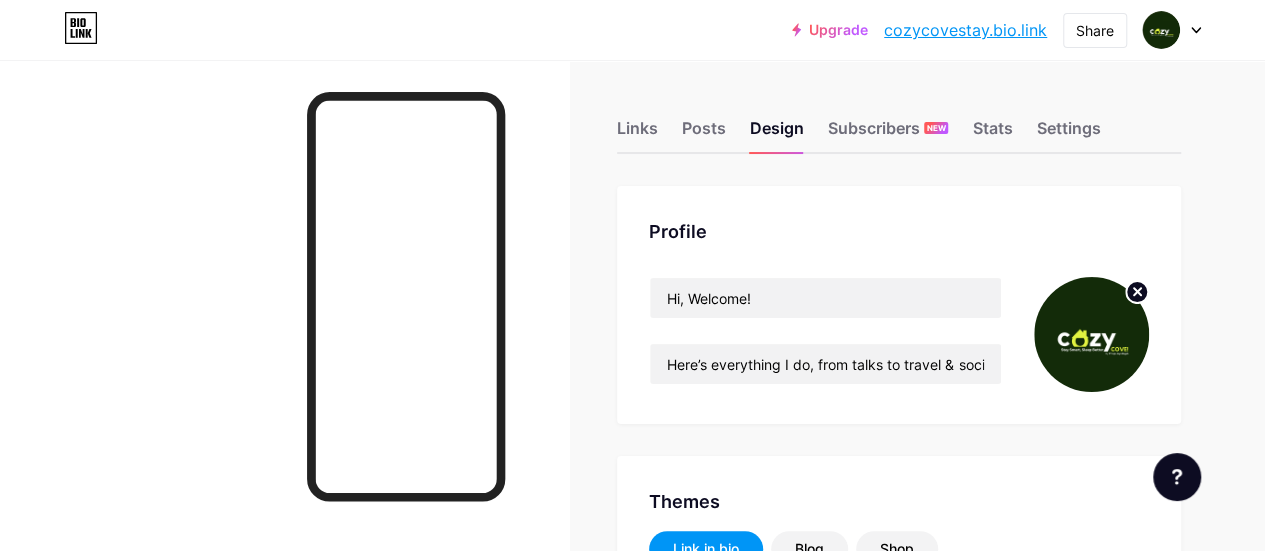 click at bounding box center [284, 335] 